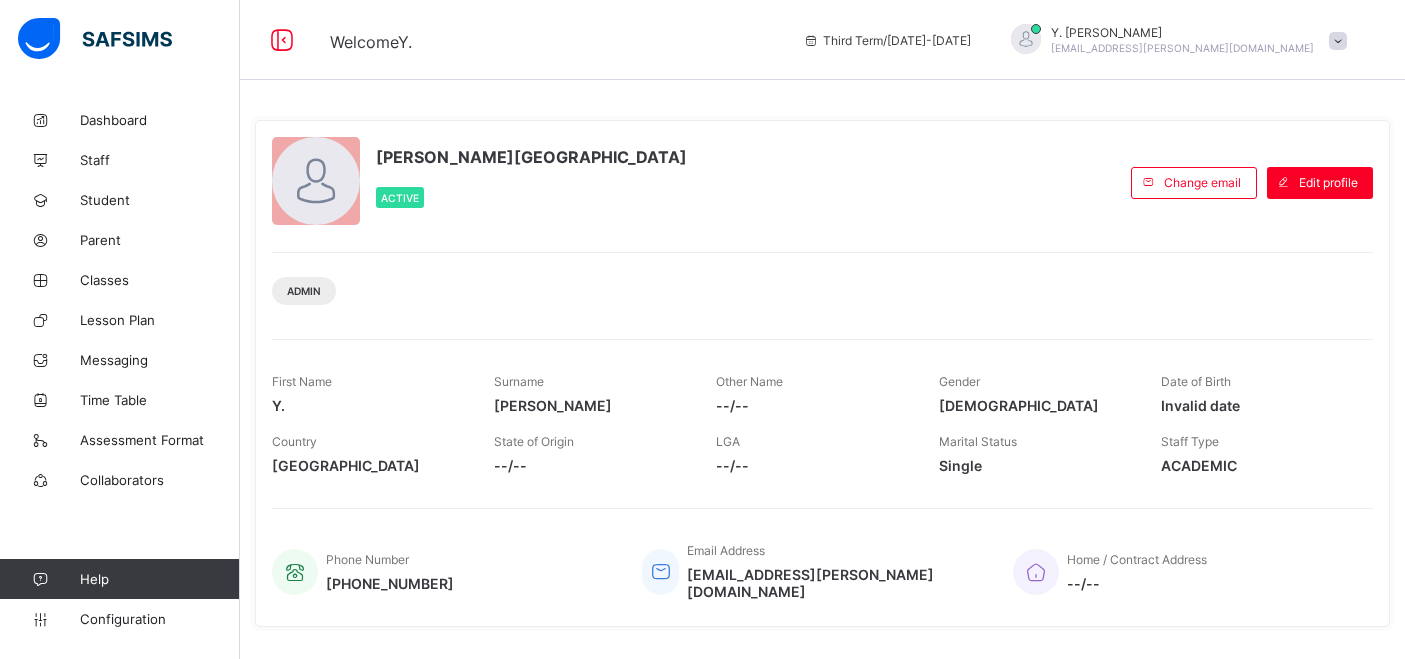 scroll, scrollTop: 0, scrollLeft: 0, axis: both 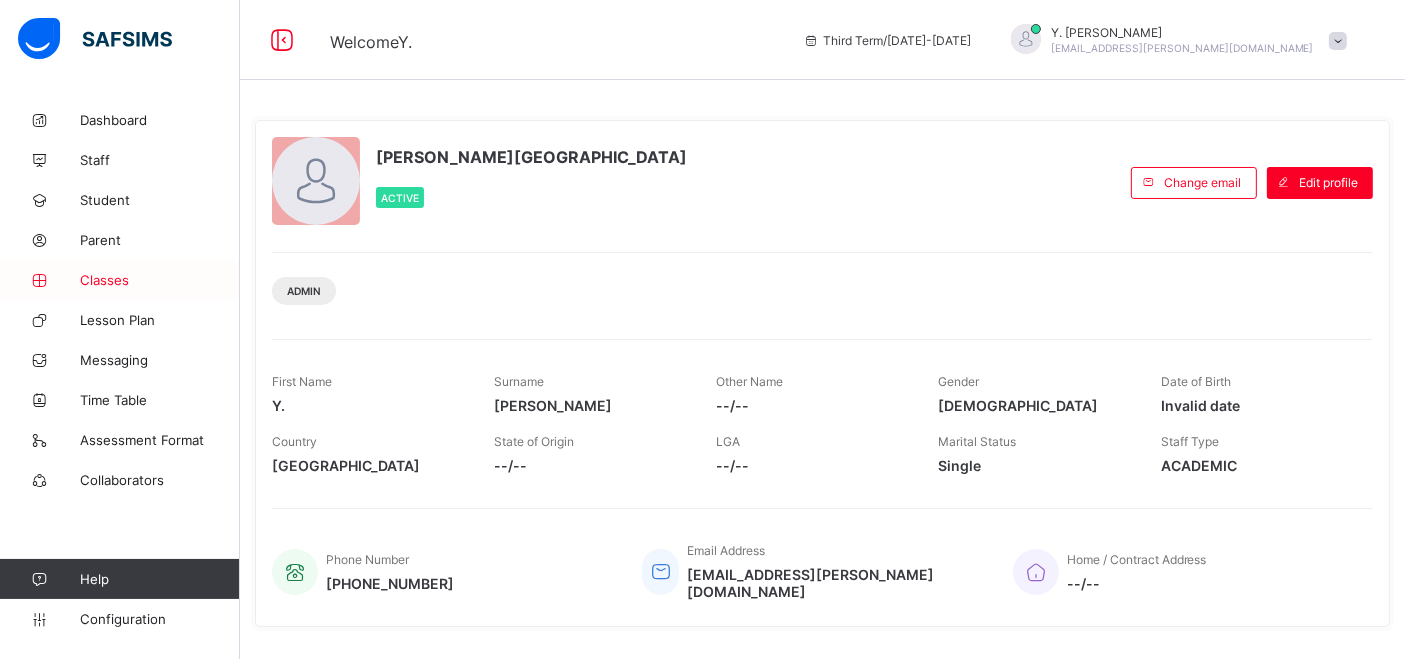 click on "Classes" at bounding box center (160, 280) 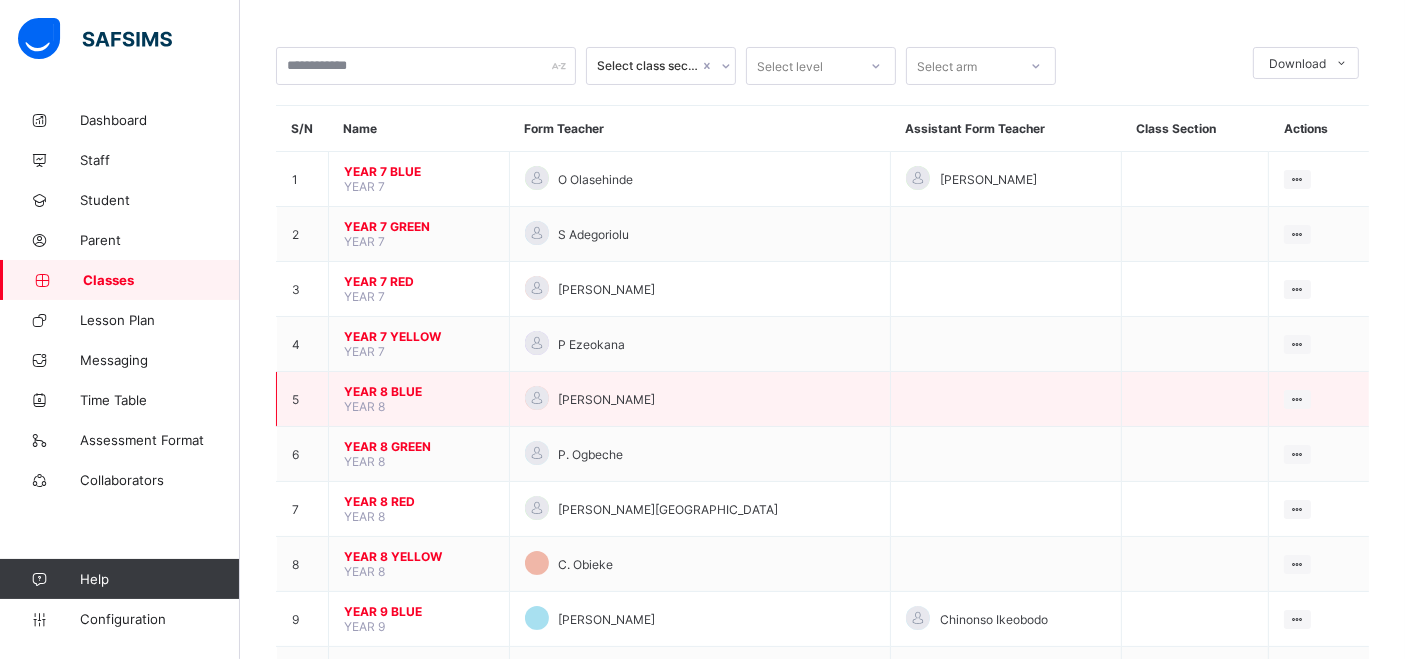 scroll, scrollTop: 84, scrollLeft: 0, axis: vertical 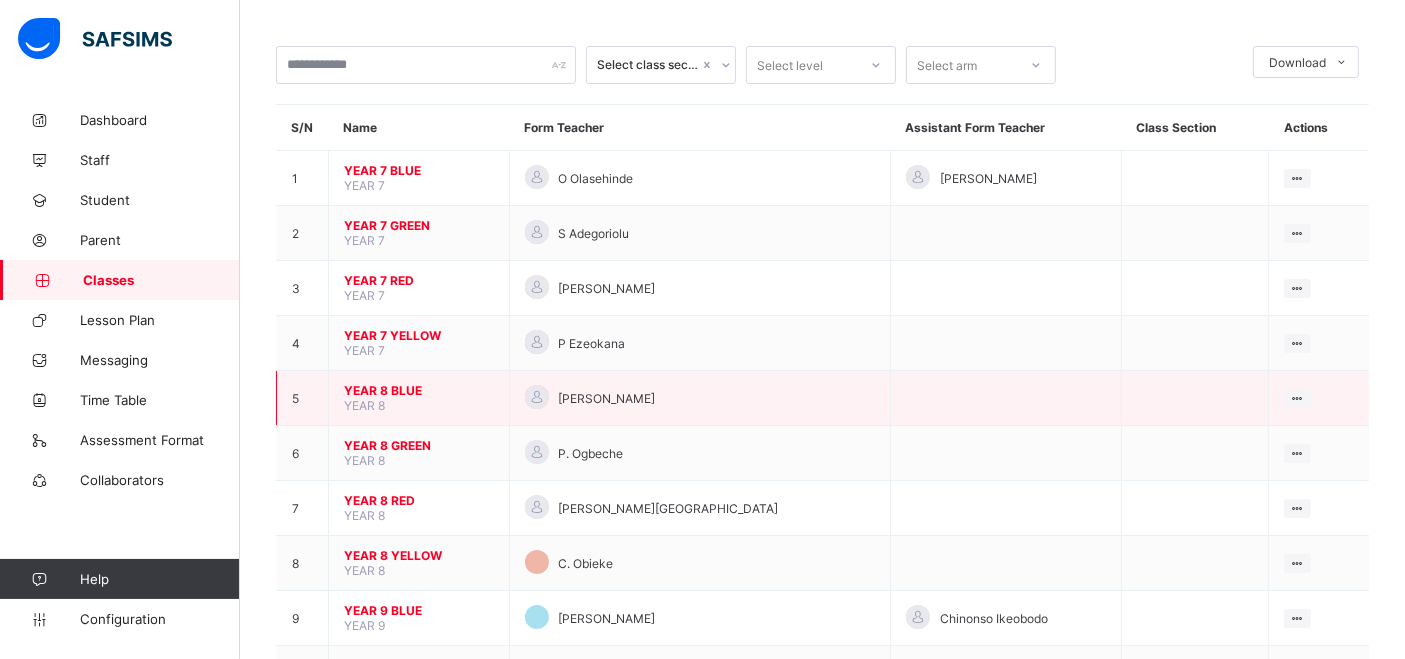 click on "YEAR 8   BLUE   YEAR 8" at bounding box center (419, 398) 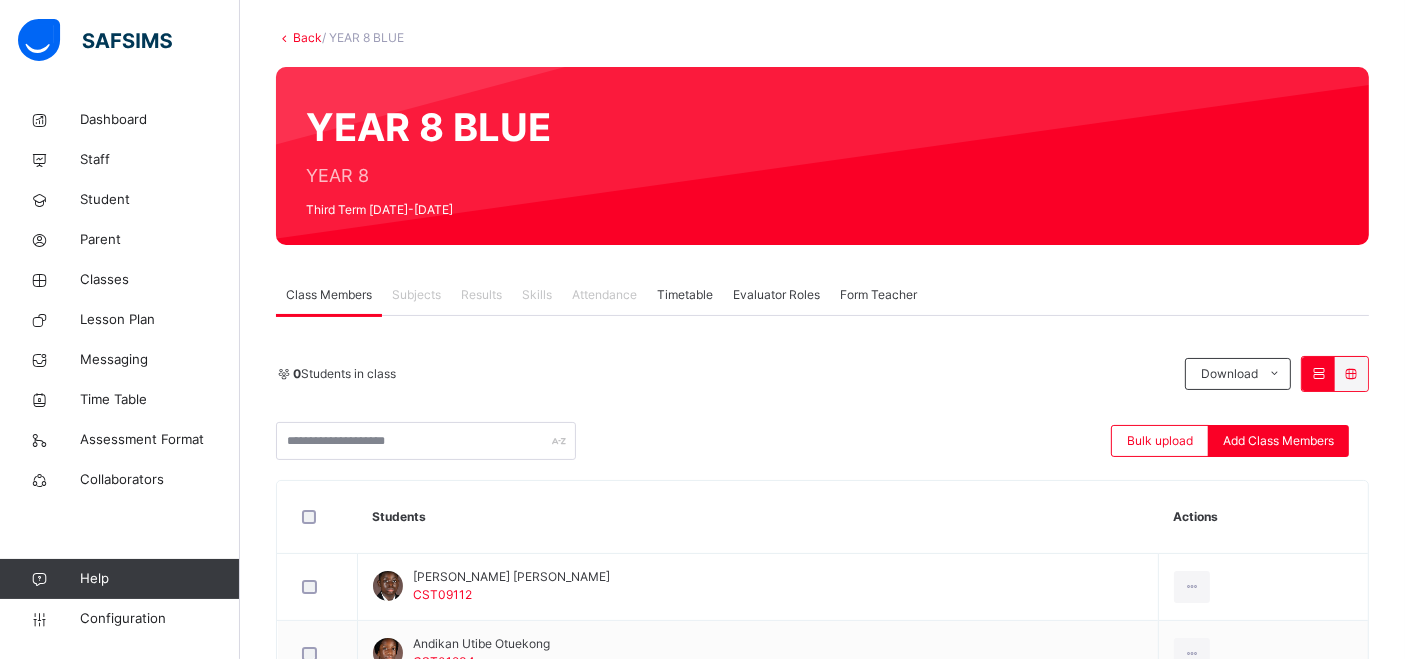 scroll, scrollTop: 102, scrollLeft: 0, axis: vertical 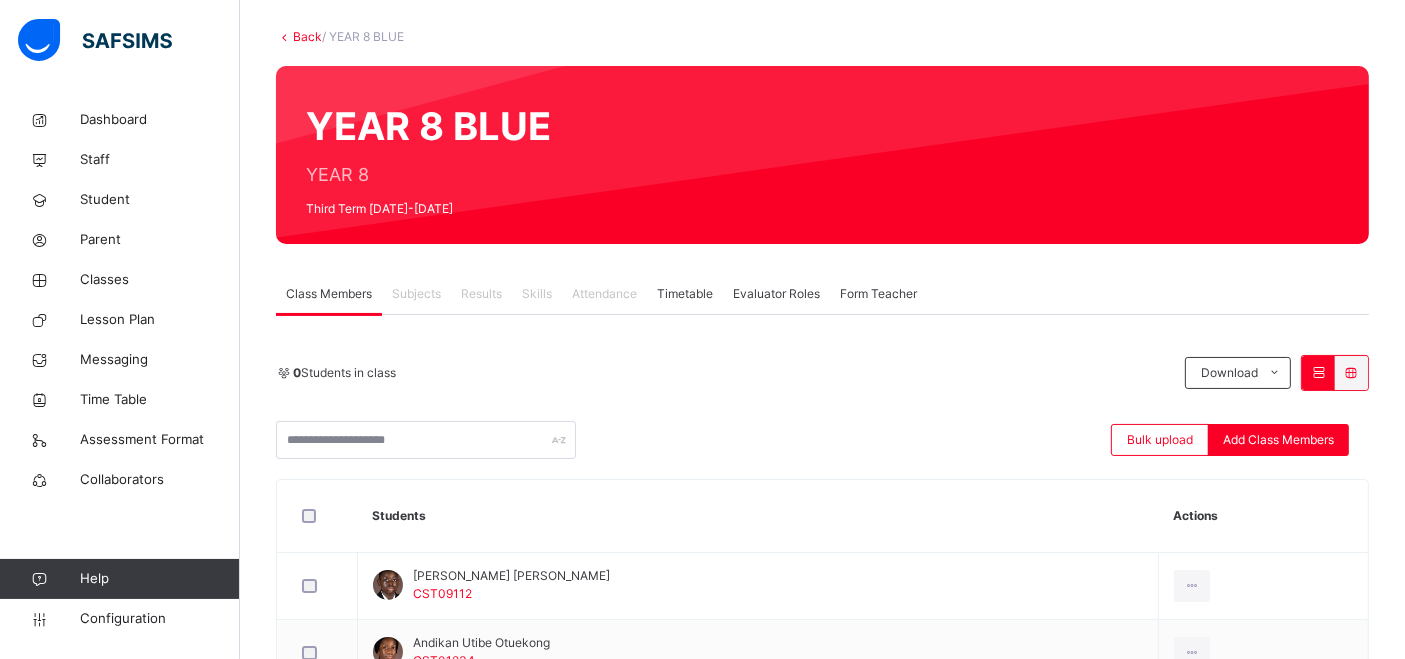 click on "Subjects" at bounding box center (416, 294) 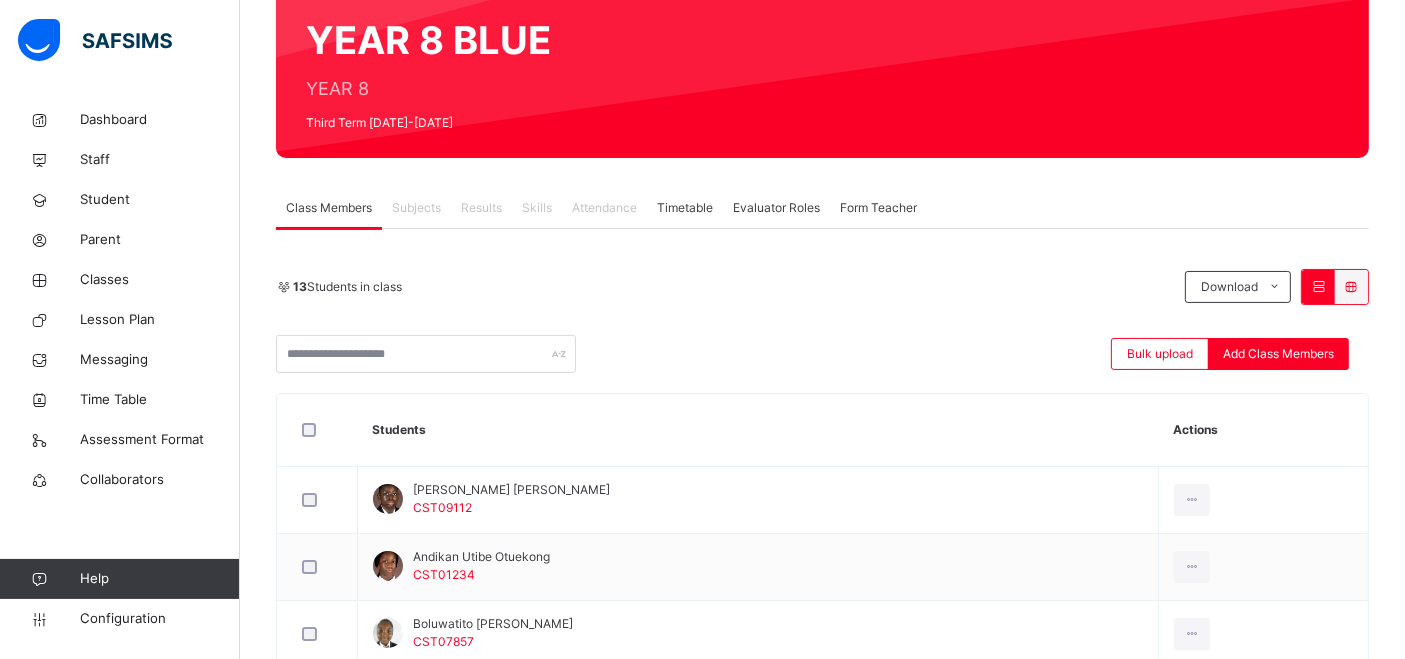 scroll, scrollTop: 197, scrollLeft: 0, axis: vertical 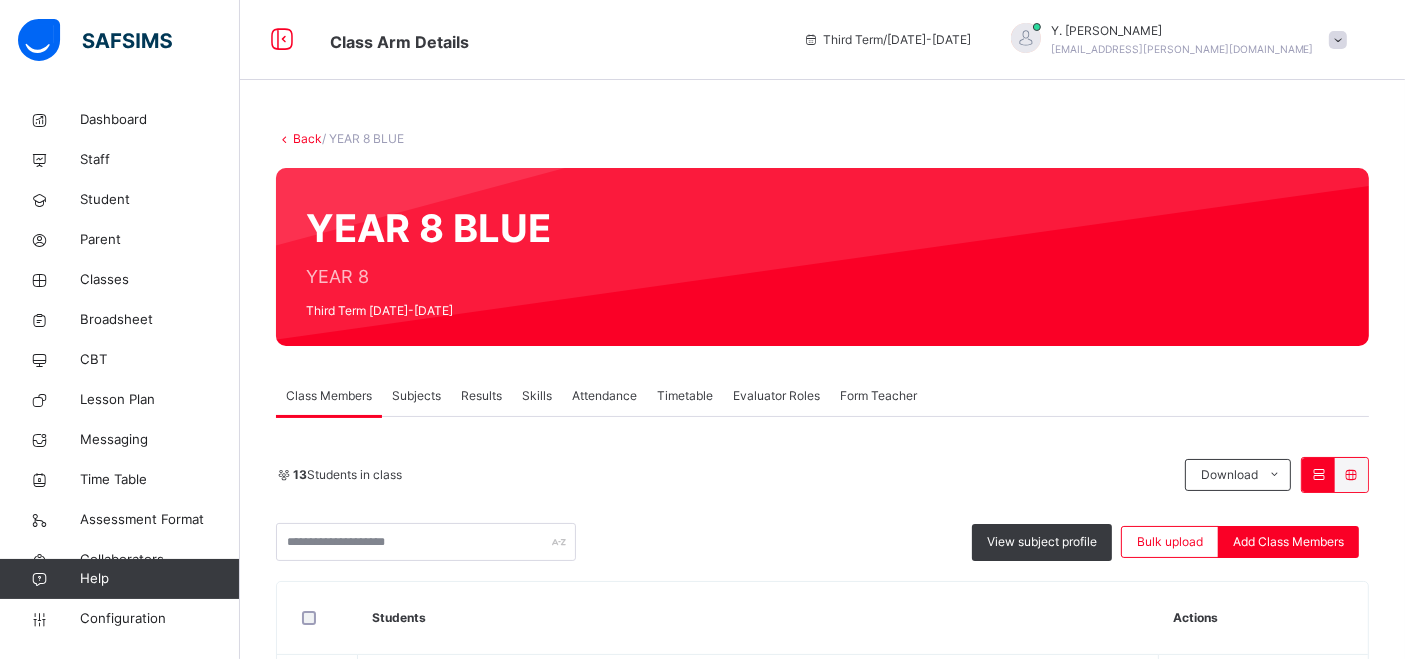 click on "Subjects" at bounding box center (416, 396) 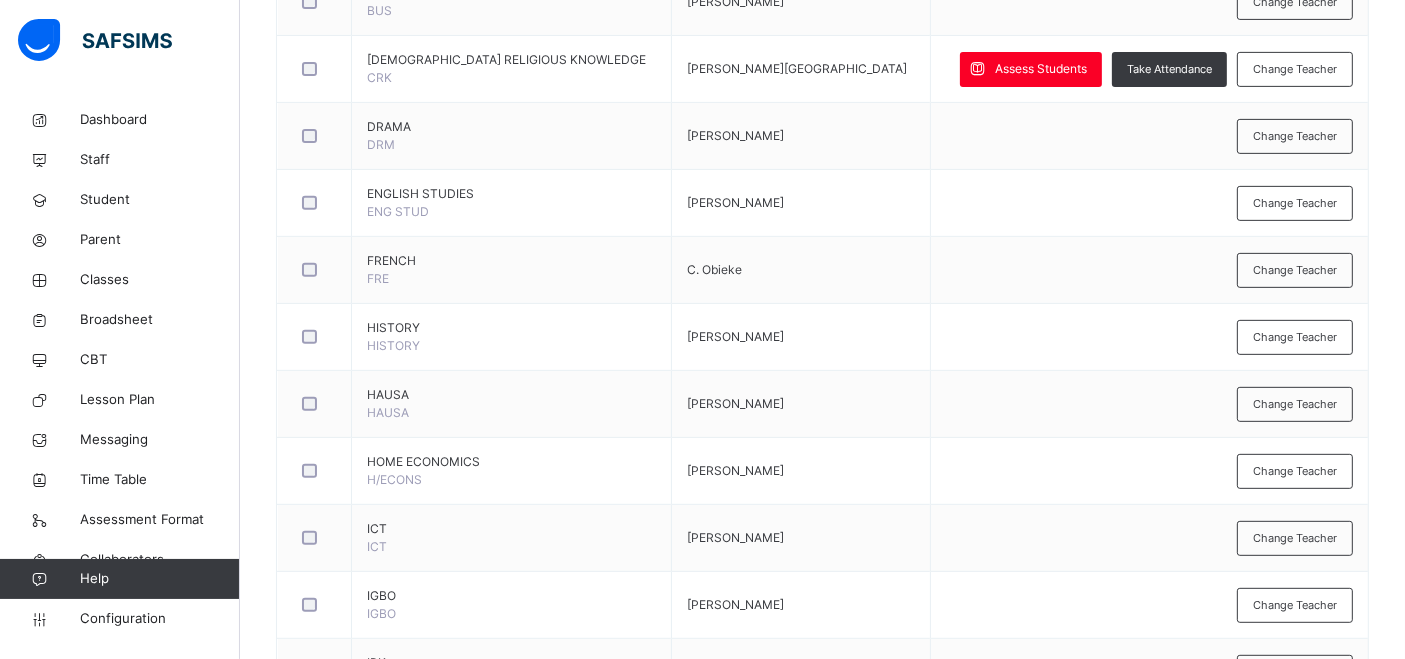 scroll, scrollTop: 725, scrollLeft: 0, axis: vertical 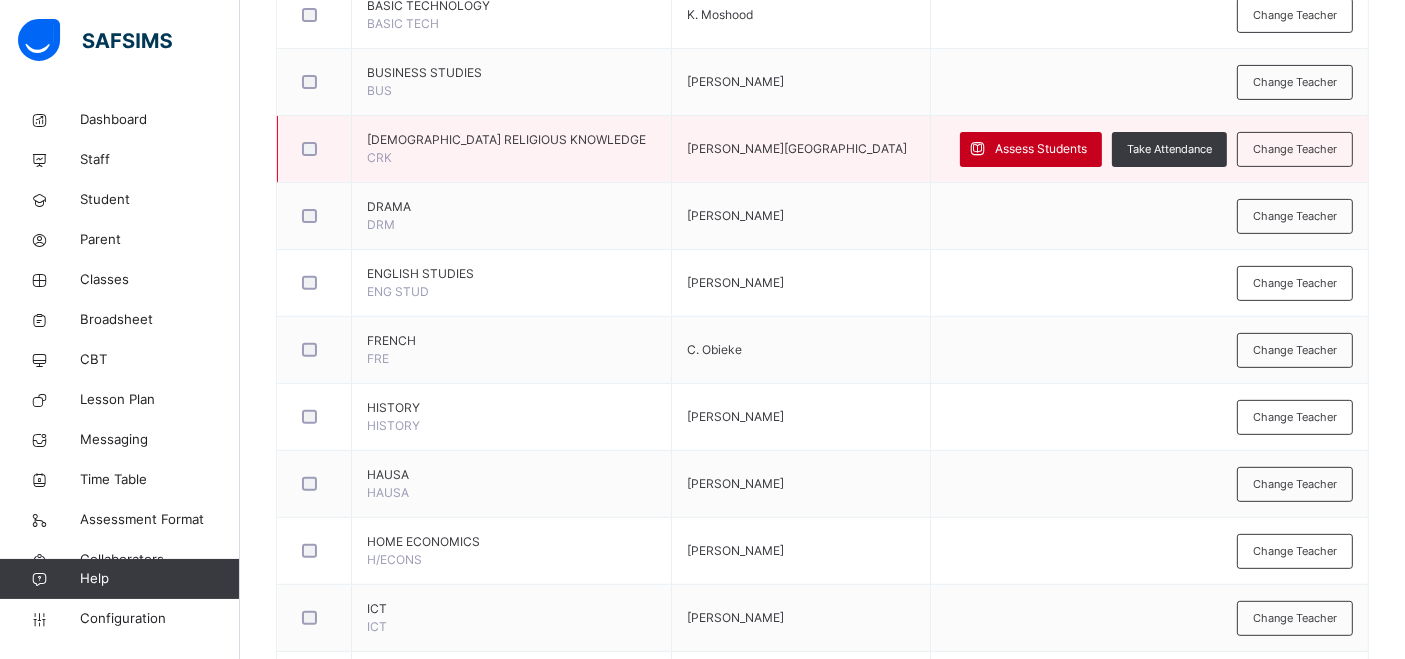 click on "Assess Students" at bounding box center [1041, 149] 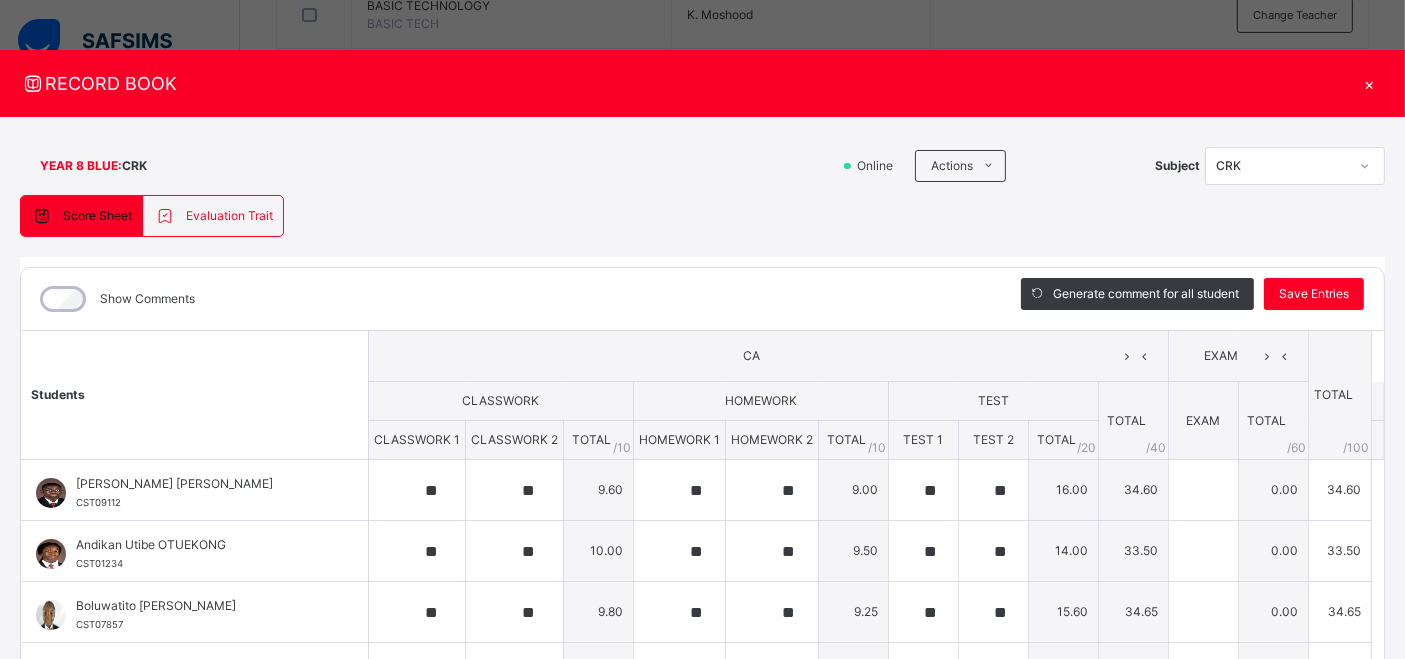 type on "**" 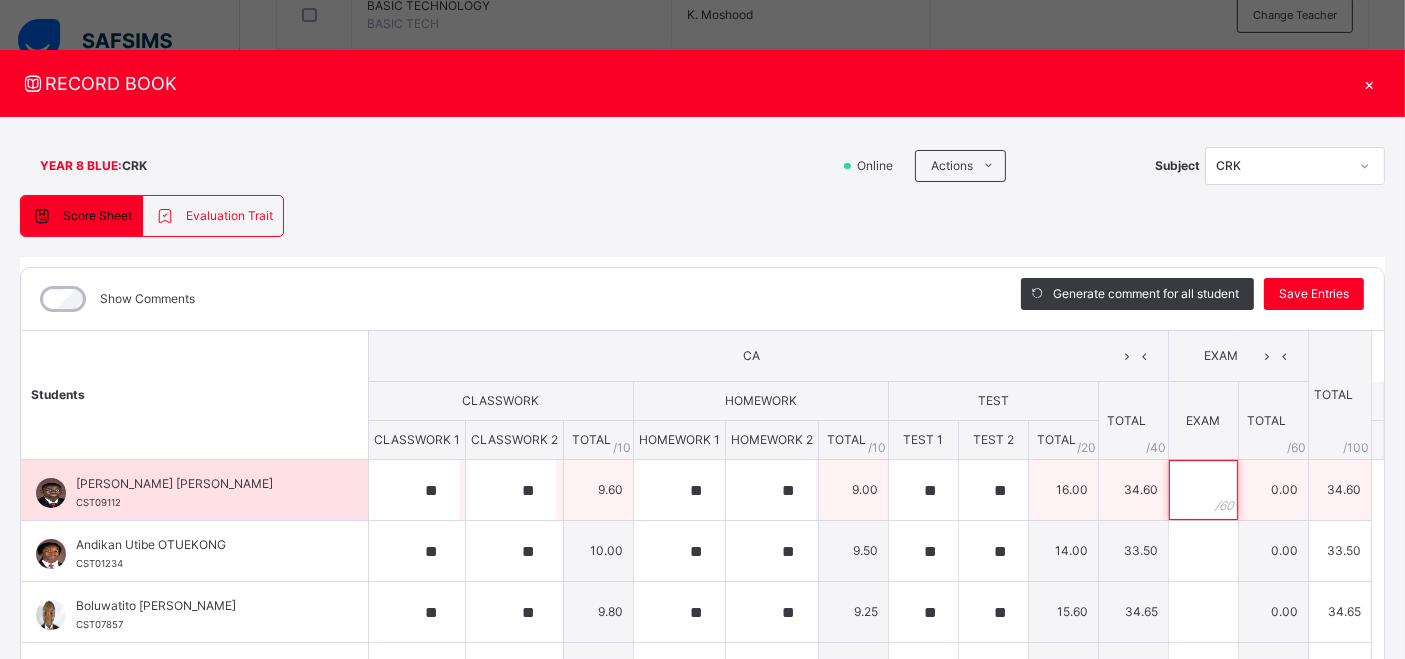click at bounding box center (1203, 490) 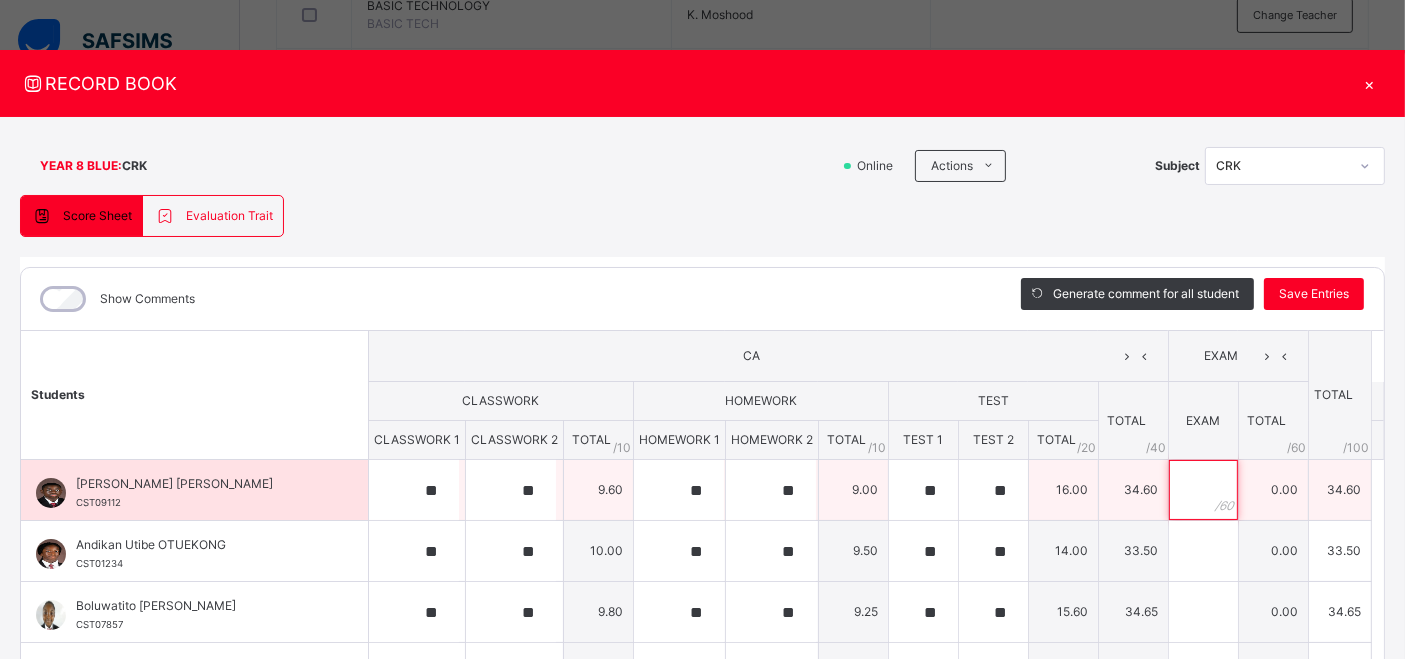 click at bounding box center (1203, 490) 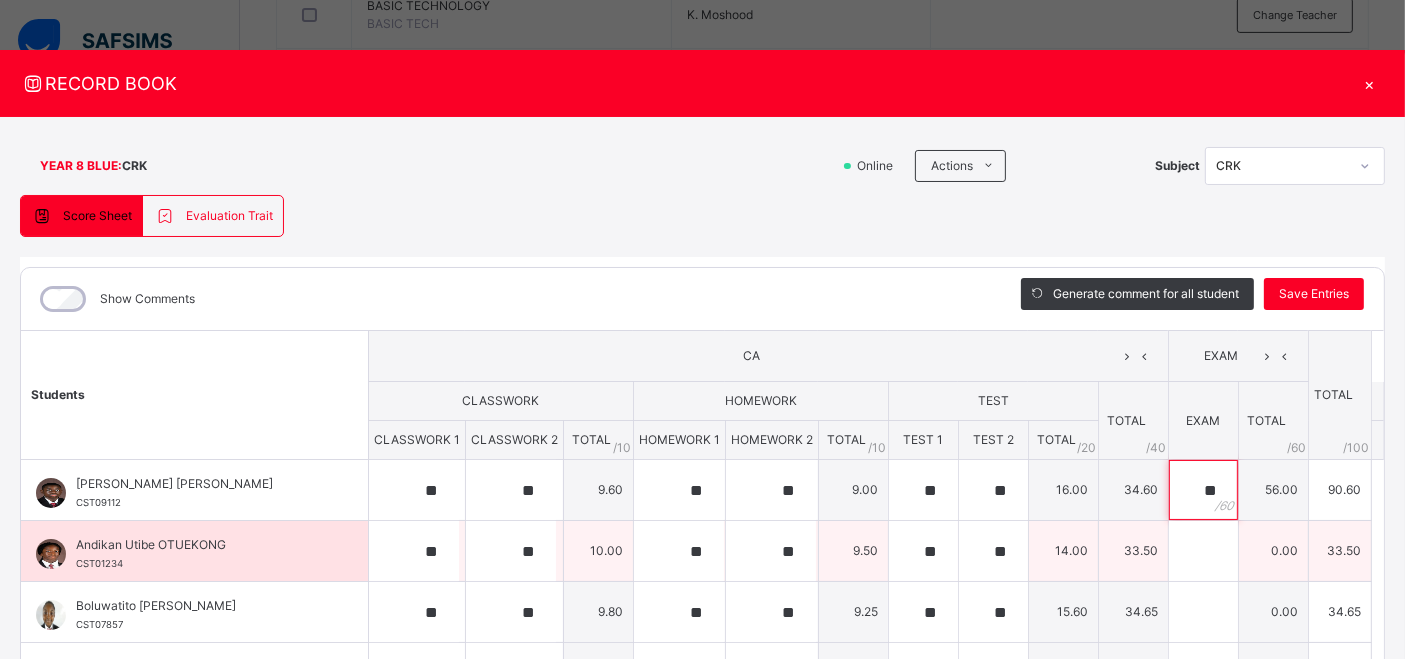 type on "**" 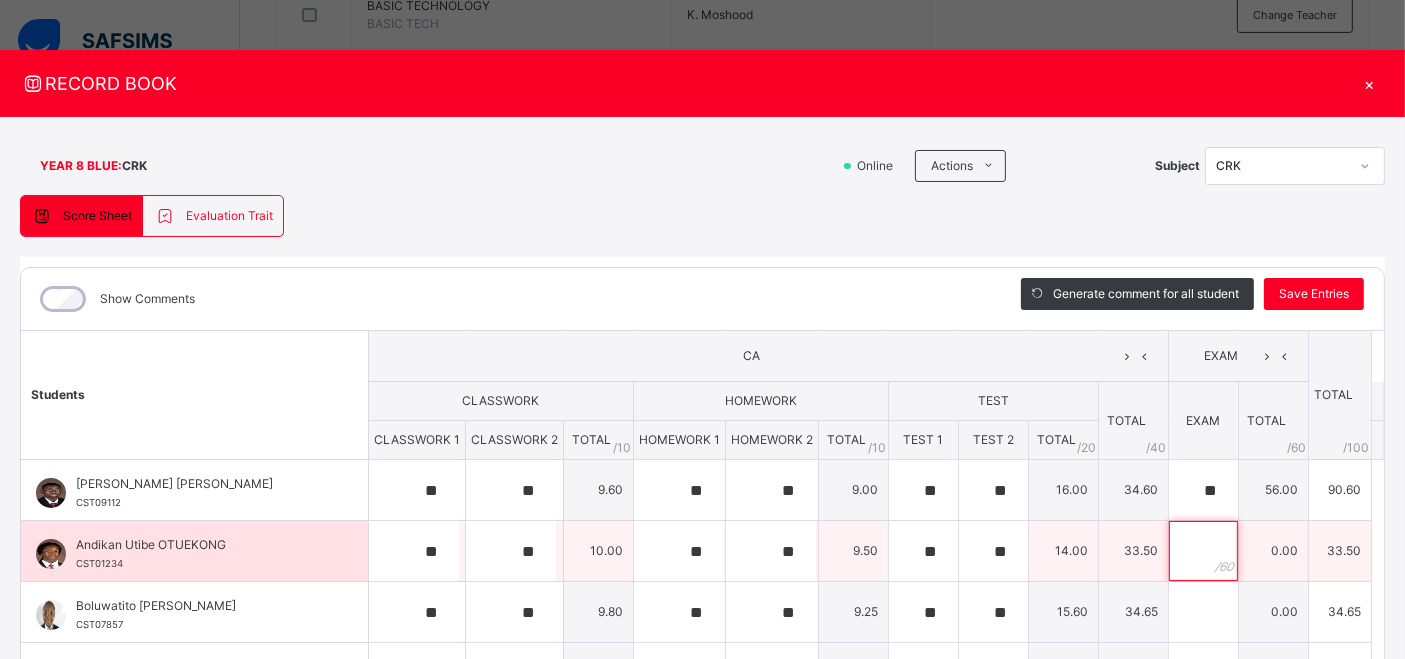 click at bounding box center [1203, 551] 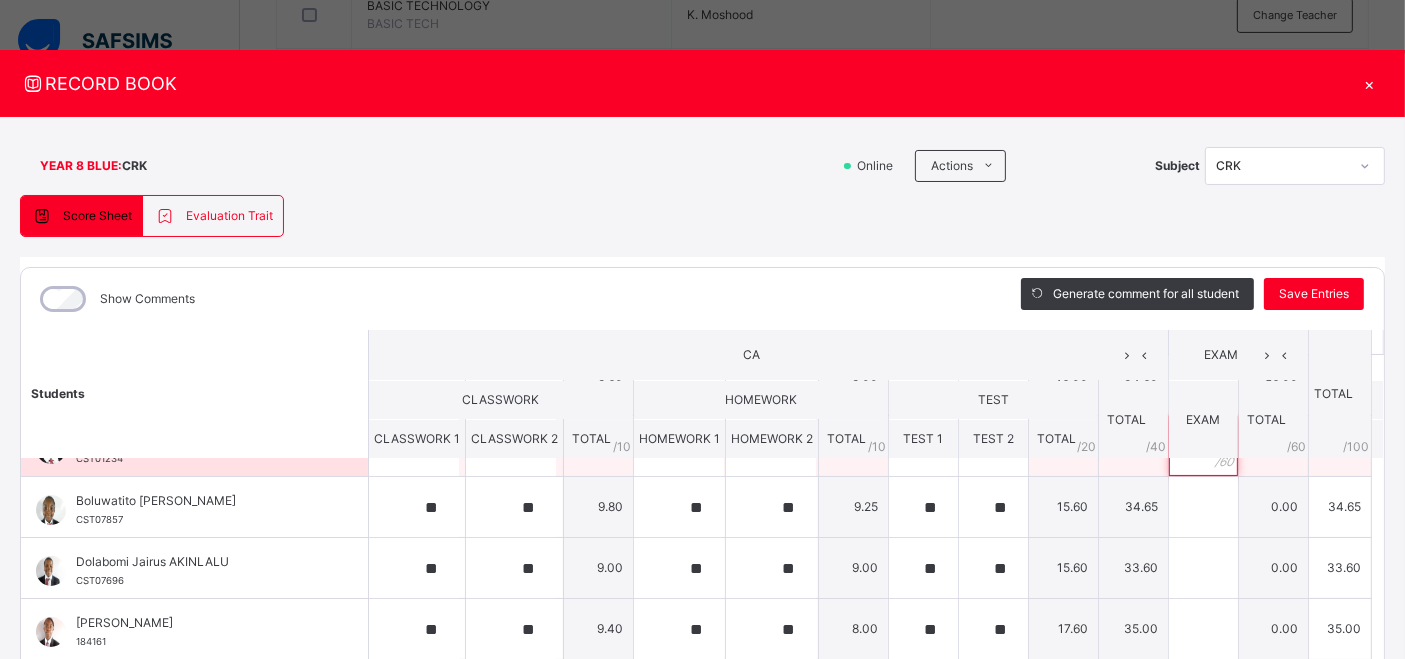 scroll, scrollTop: 106, scrollLeft: 0, axis: vertical 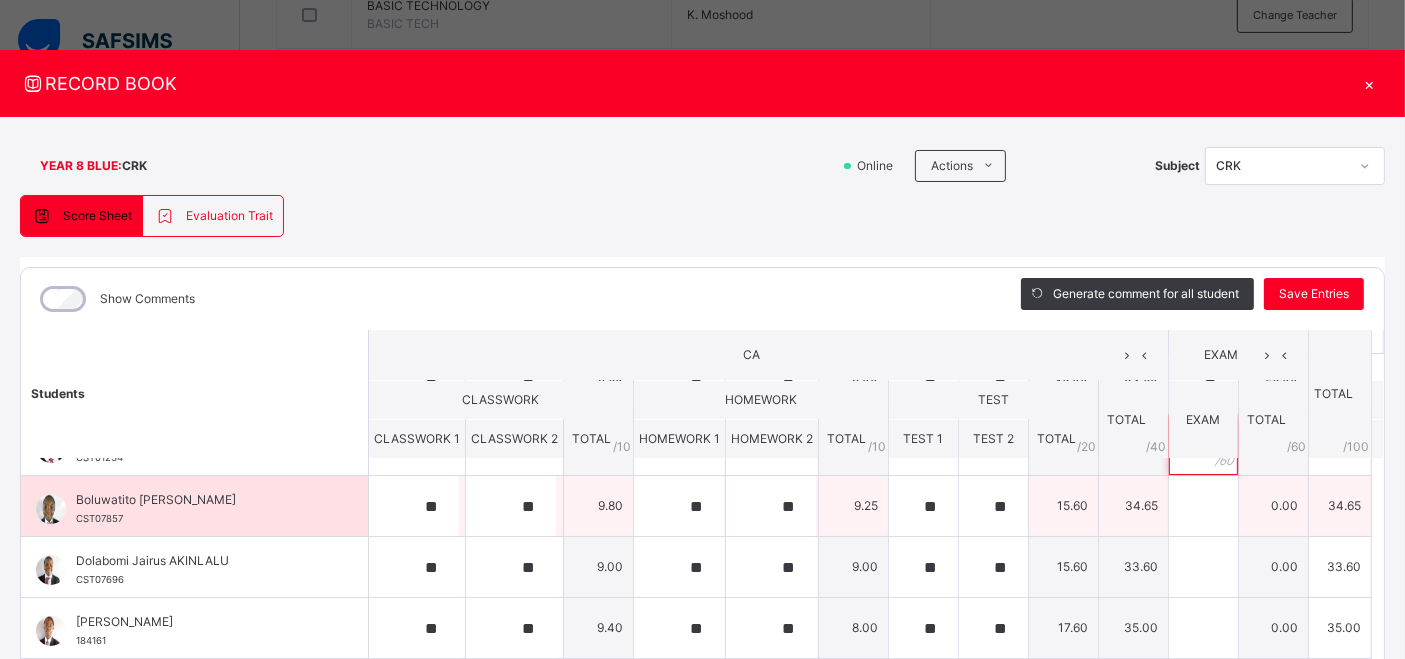 type on "**" 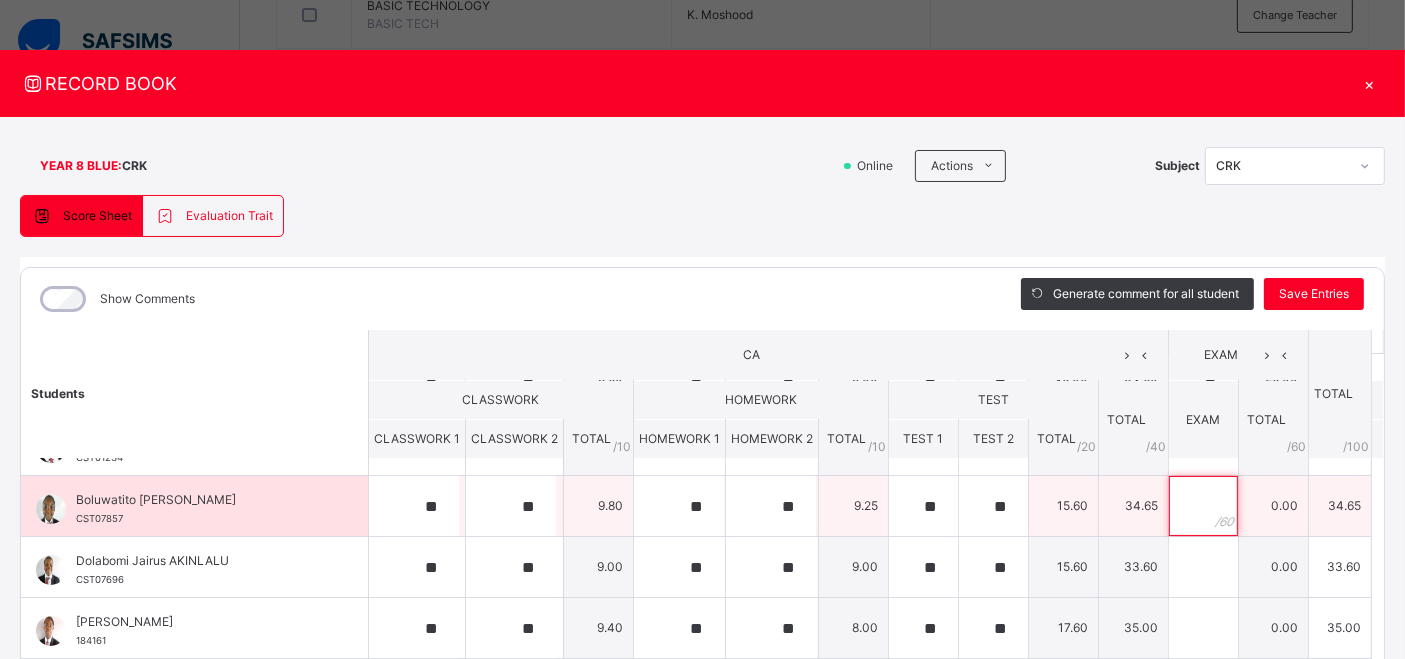 click at bounding box center [1203, 506] 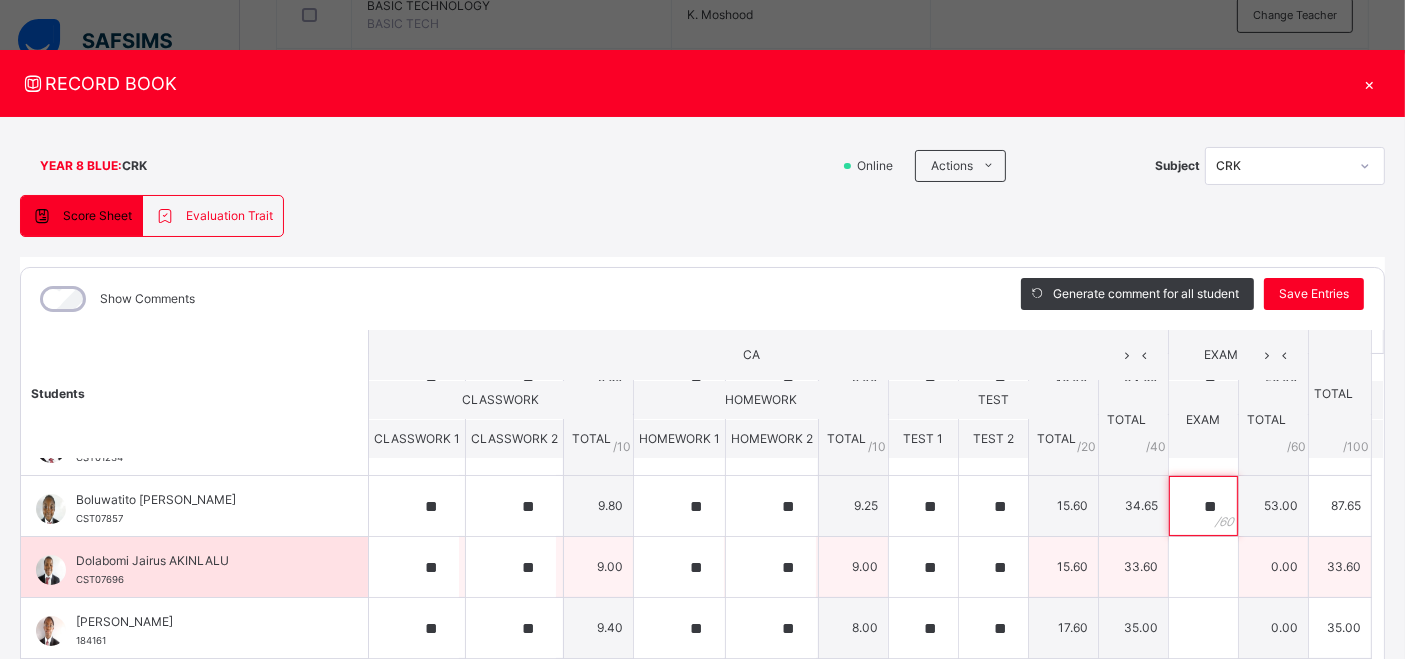 type on "**" 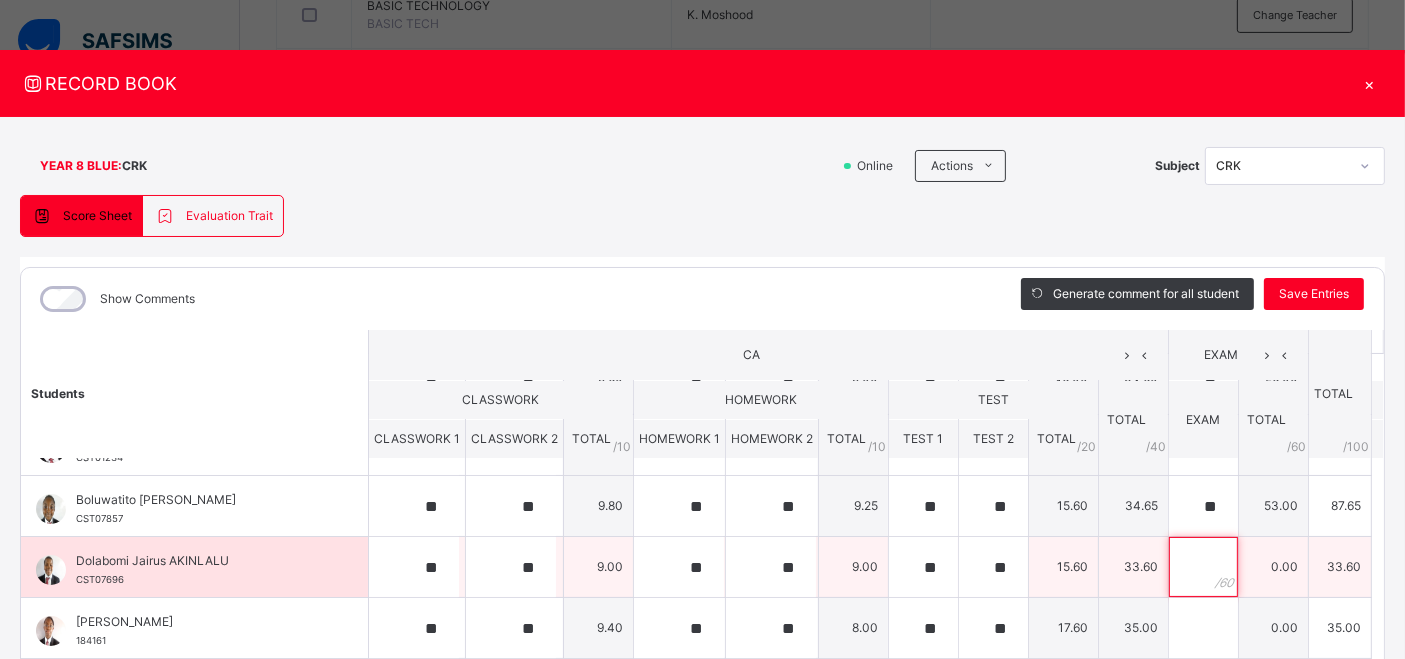 click at bounding box center (1203, 567) 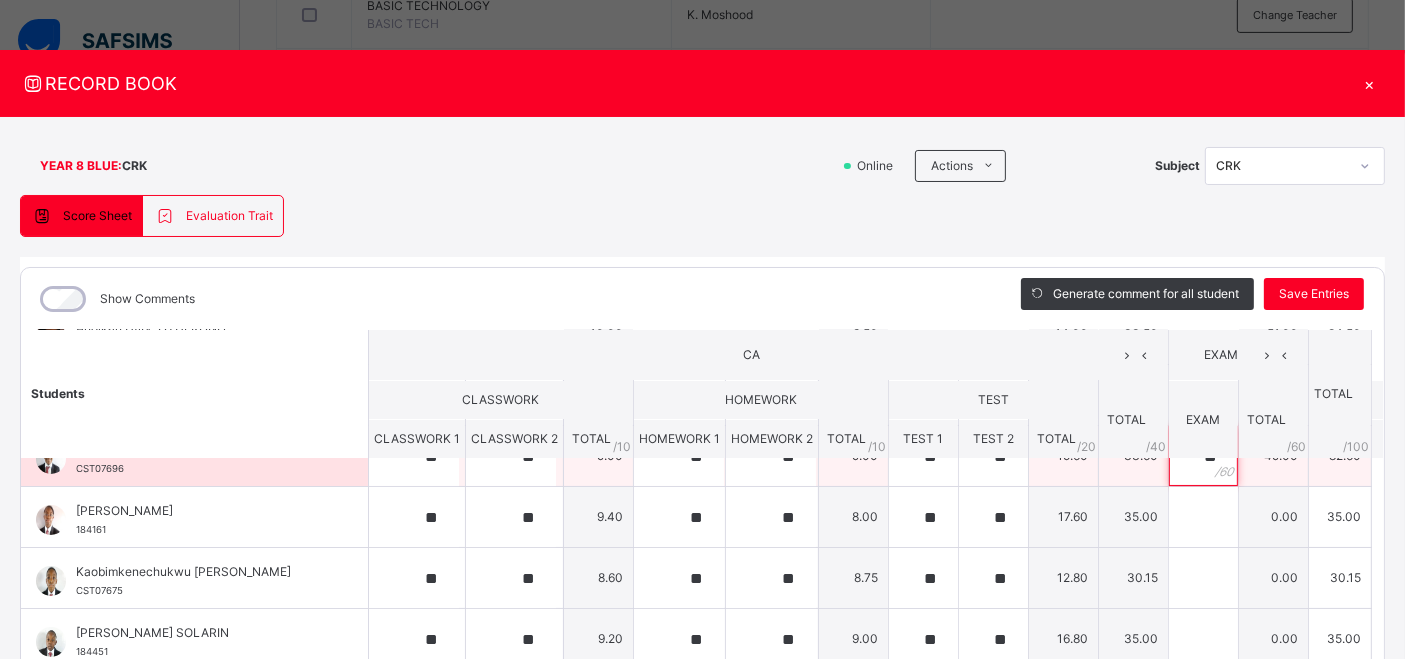 scroll, scrollTop: 220, scrollLeft: 0, axis: vertical 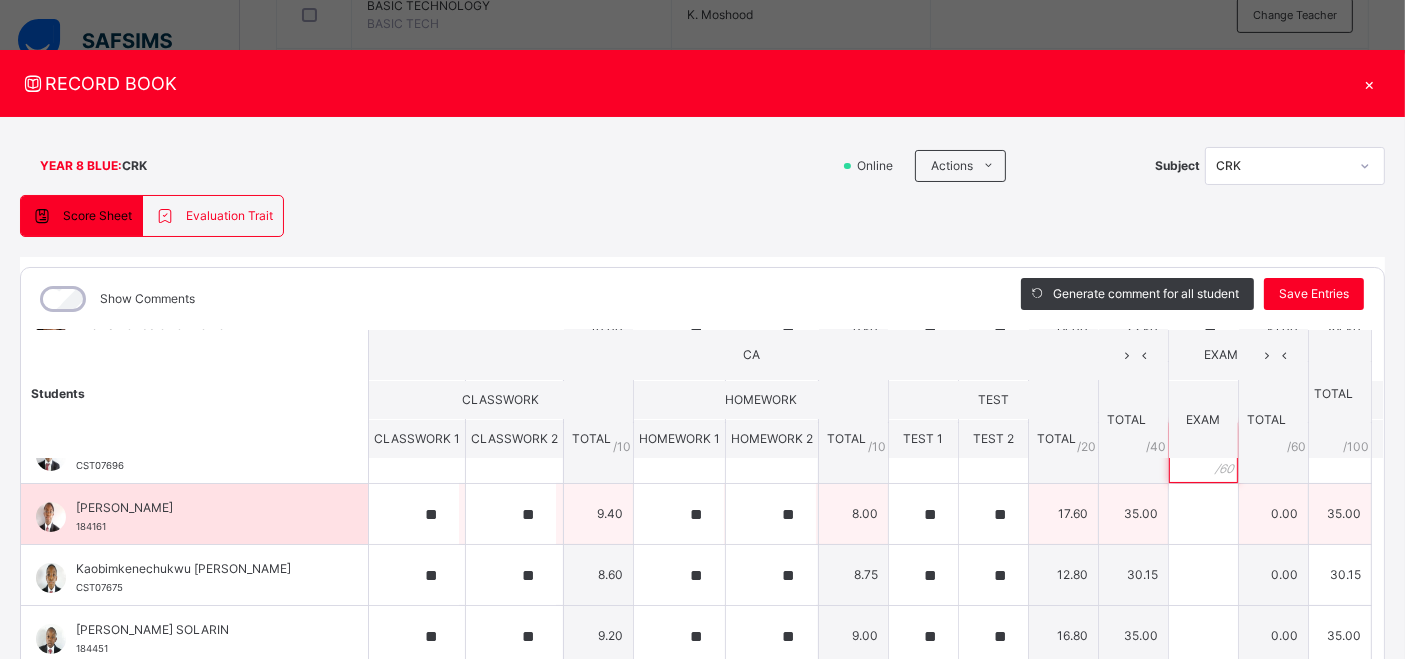 type on "**" 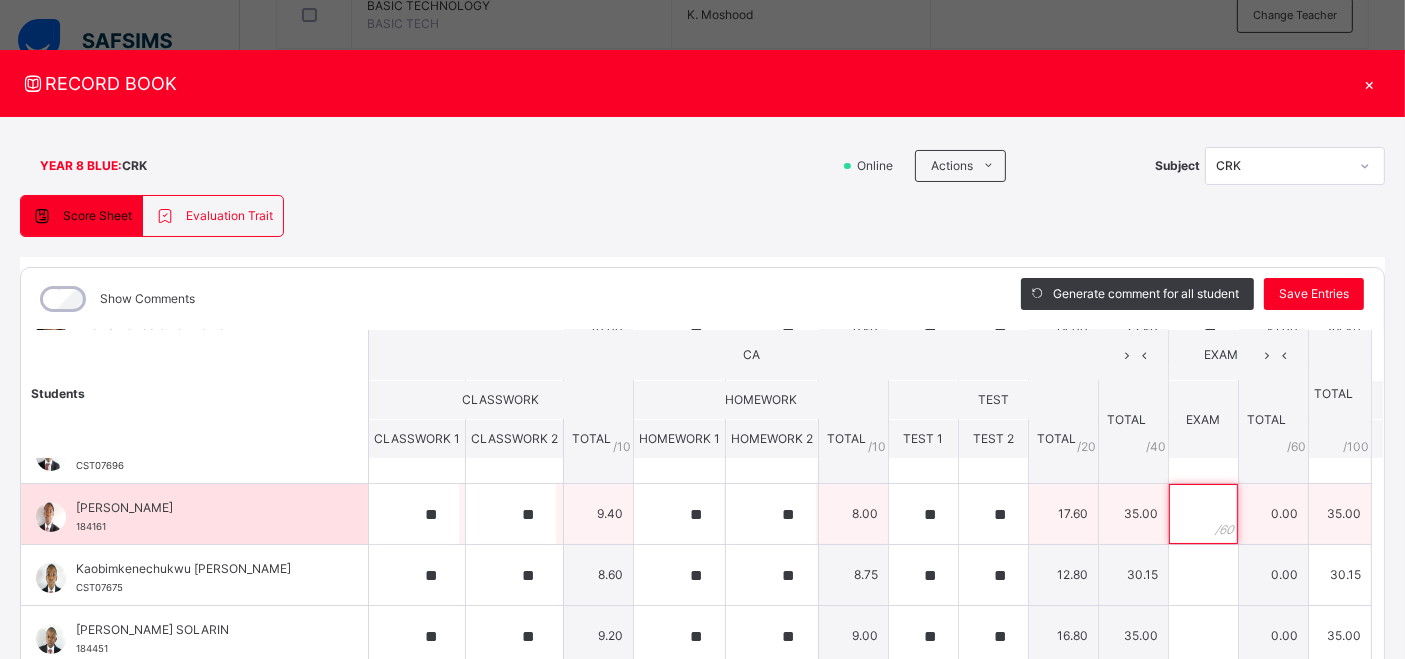 click at bounding box center (1203, 514) 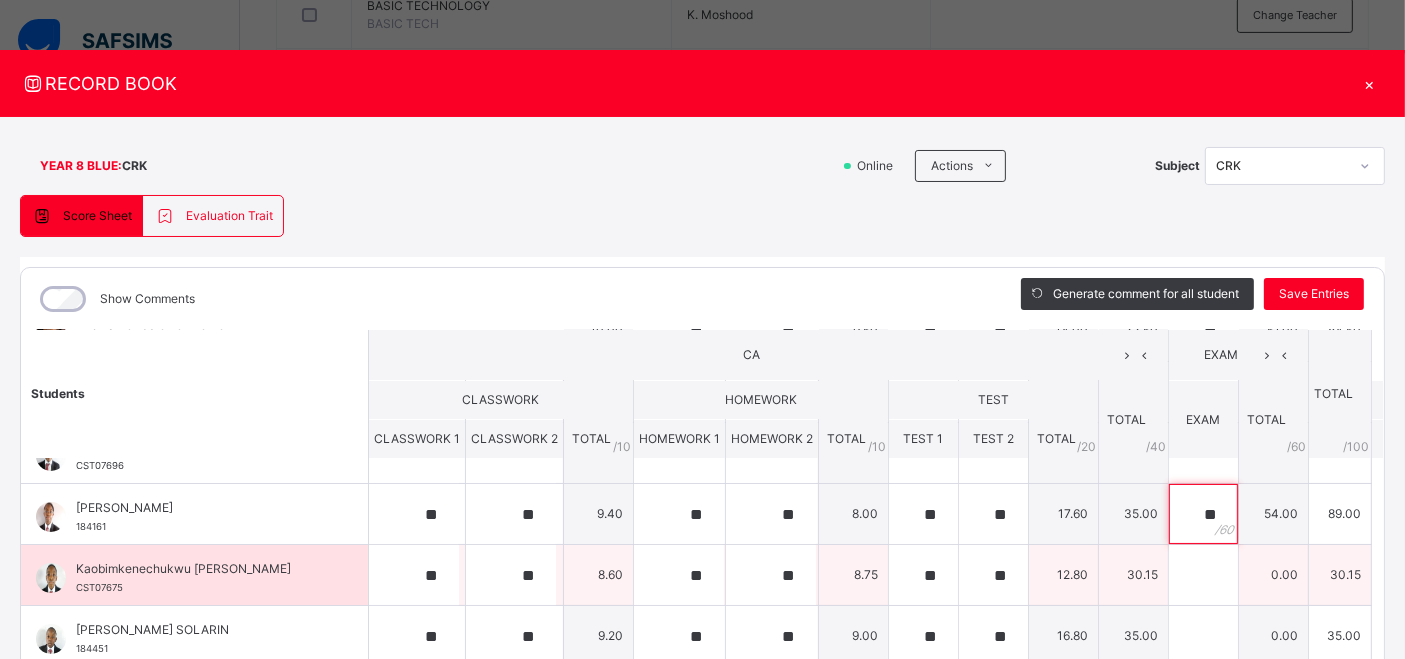 type on "**" 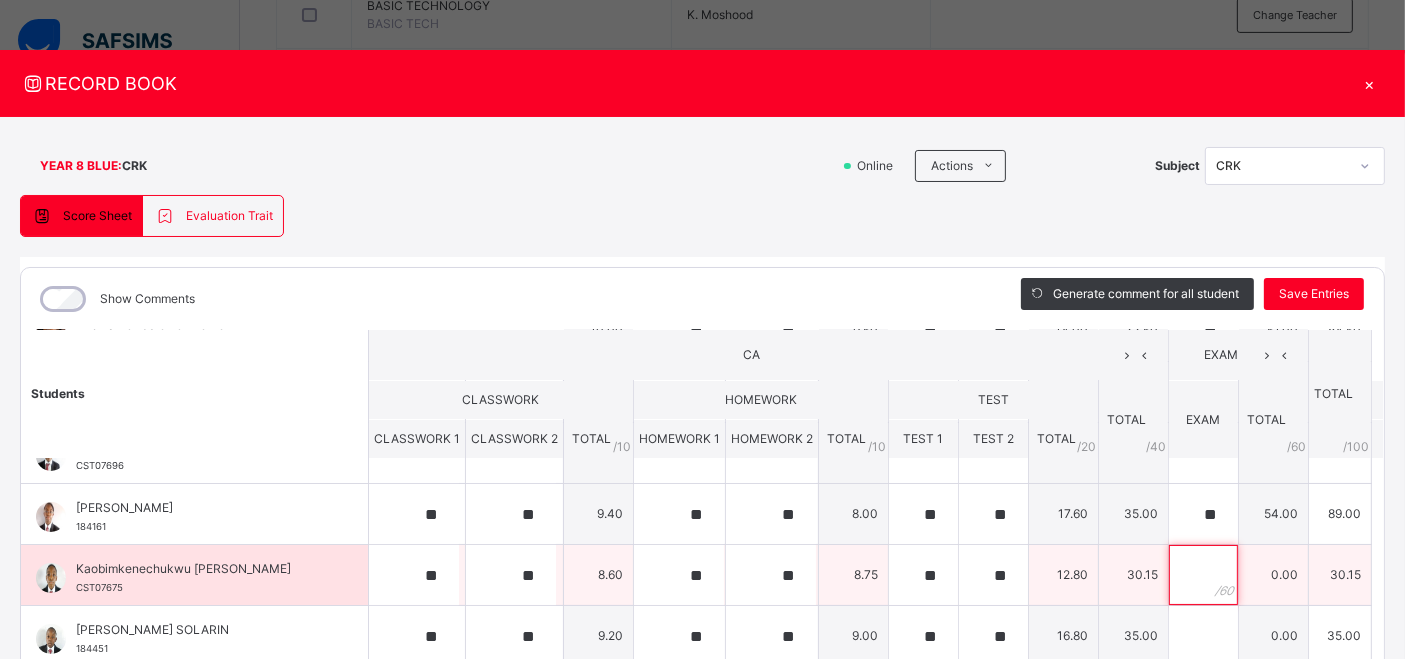 click at bounding box center (1203, 575) 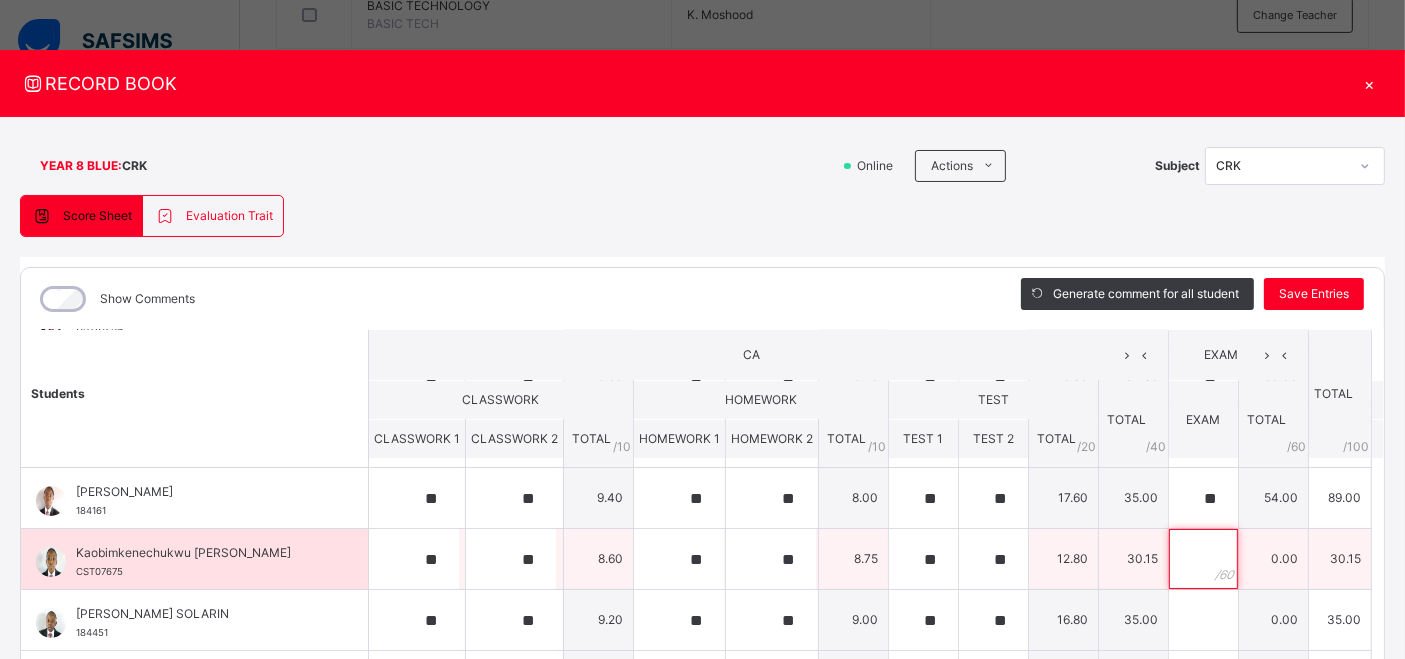 scroll, scrollTop: 235, scrollLeft: 0, axis: vertical 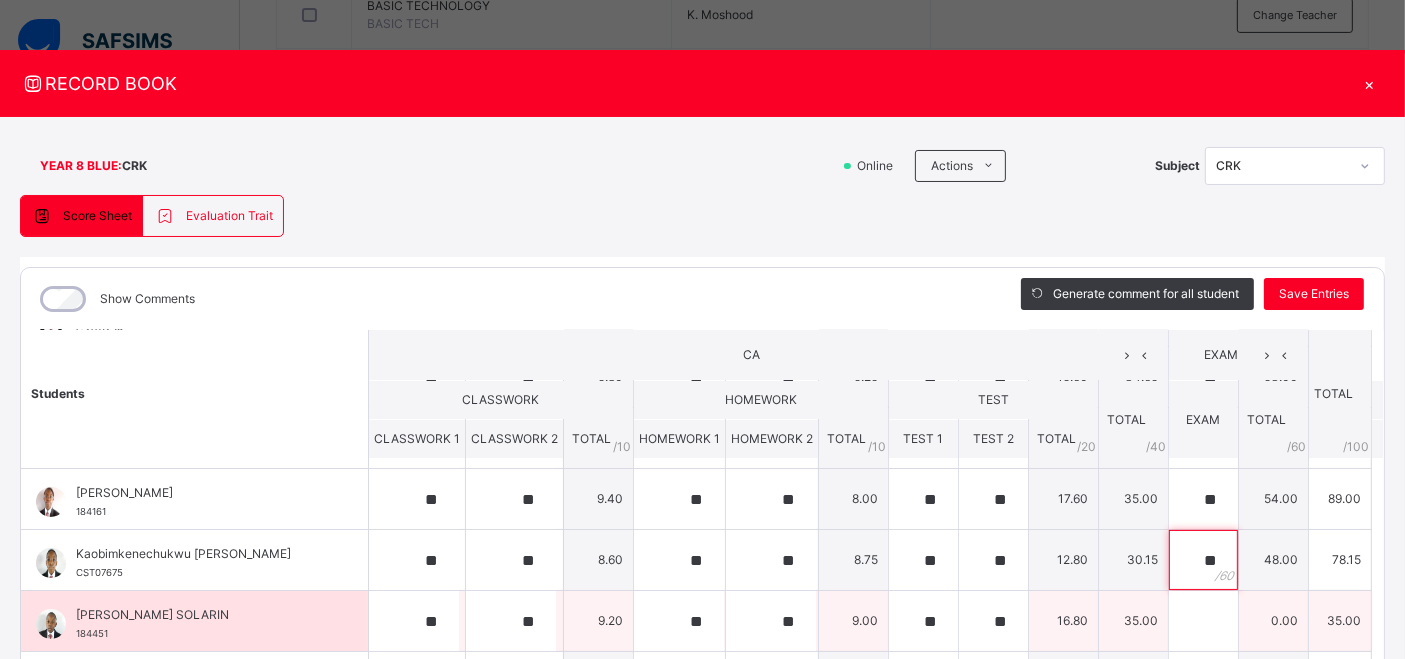 type on "**" 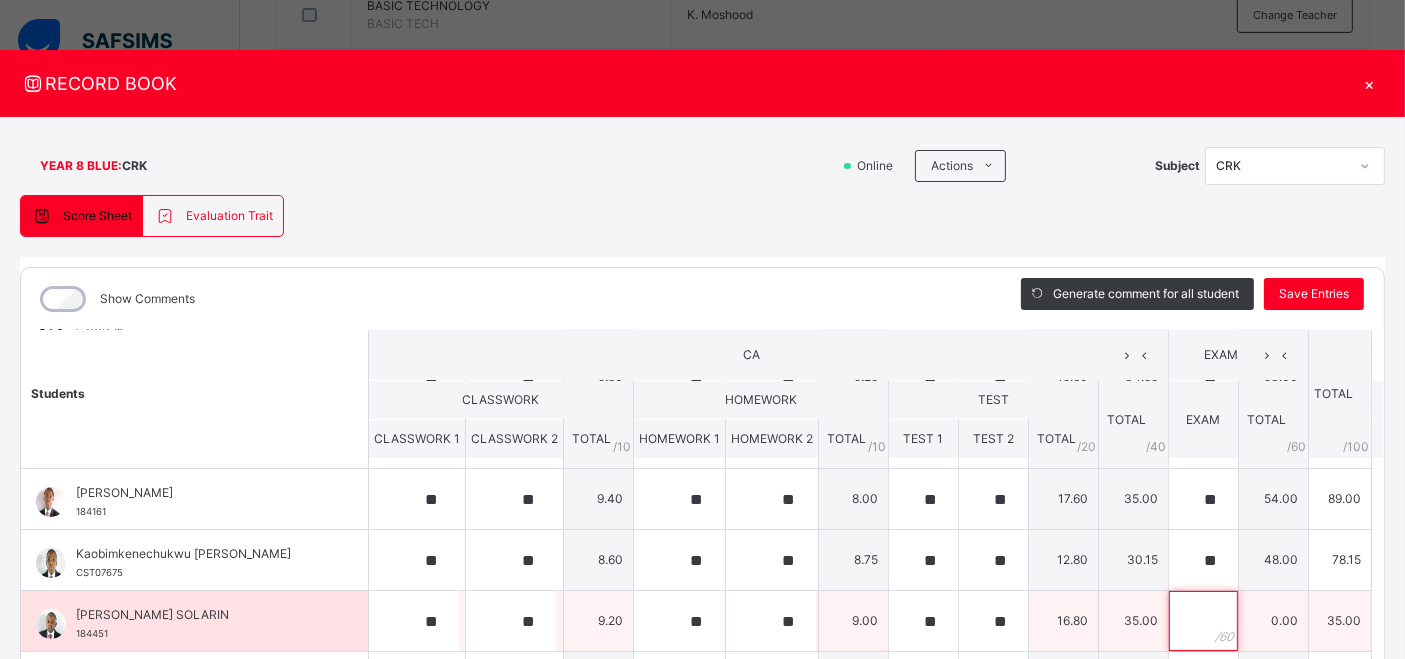 click at bounding box center (1203, 621) 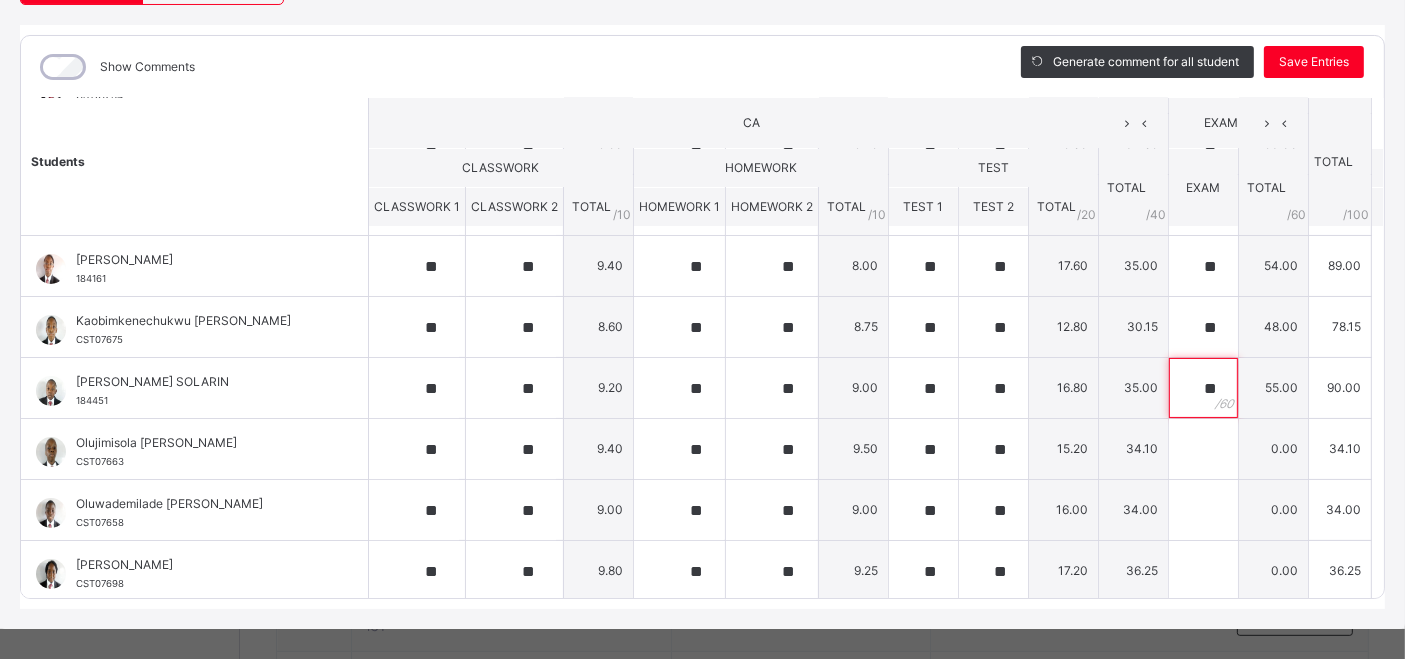 scroll, scrollTop: 250, scrollLeft: 0, axis: vertical 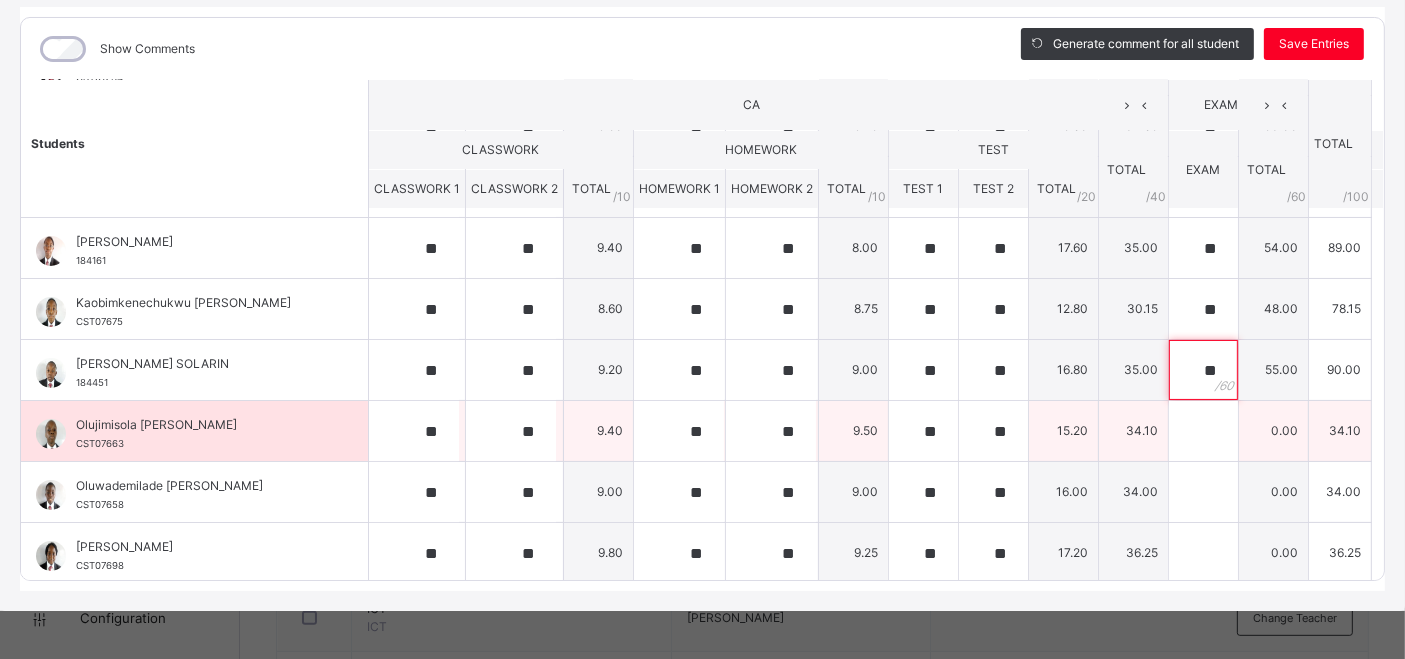 type on "**" 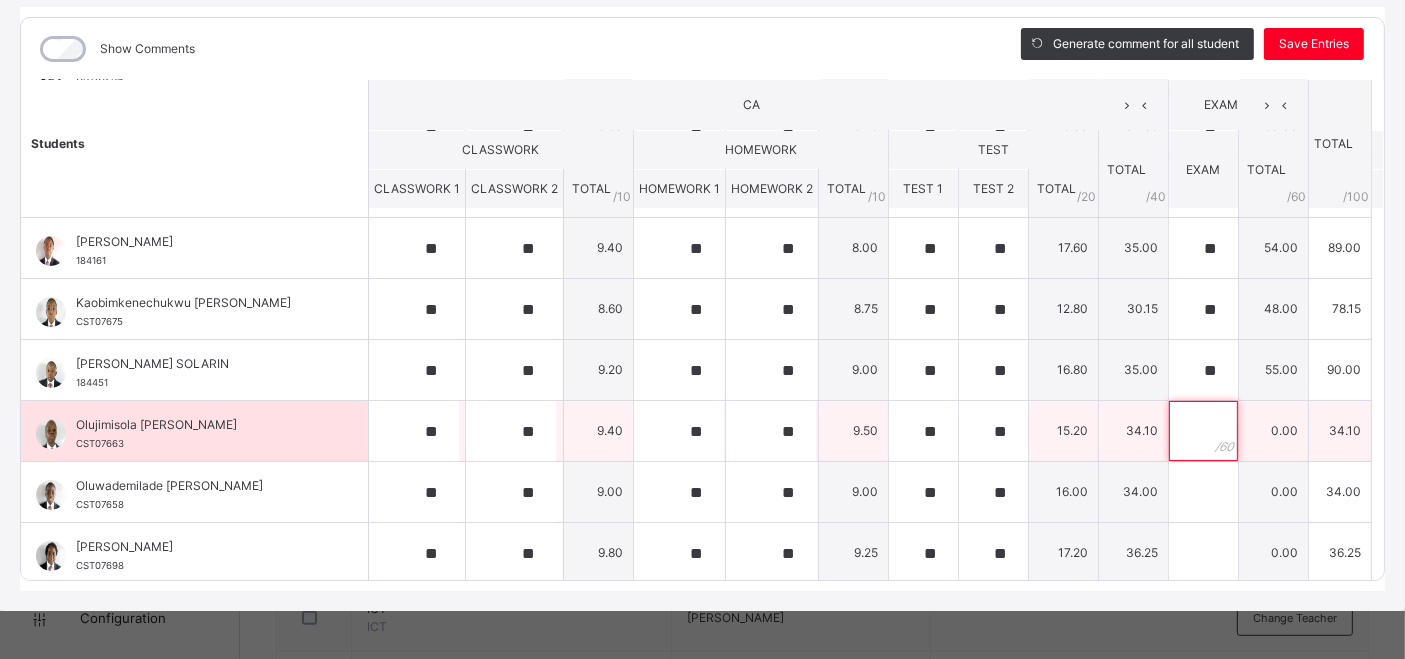 click at bounding box center (1203, 431) 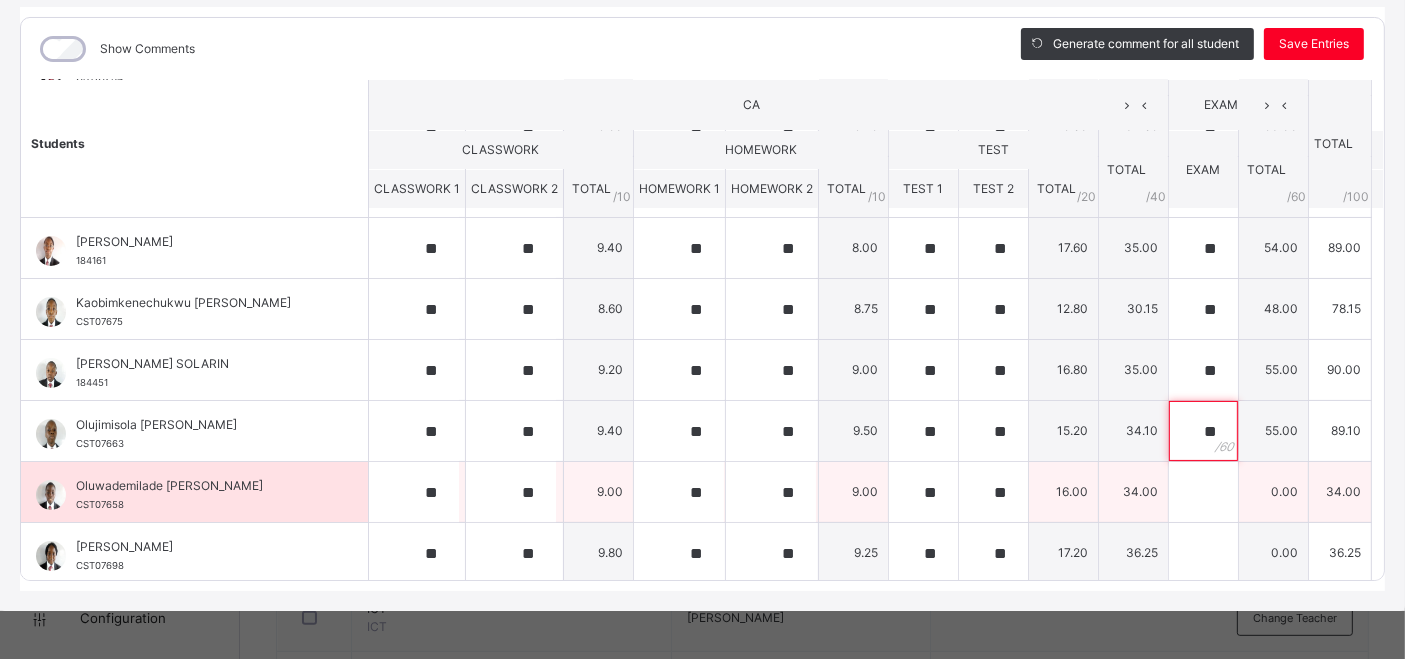 type on "**" 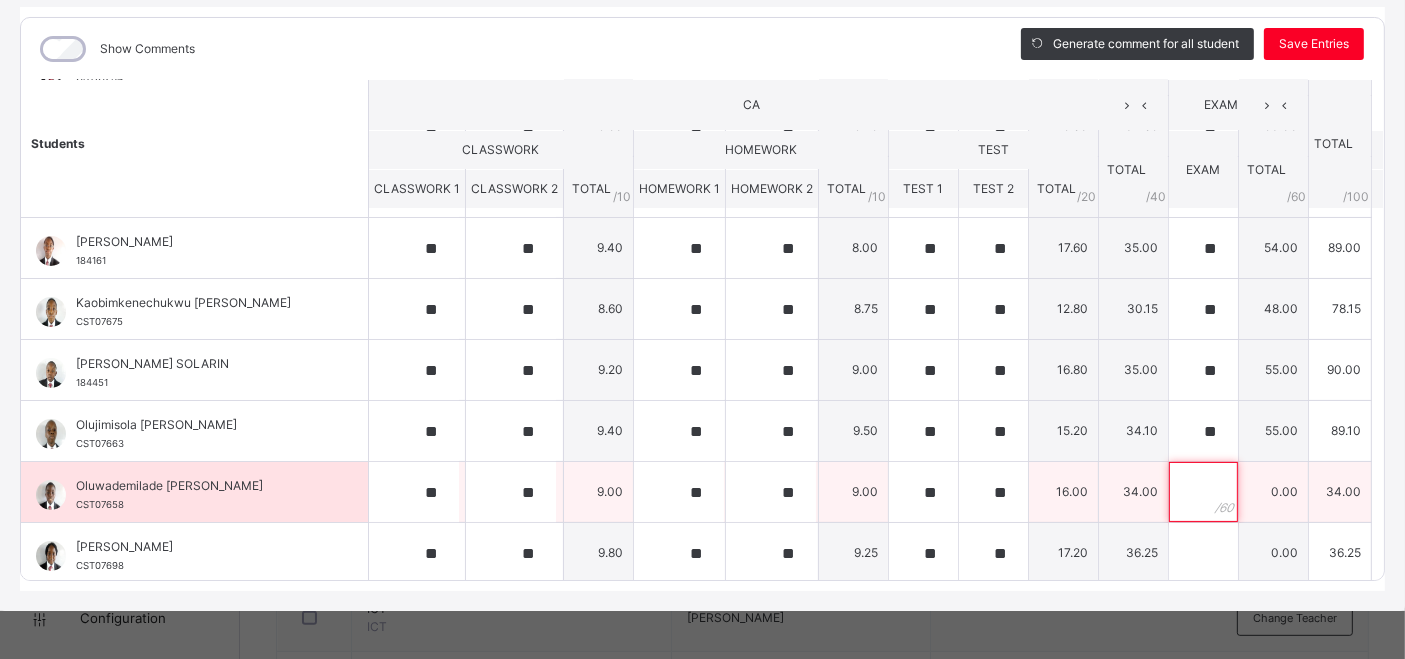 click at bounding box center [1203, 492] 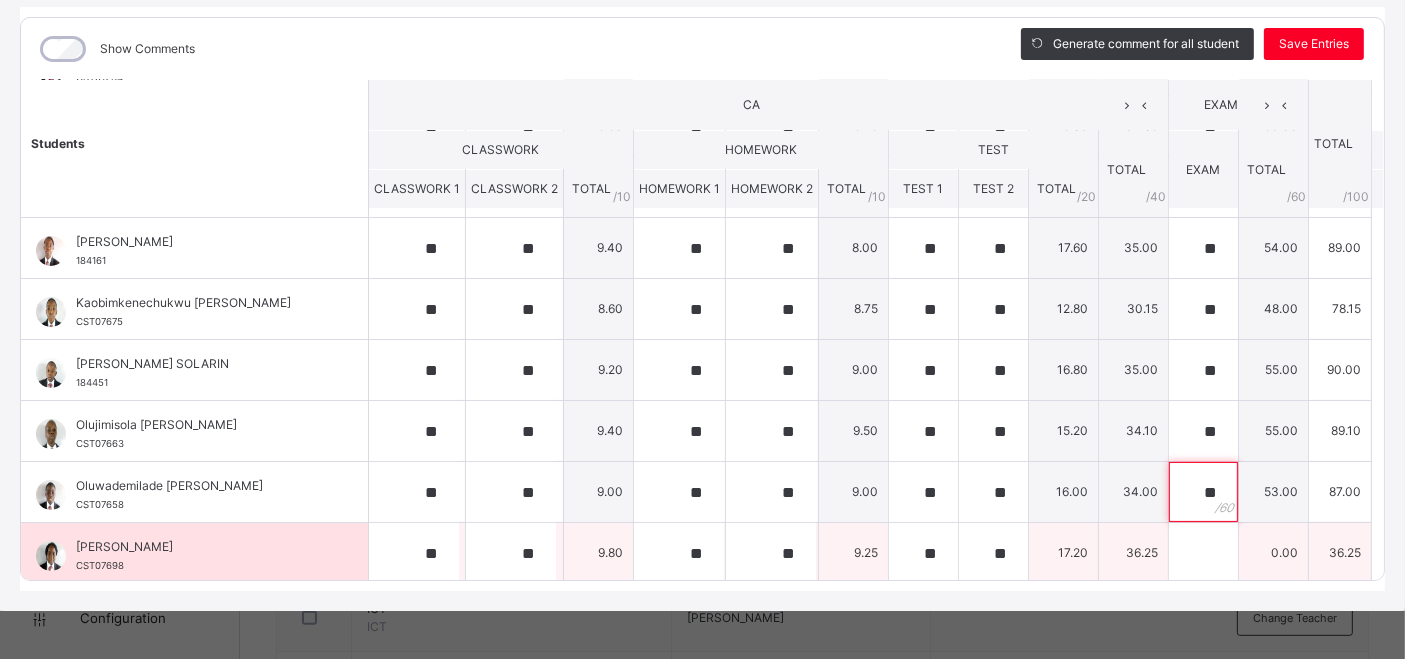 type on "**" 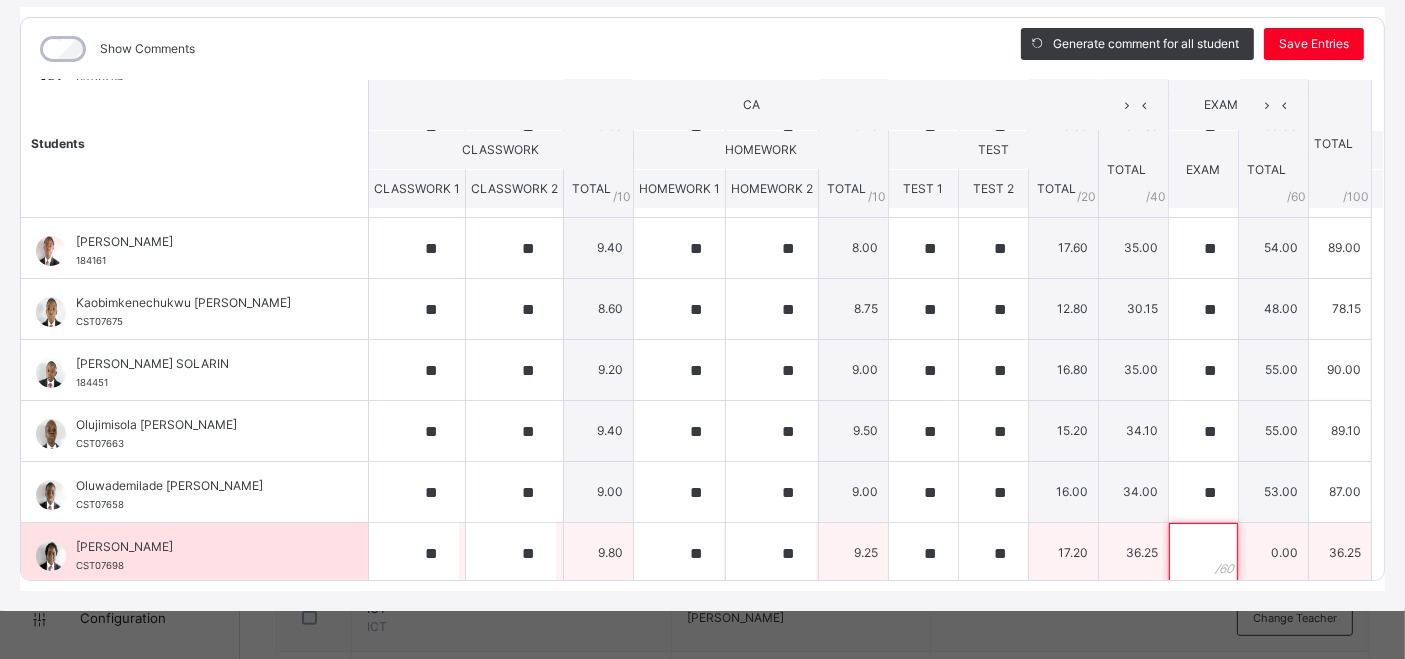 click at bounding box center [1203, 553] 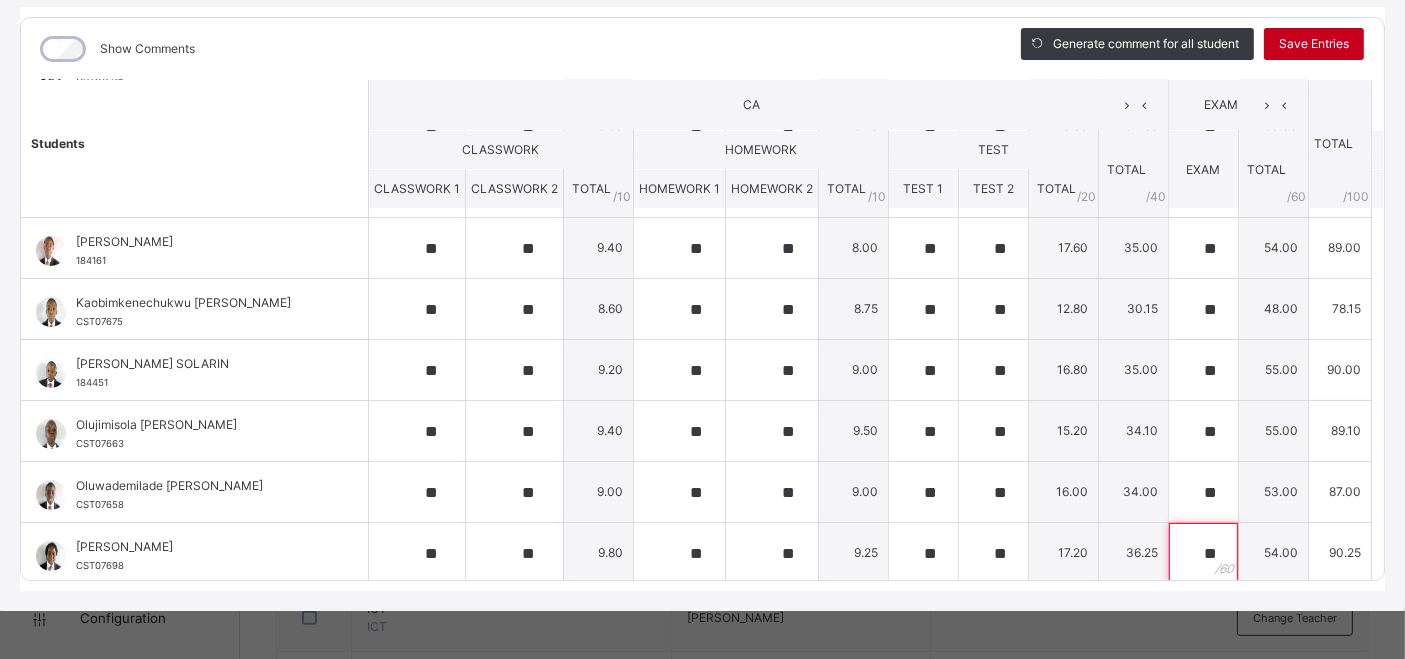 type on "**" 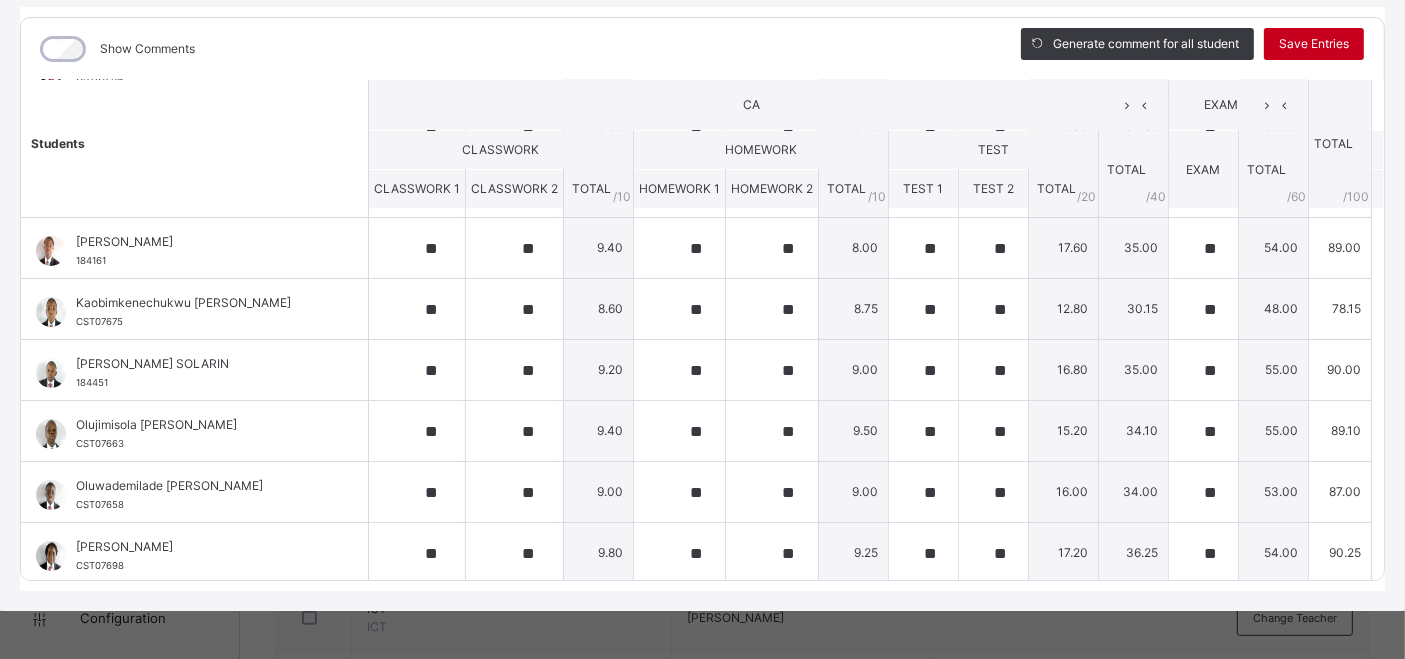 click on "Save Entries" at bounding box center (1314, 44) 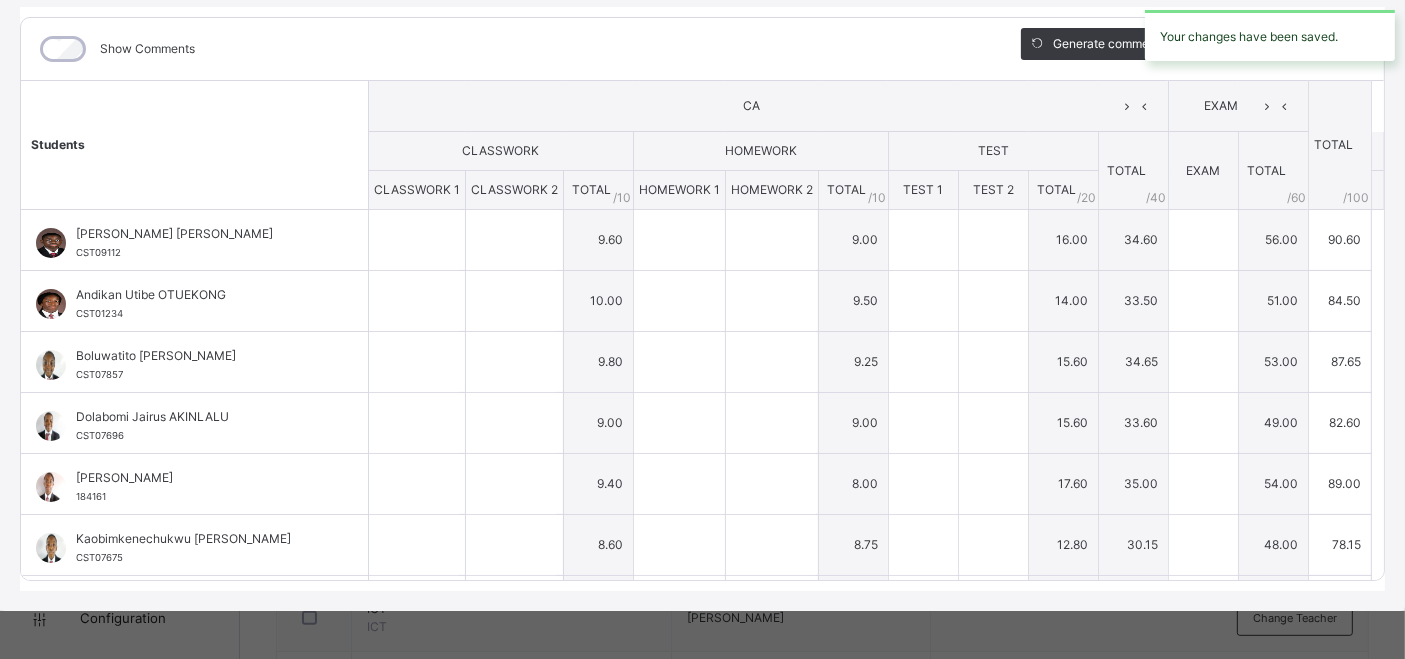 type on "**" 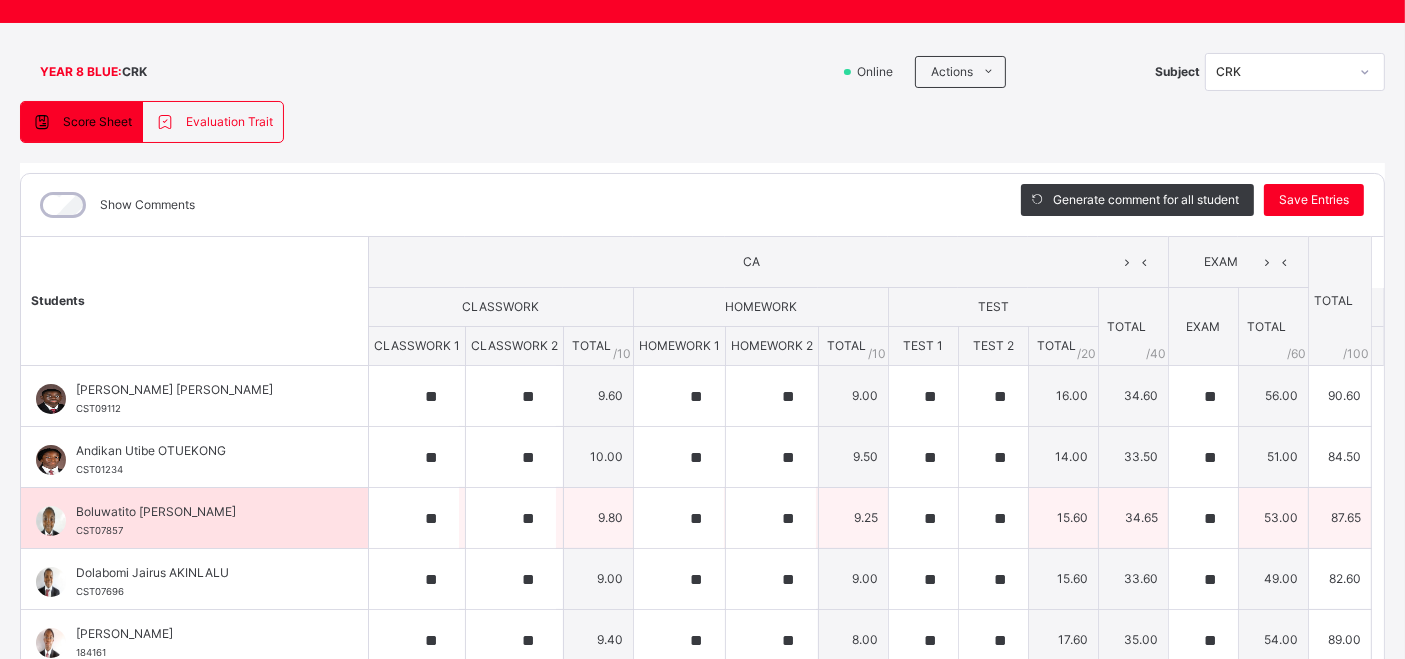 scroll, scrollTop: 90, scrollLeft: 0, axis: vertical 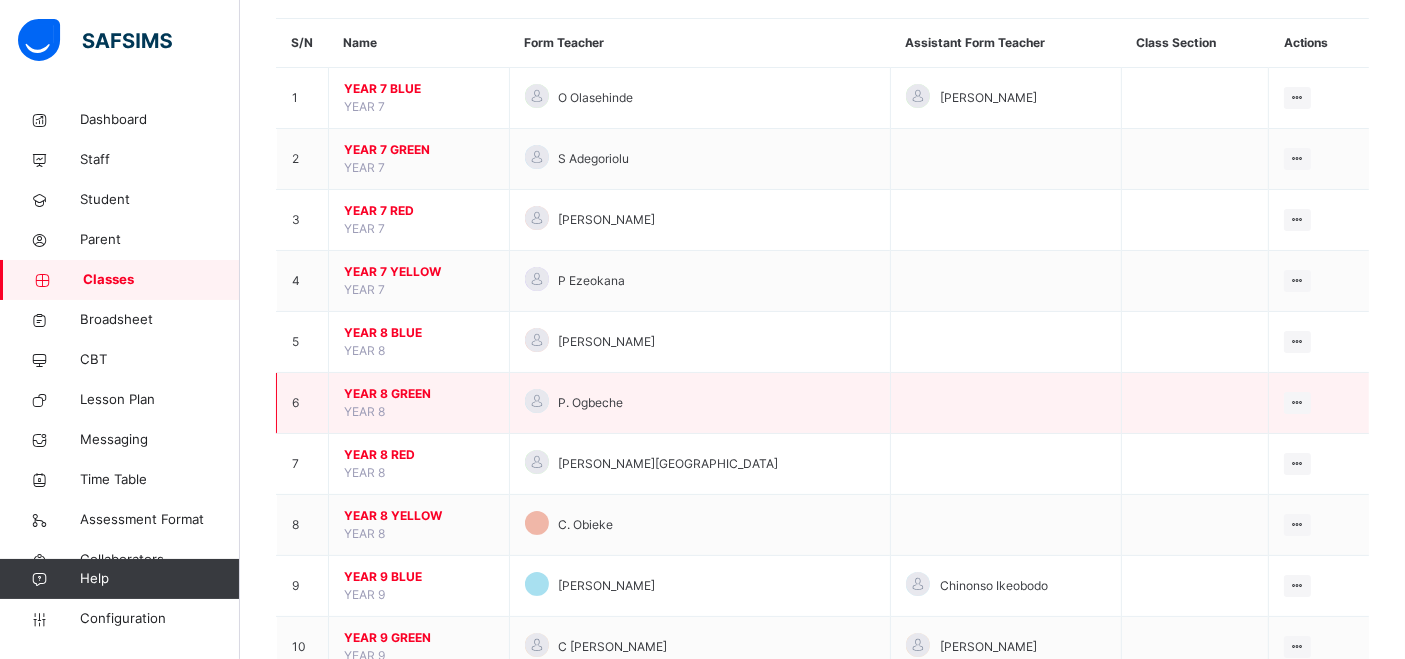 click on "YEAR 8   GREEN" at bounding box center (419, 394) 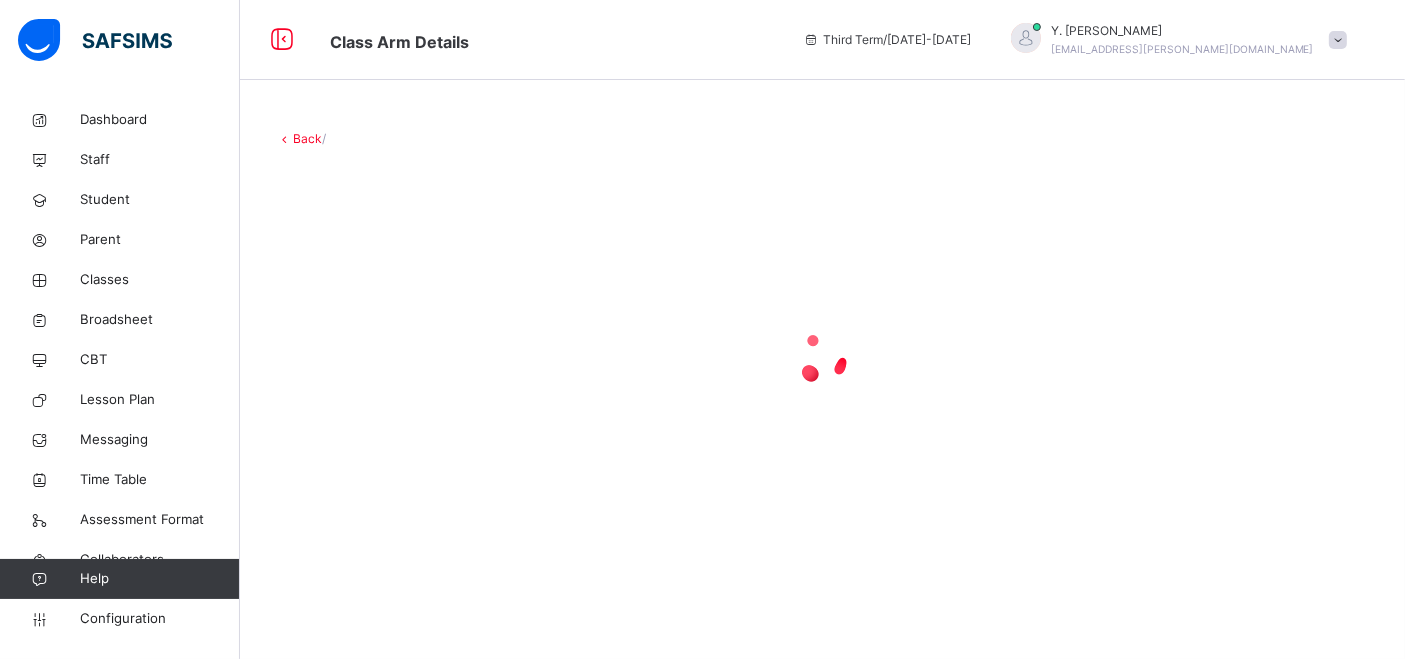 scroll, scrollTop: 0, scrollLeft: 0, axis: both 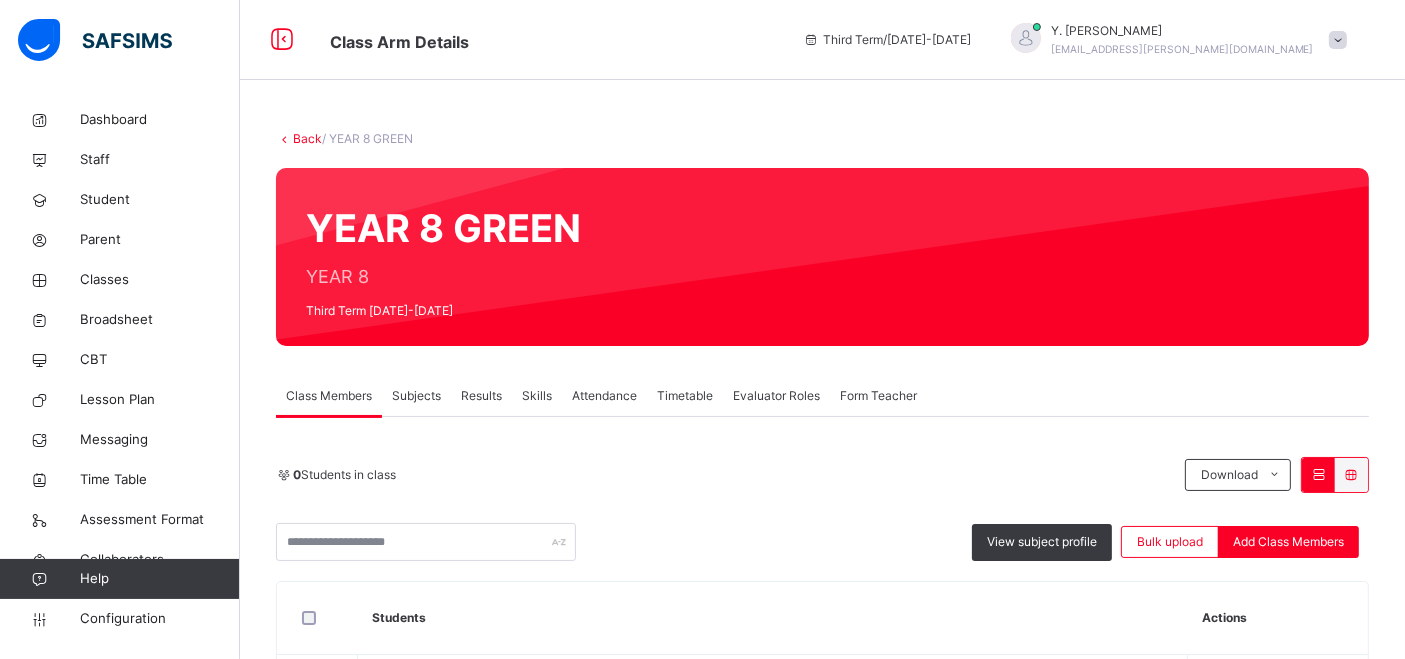 click on "Subjects" at bounding box center (416, 396) 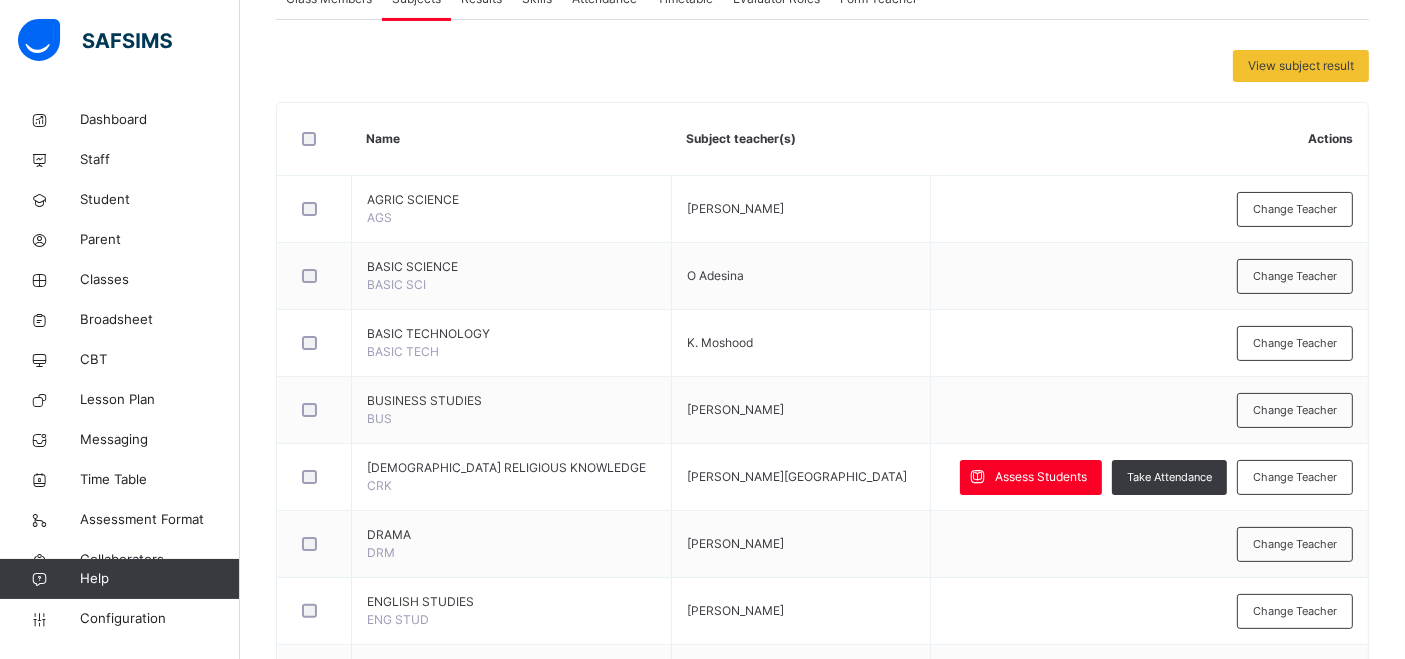 scroll, scrollTop: 399, scrollLeft: 0, axis: vertical 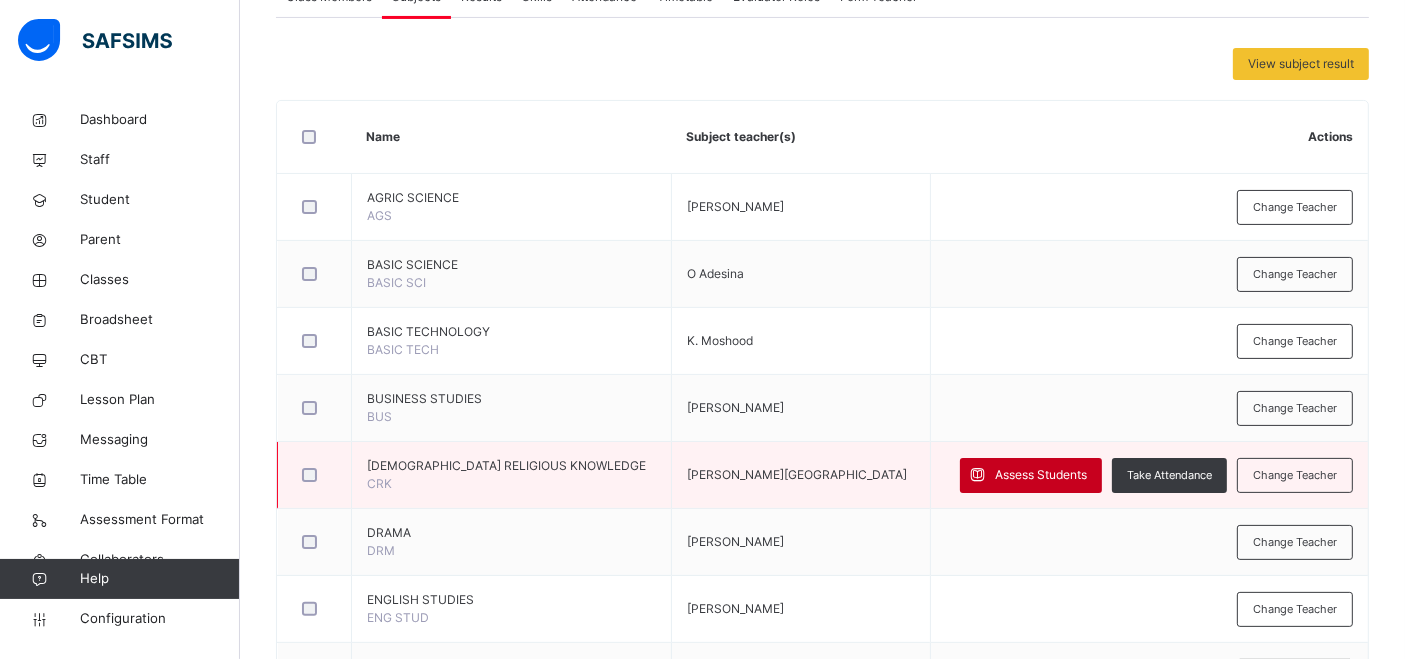 click on "Assess Students" at bounding box center (1041, 475) 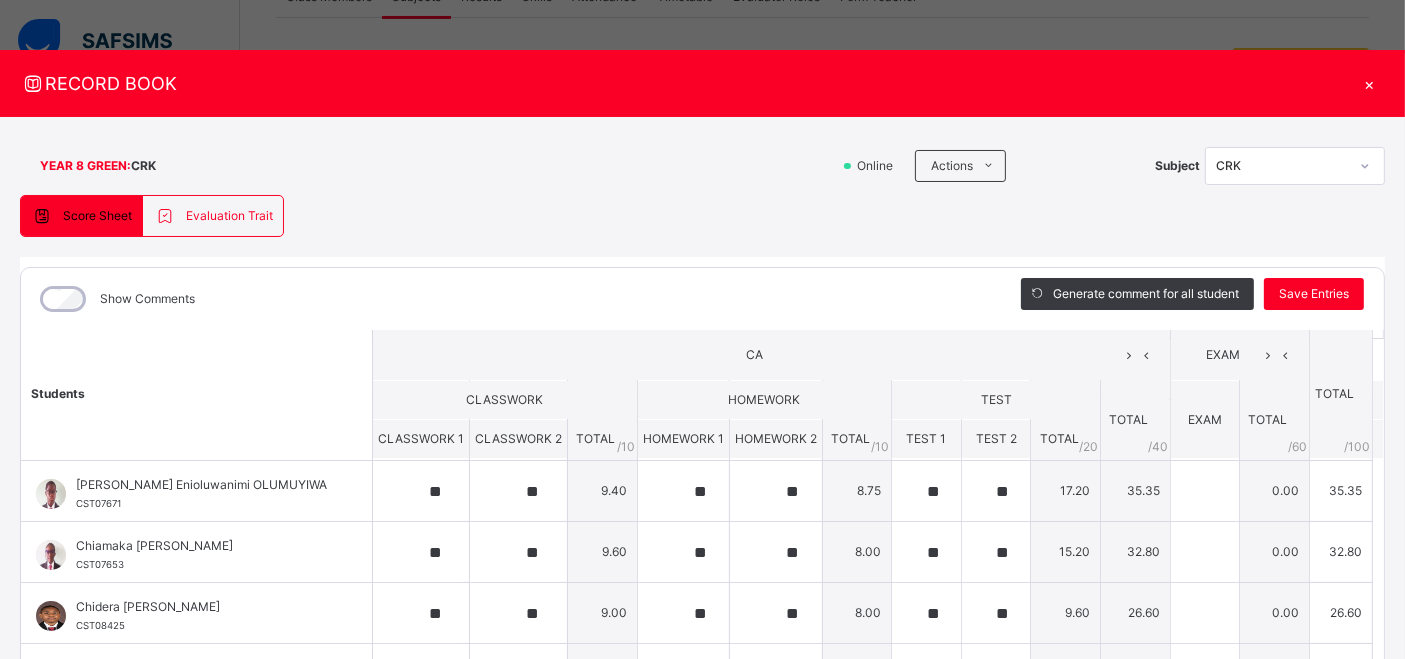scroll, scrollTop: 0, scrollLeft: 0, axis: both 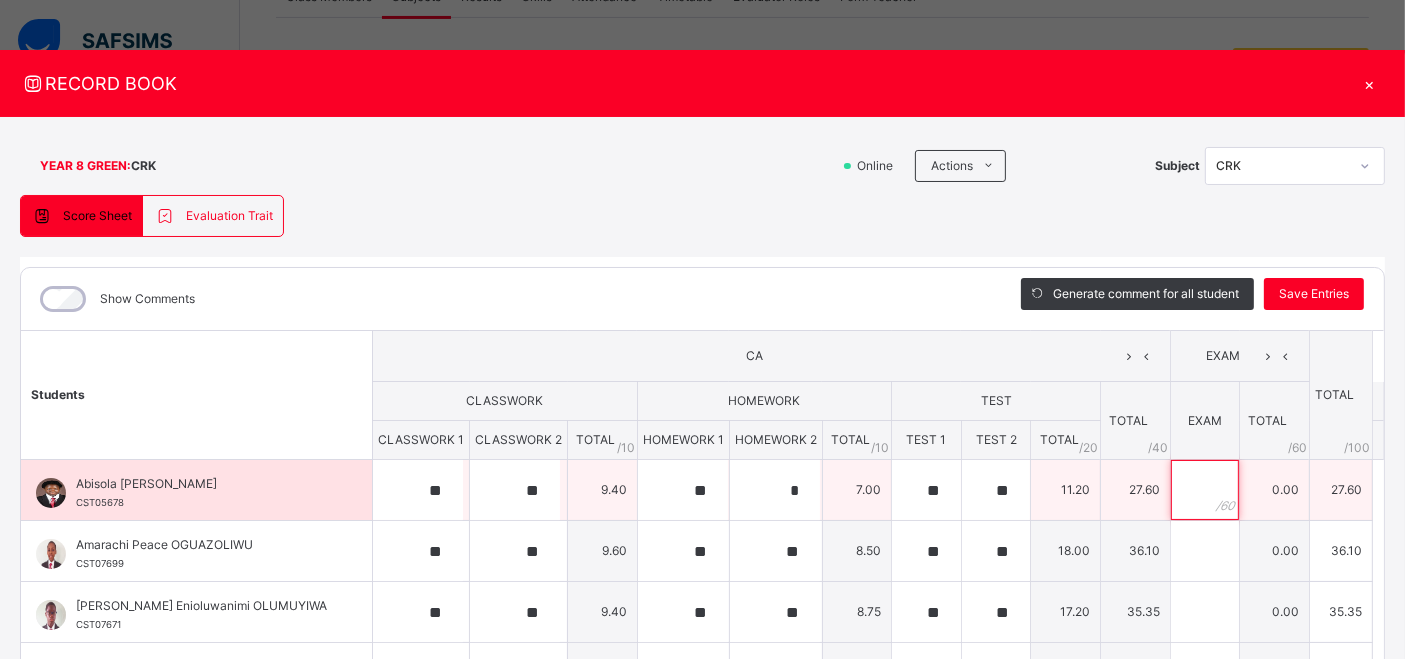 click at bounding box center [1205, 490] 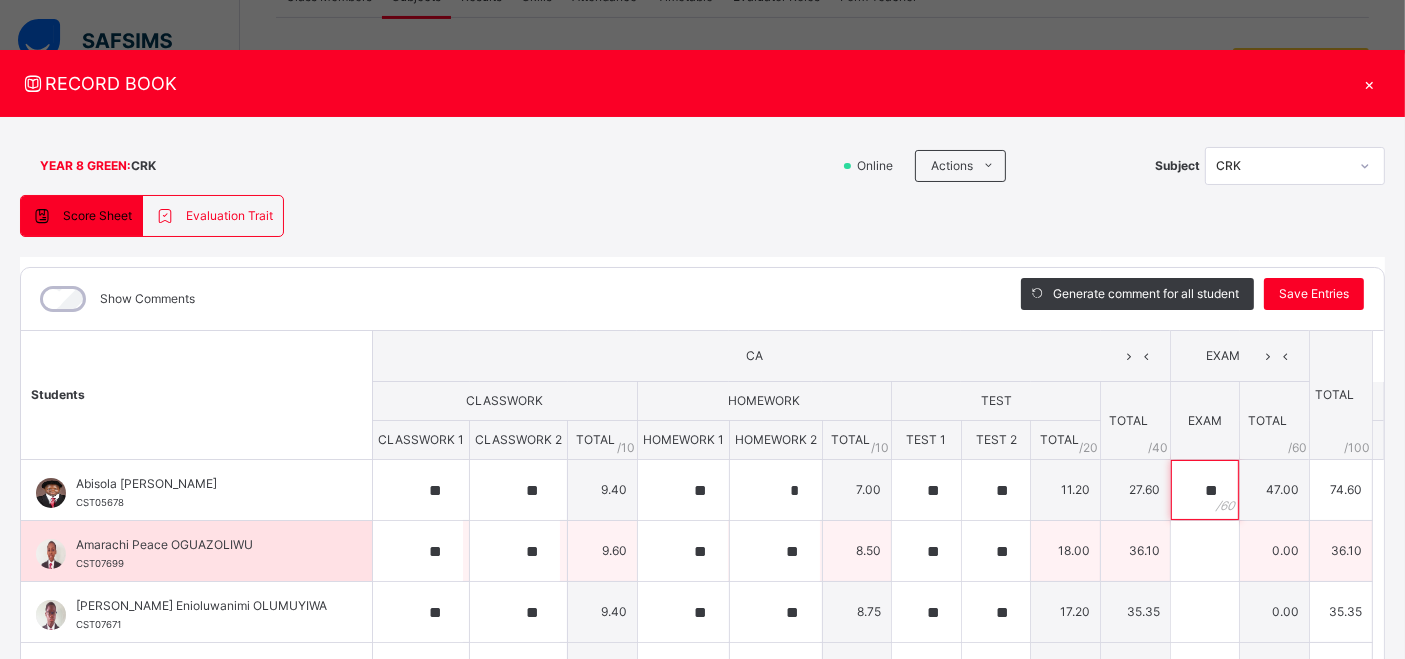 type on "**" 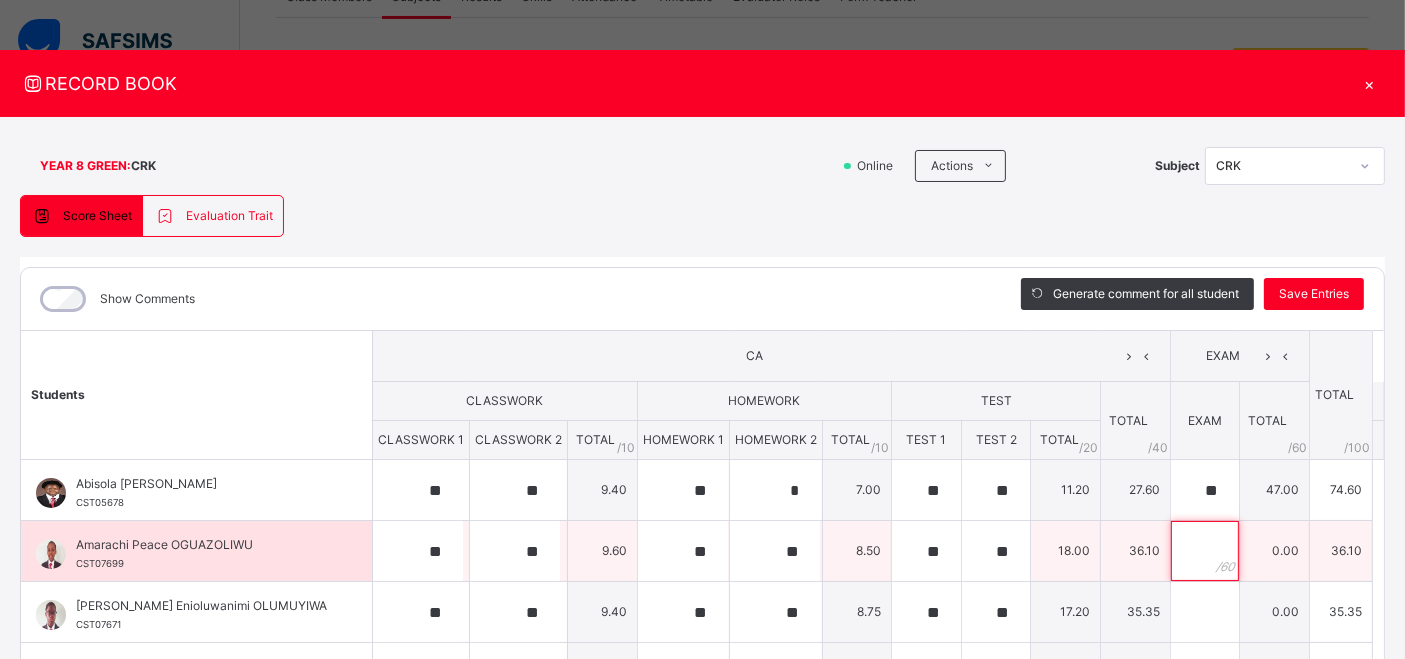 click at bounding box center [1205, 551] 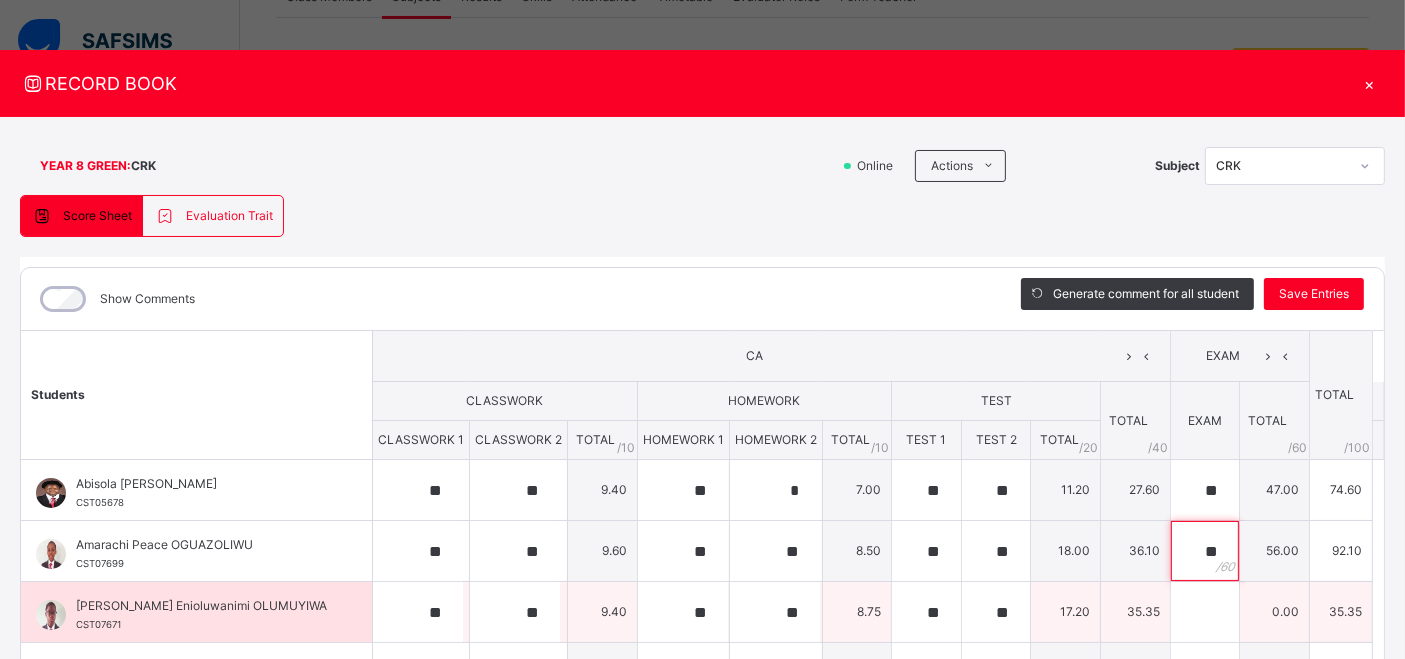 type on "**" 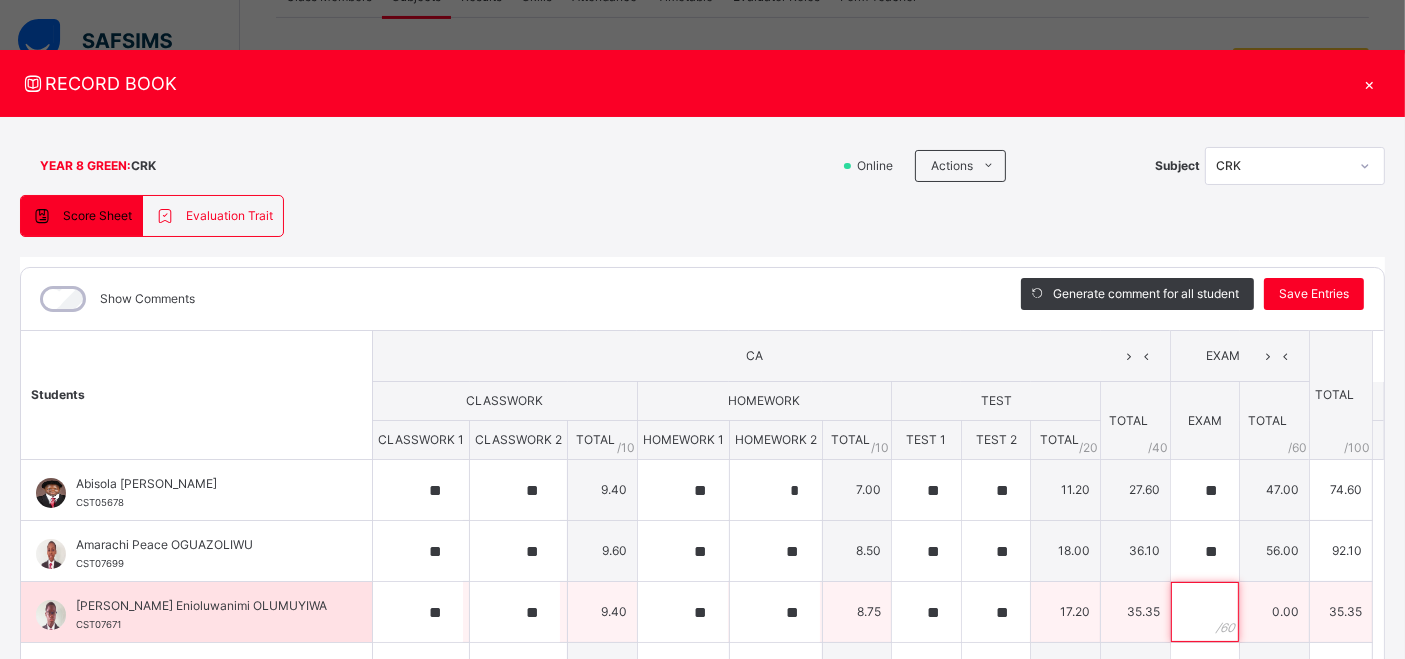 click at bounding box center [1205, 612] 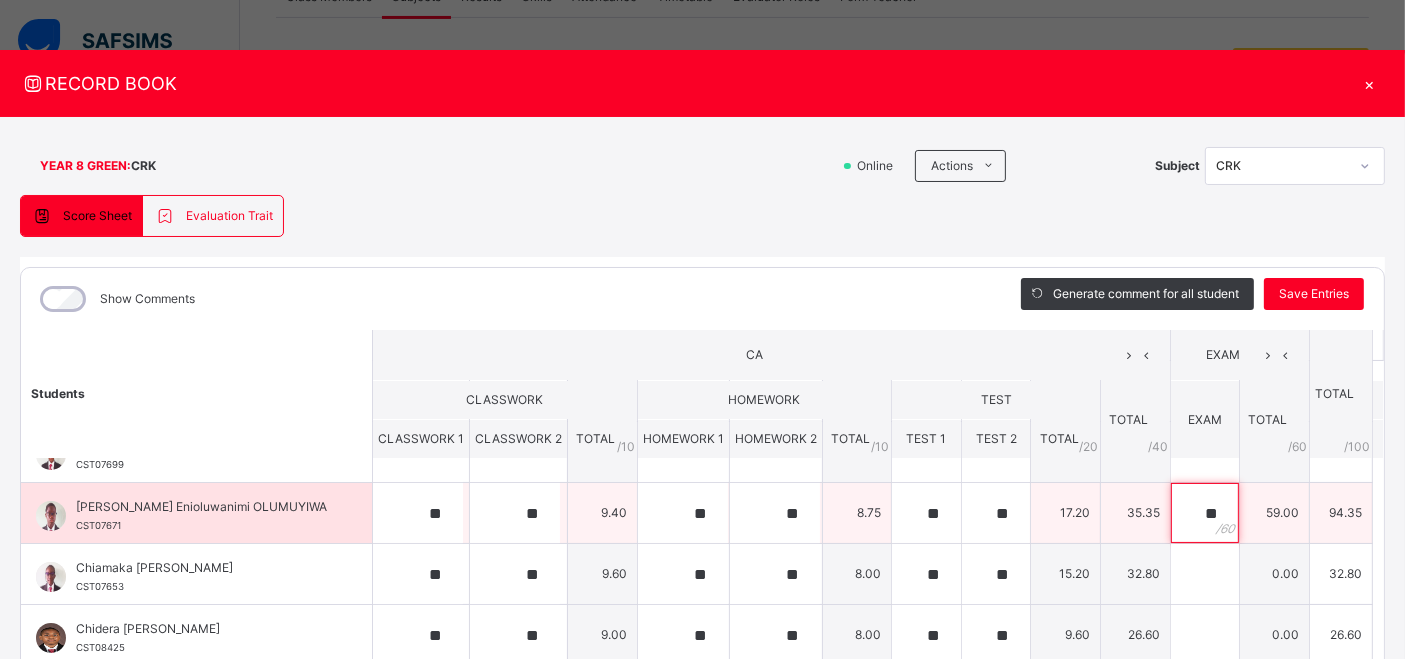 scroll, scrollTop: 100, scrollLeft: 0, axis: vertical 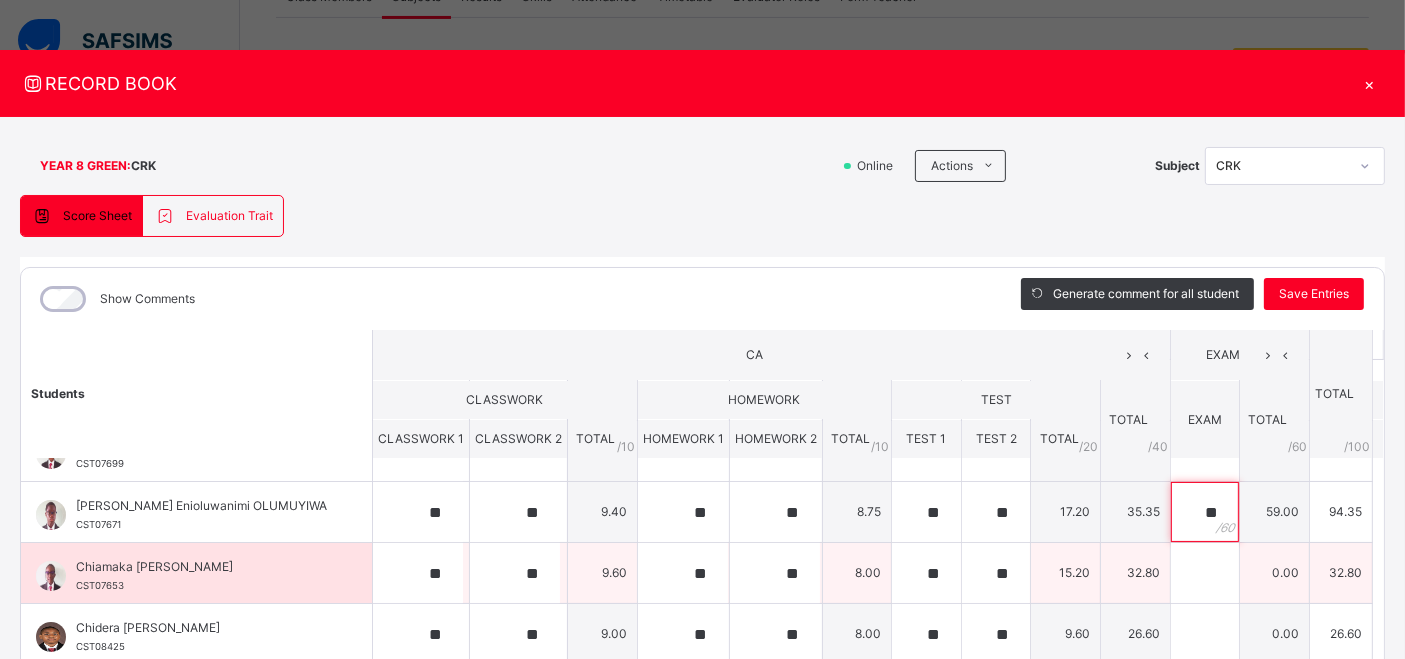 type on "**" 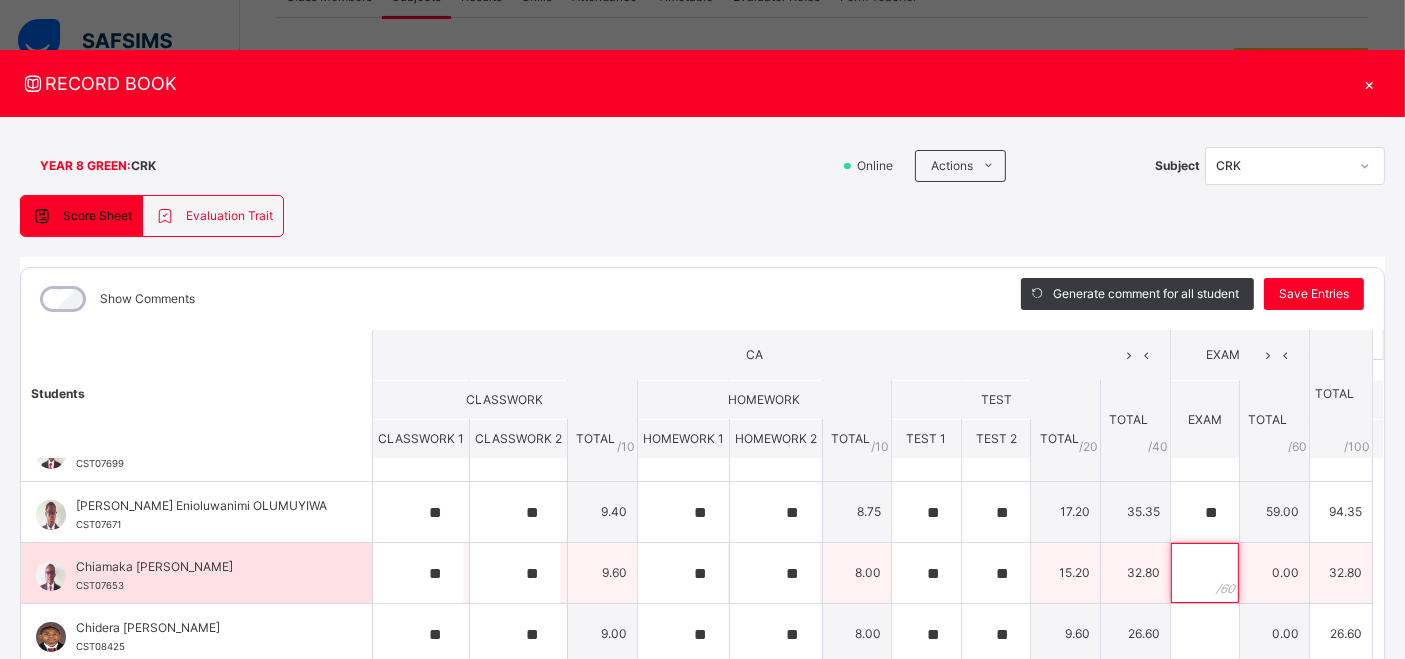click at bounding box center (1205, 573) 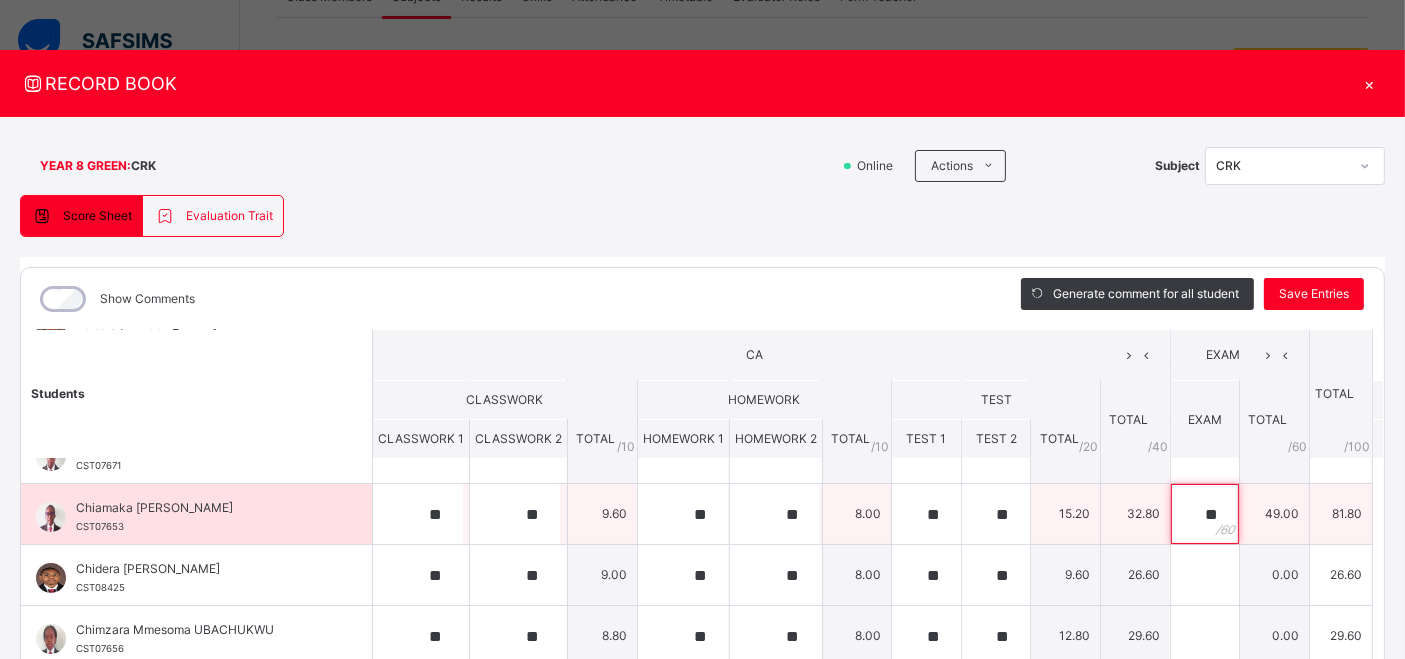 scroll, scrollTop: 162, scrollLeft: 0, axis: vertical 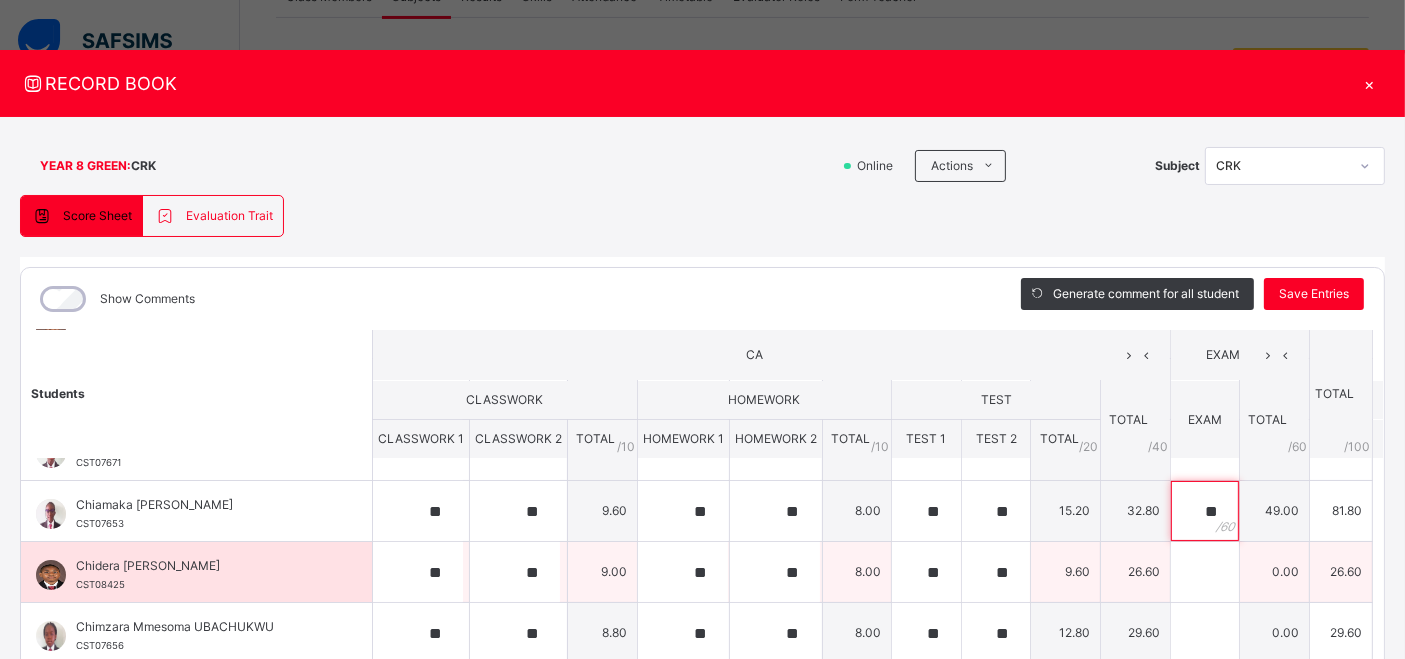 type on "**" 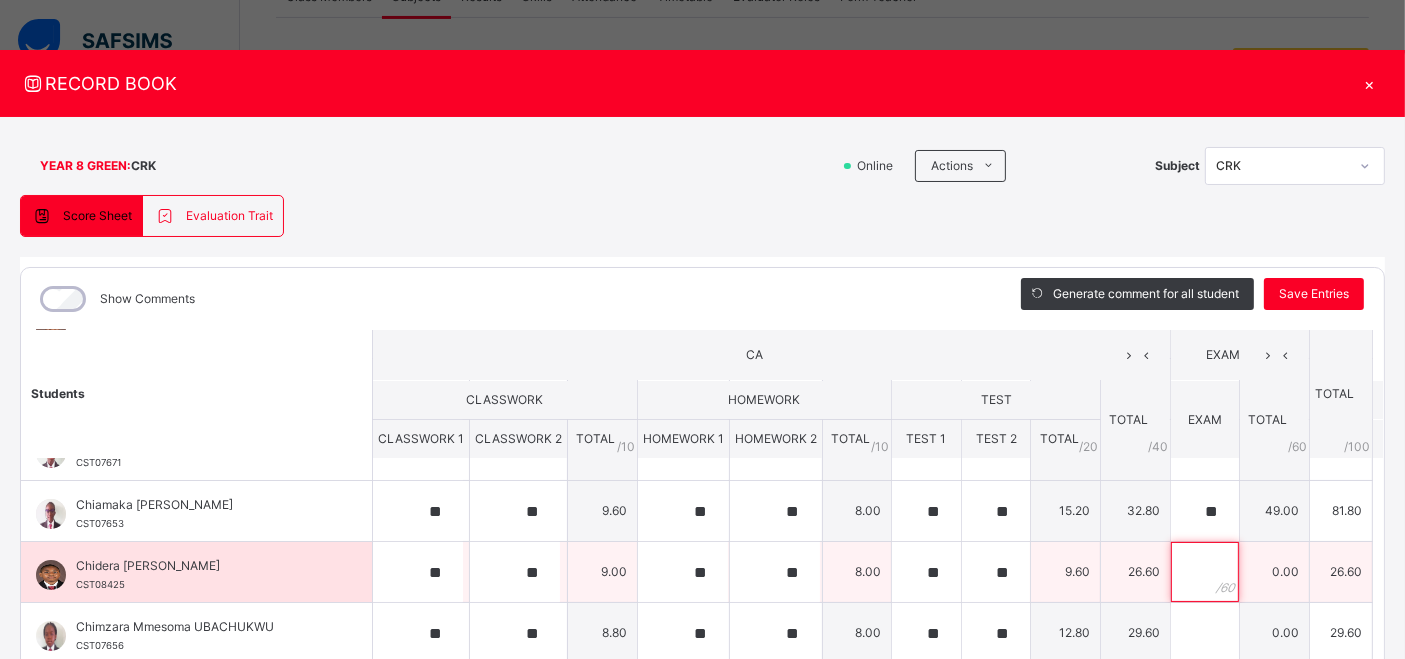 click at bounding box center (1205, 572) 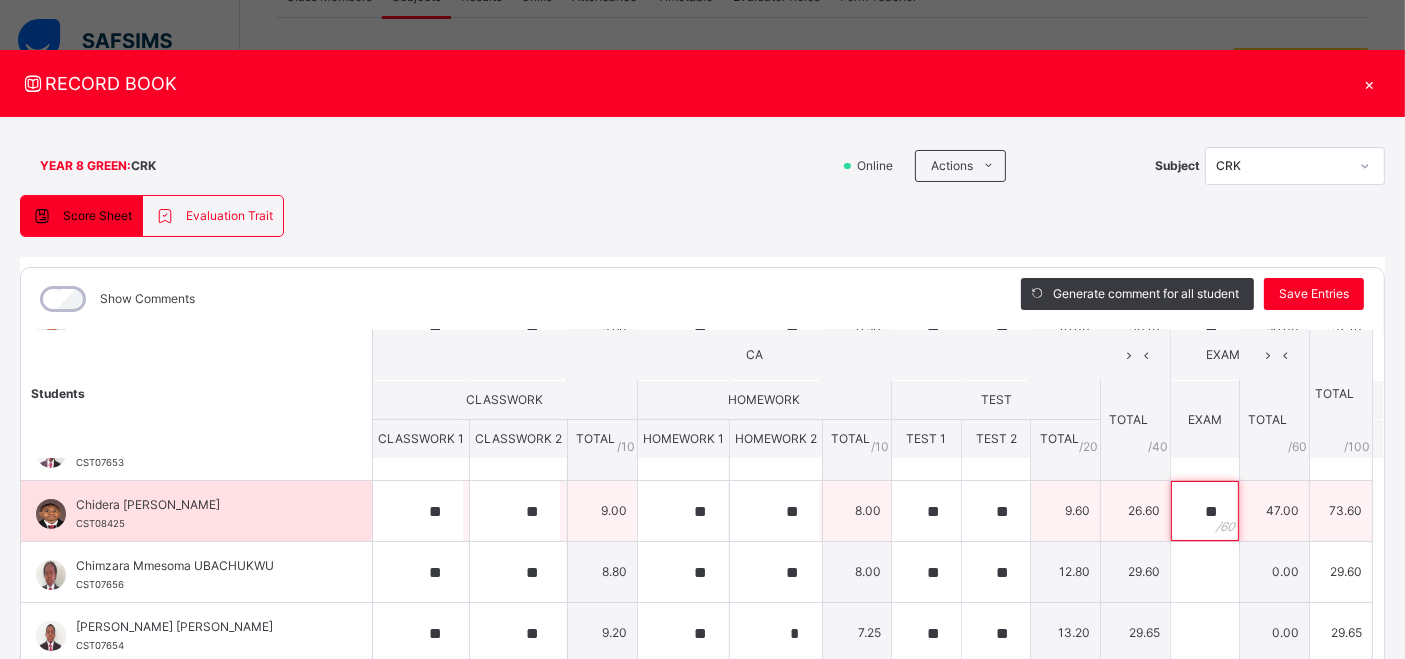 scroll, scrollTop: 224, scrollLeft: 0, axis: vertical 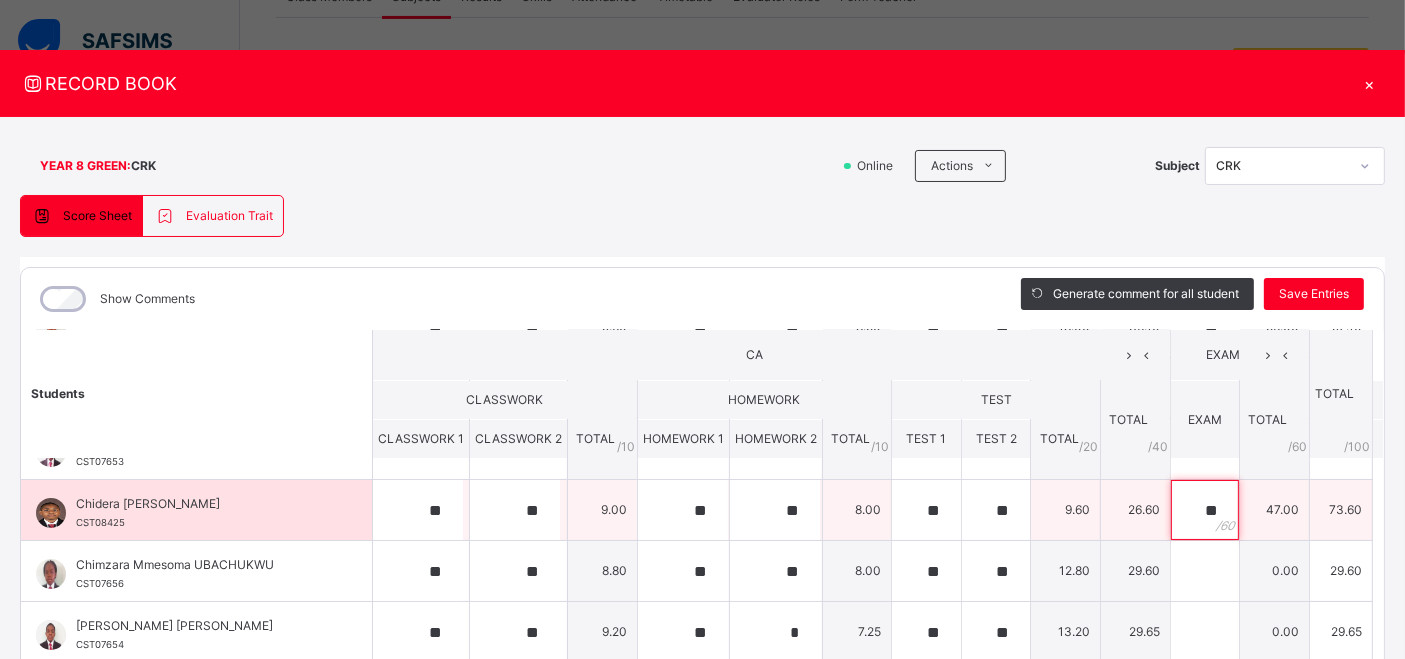 type on "**" 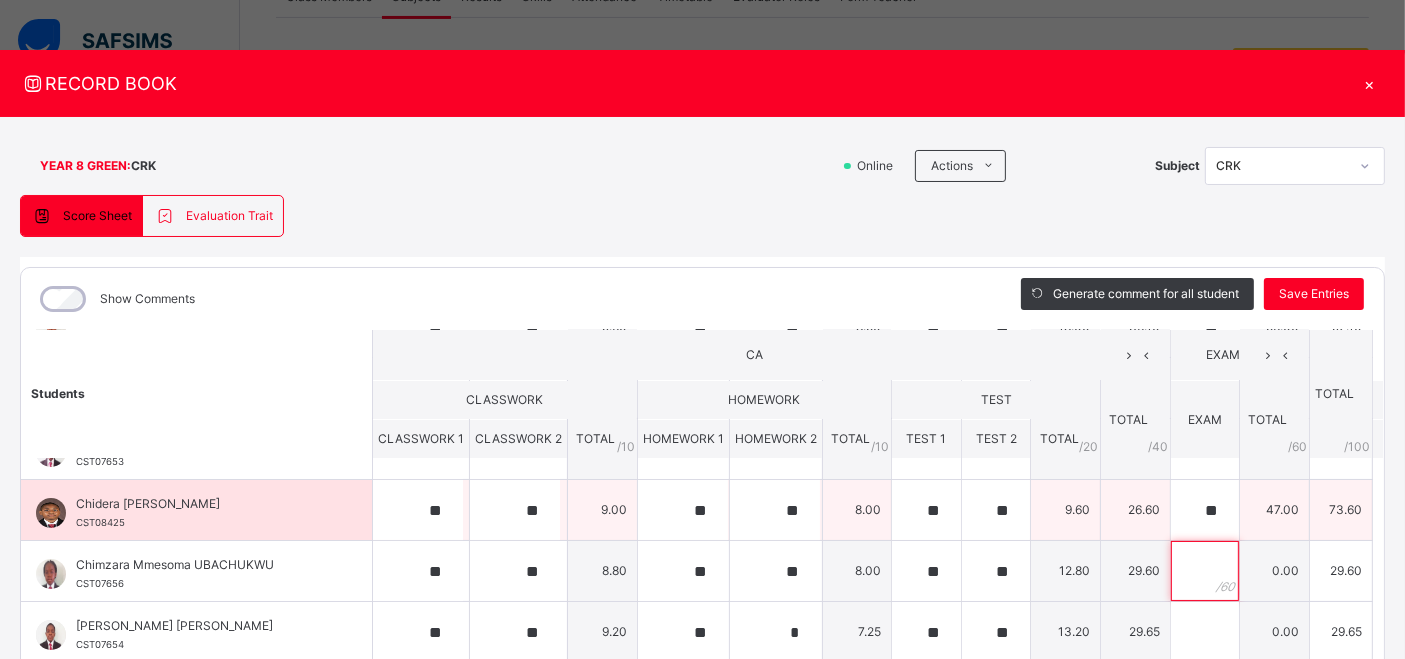 click at bounding box center [1205, 571] 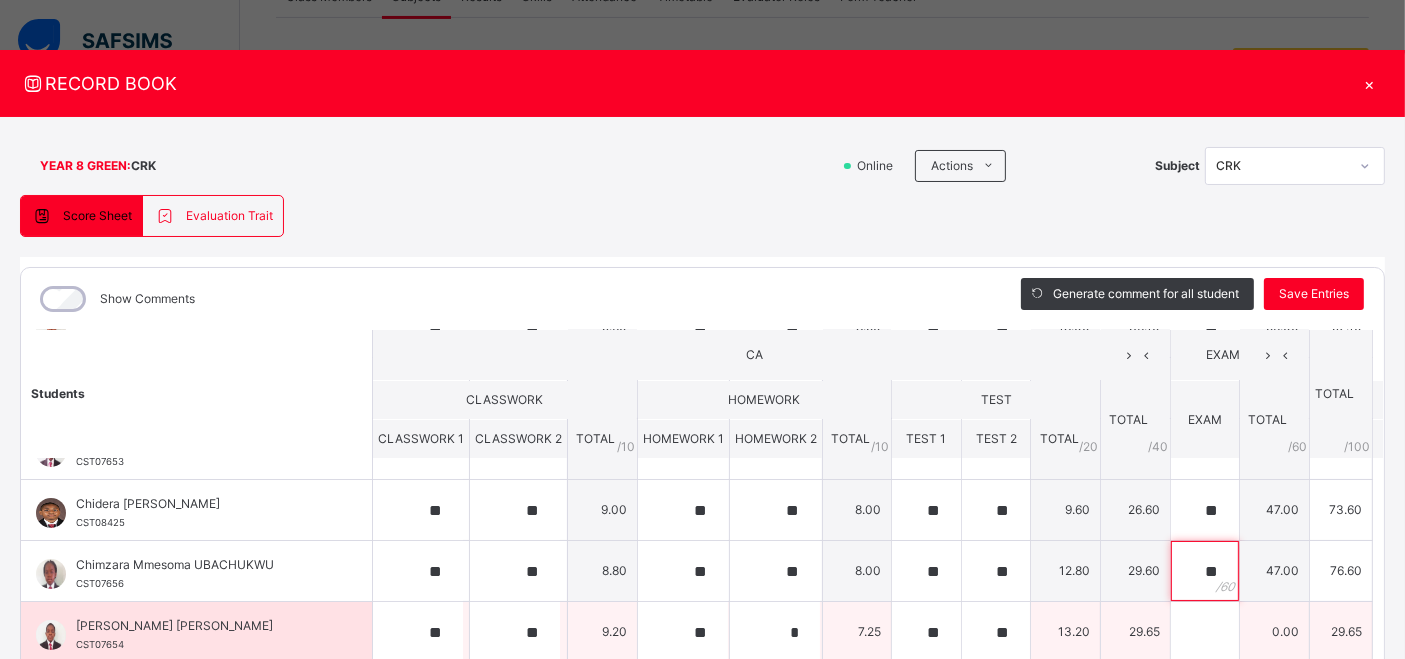 type on "**" 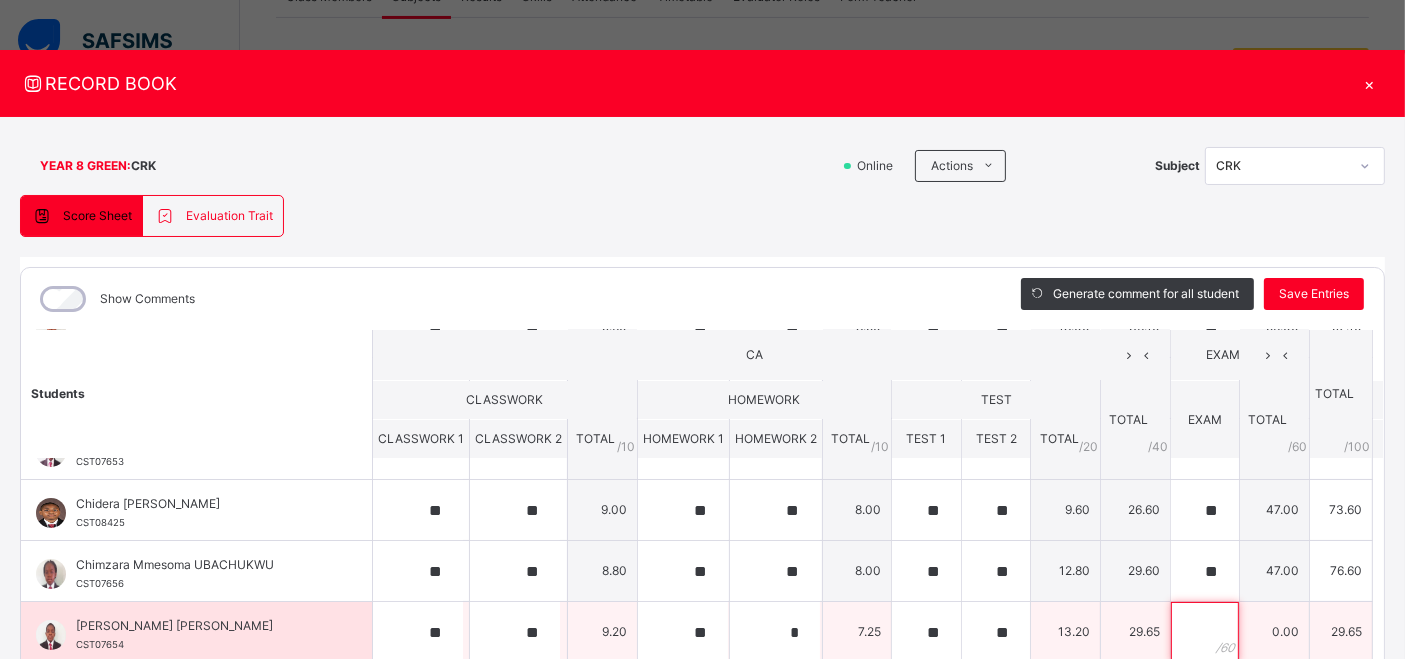 click at bounding box center (1205, 632) 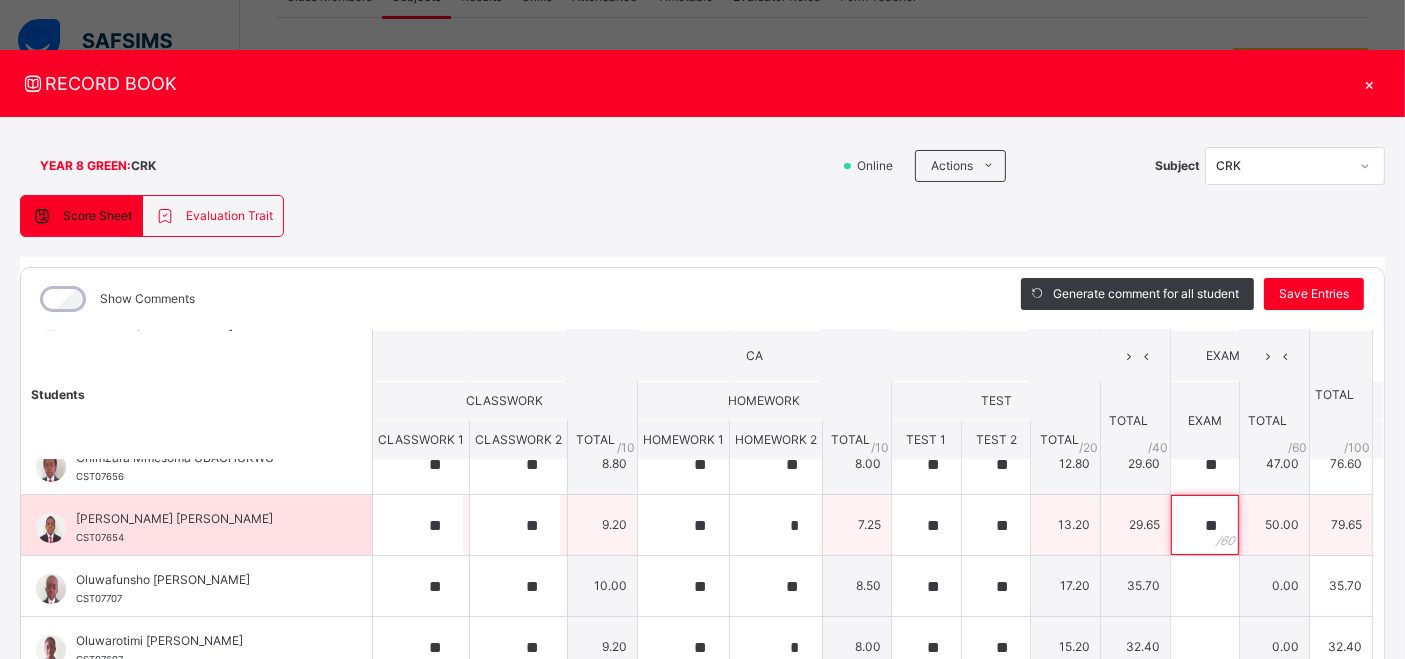 scroll, scrollTop: 334, scrollLeft: 0, axis: vertical 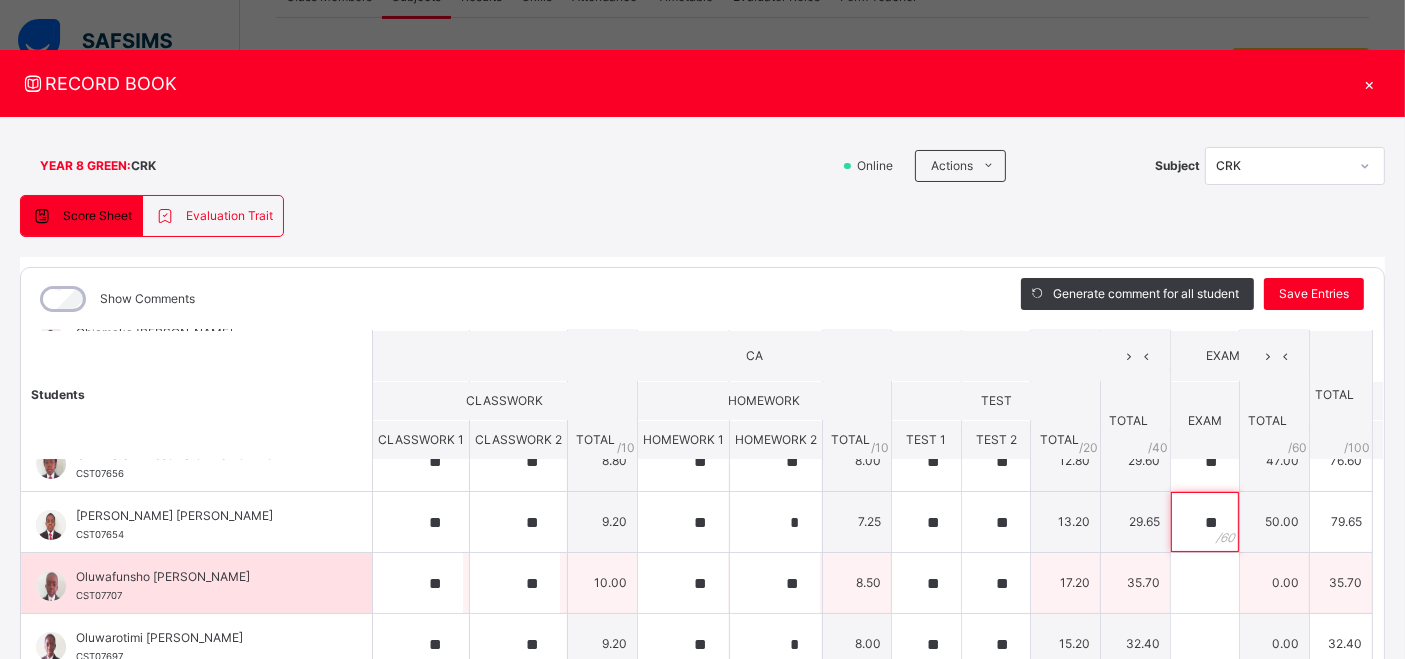 type on "**" 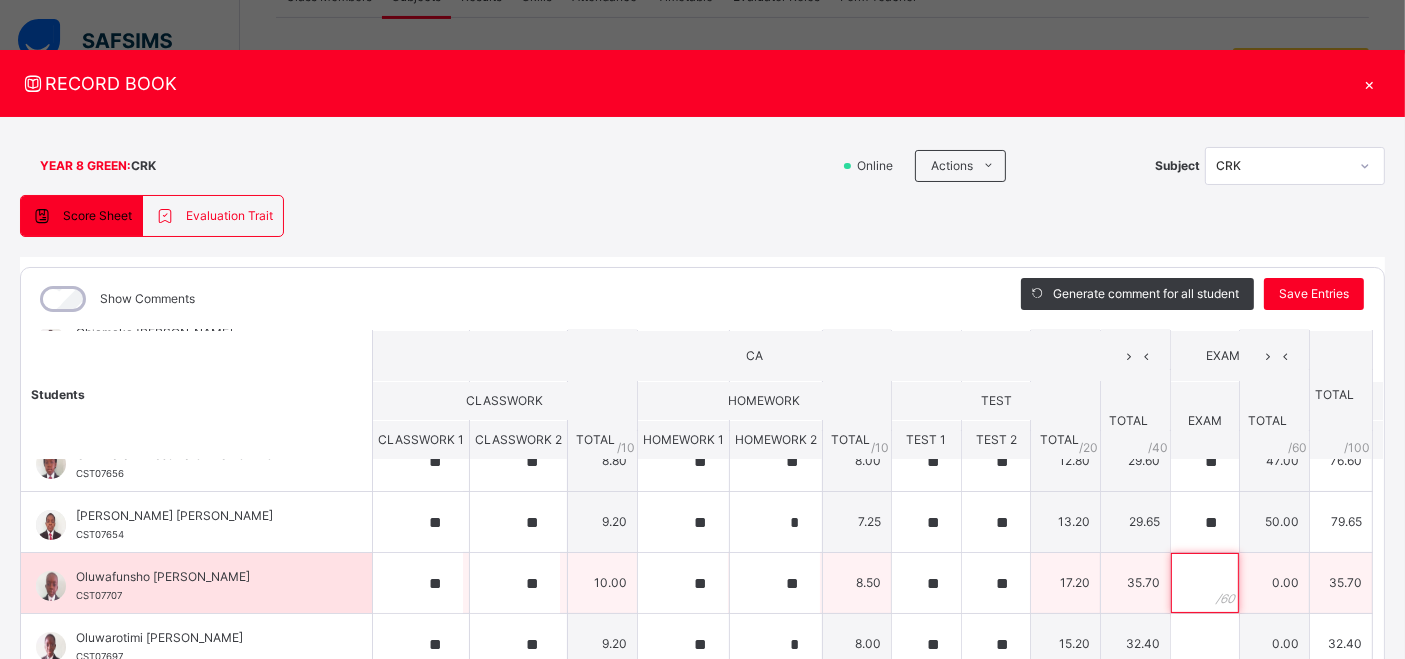 click at bounding box center (1205, 583) 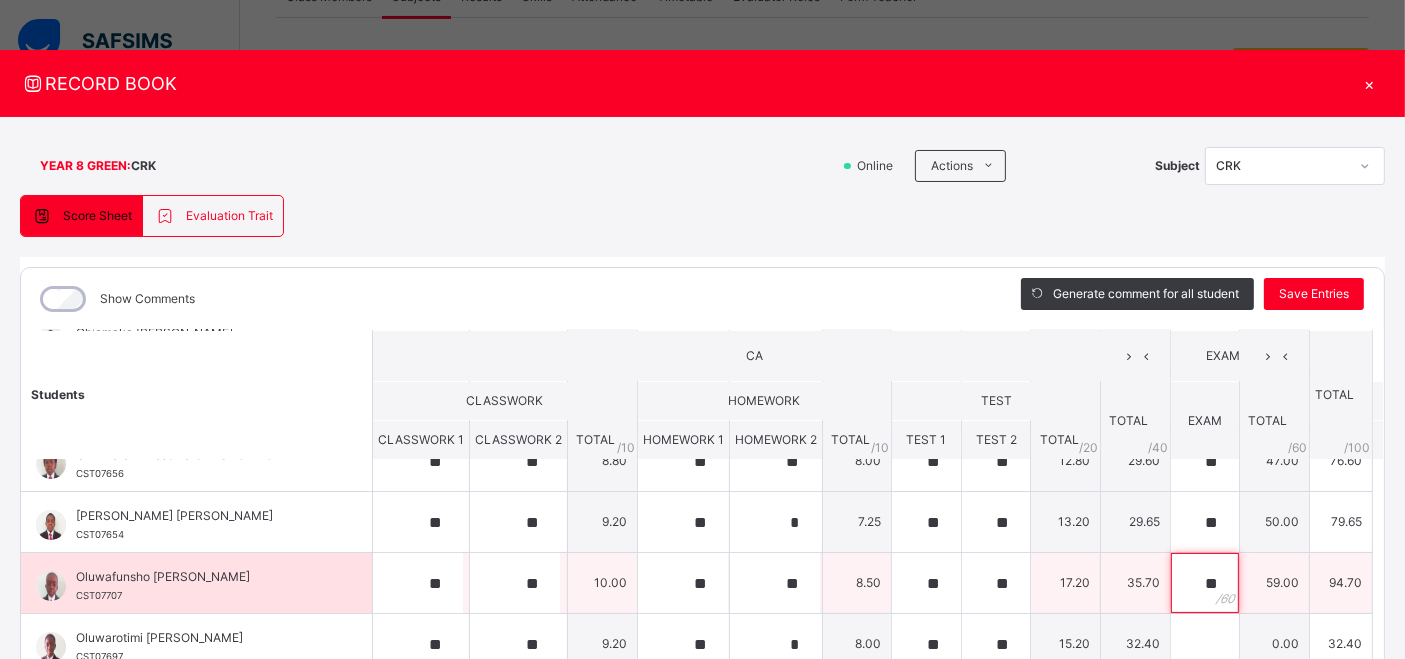 scroll, scrollTop: 357, scrollLeft: 0, axis: vertical 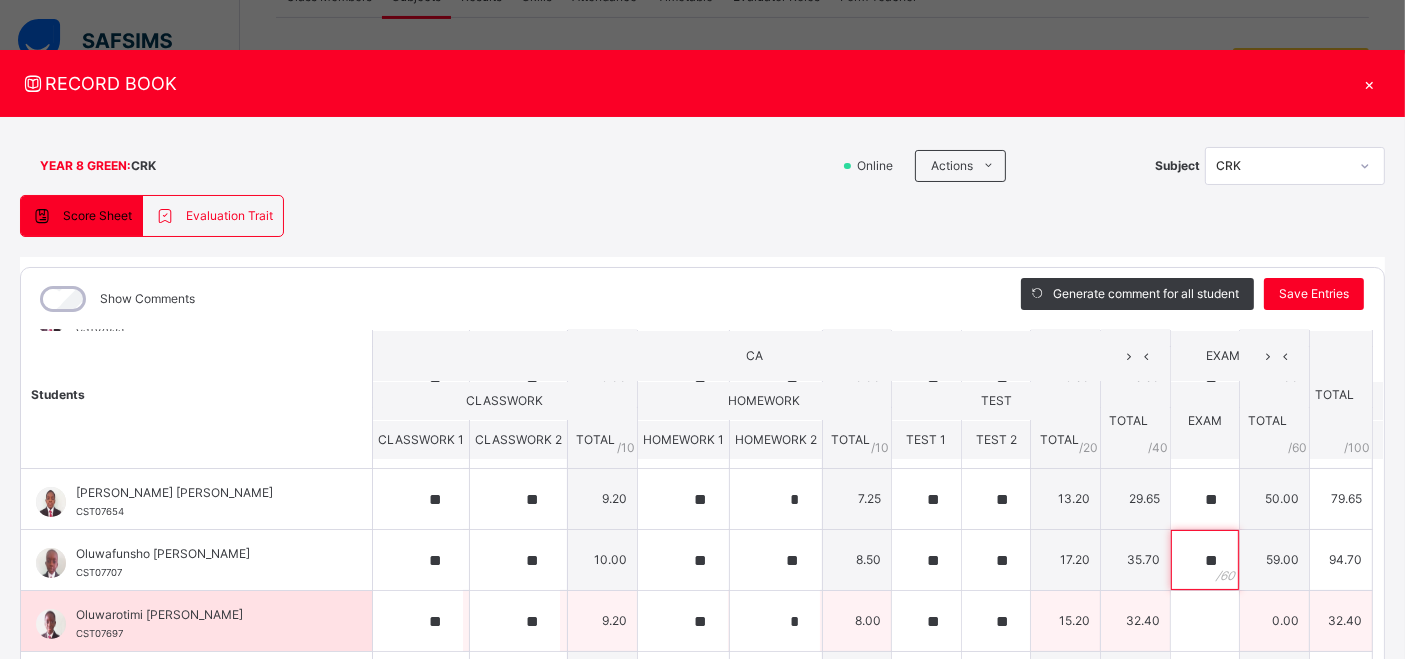 type on "**" 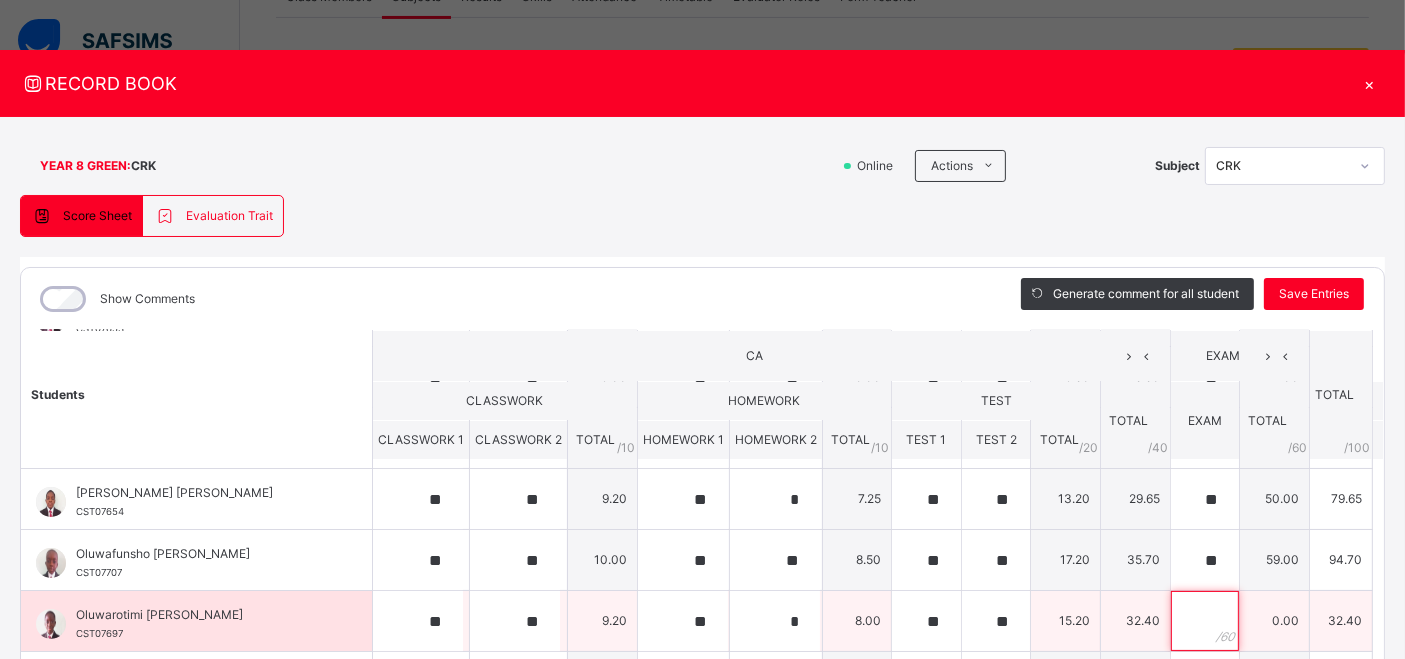 click at bounding box center [1205, 621] 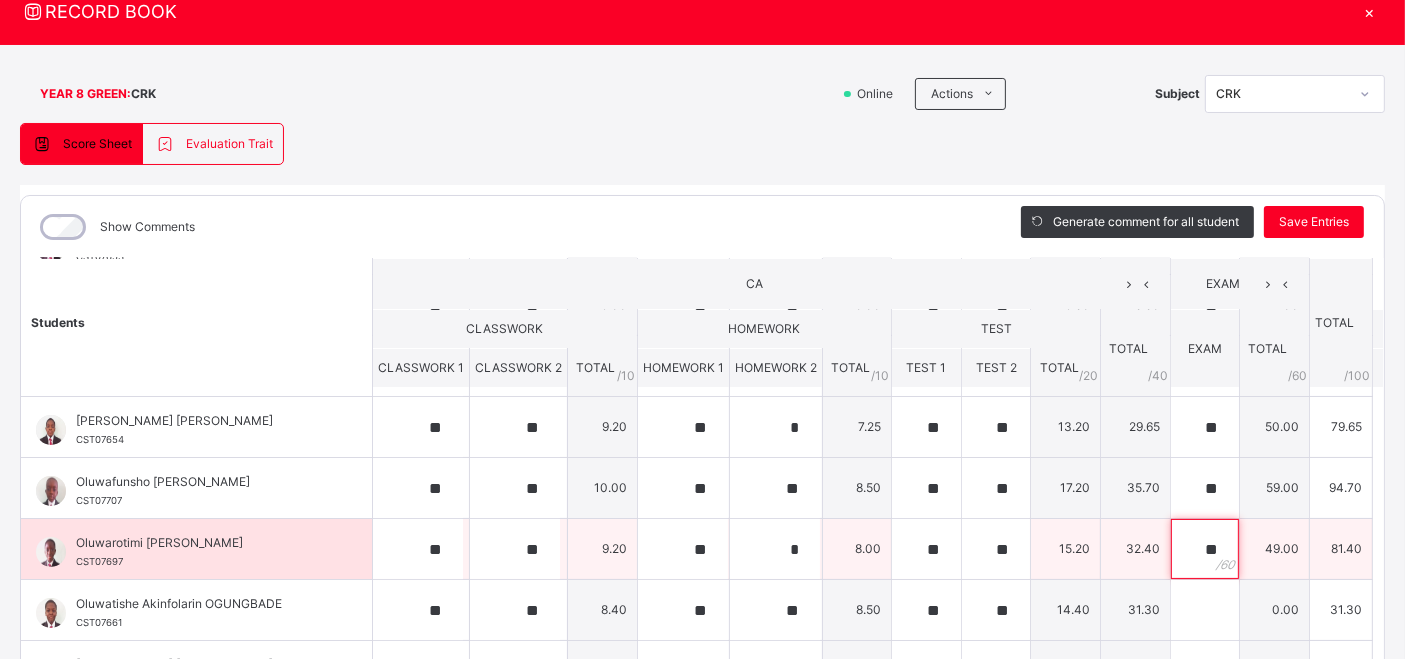 scroll, scrollTop: 73, scrollLeft: 0, axis: vertical 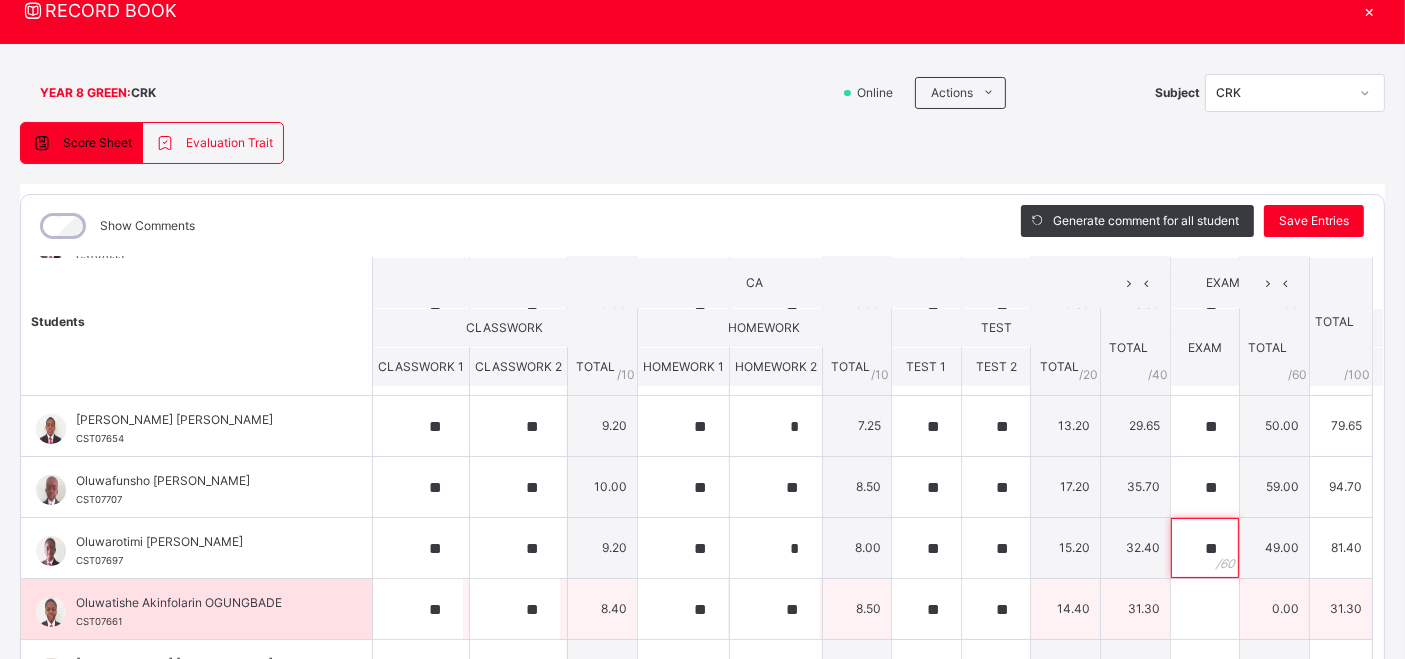 type on "**" 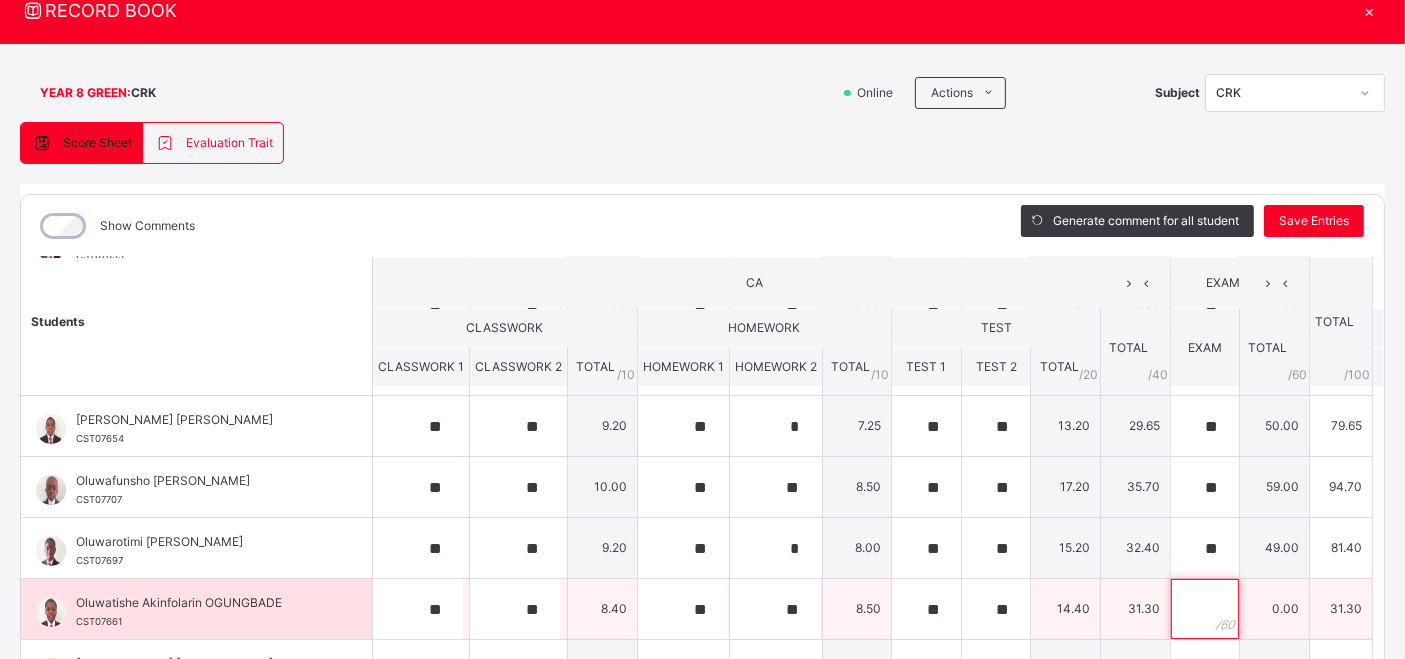 click at bounding box center (1205, 609) 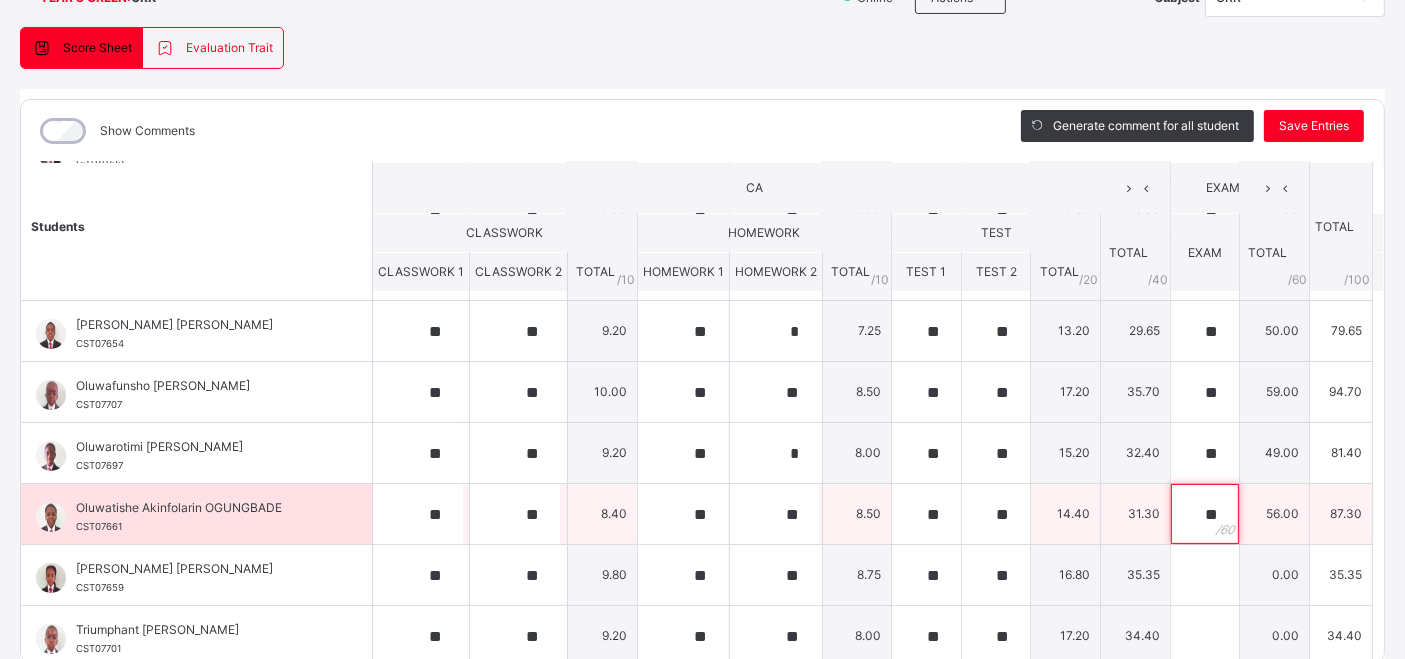 scroll, scrollTop: 177, scrollLeft: 0, axis: vertical 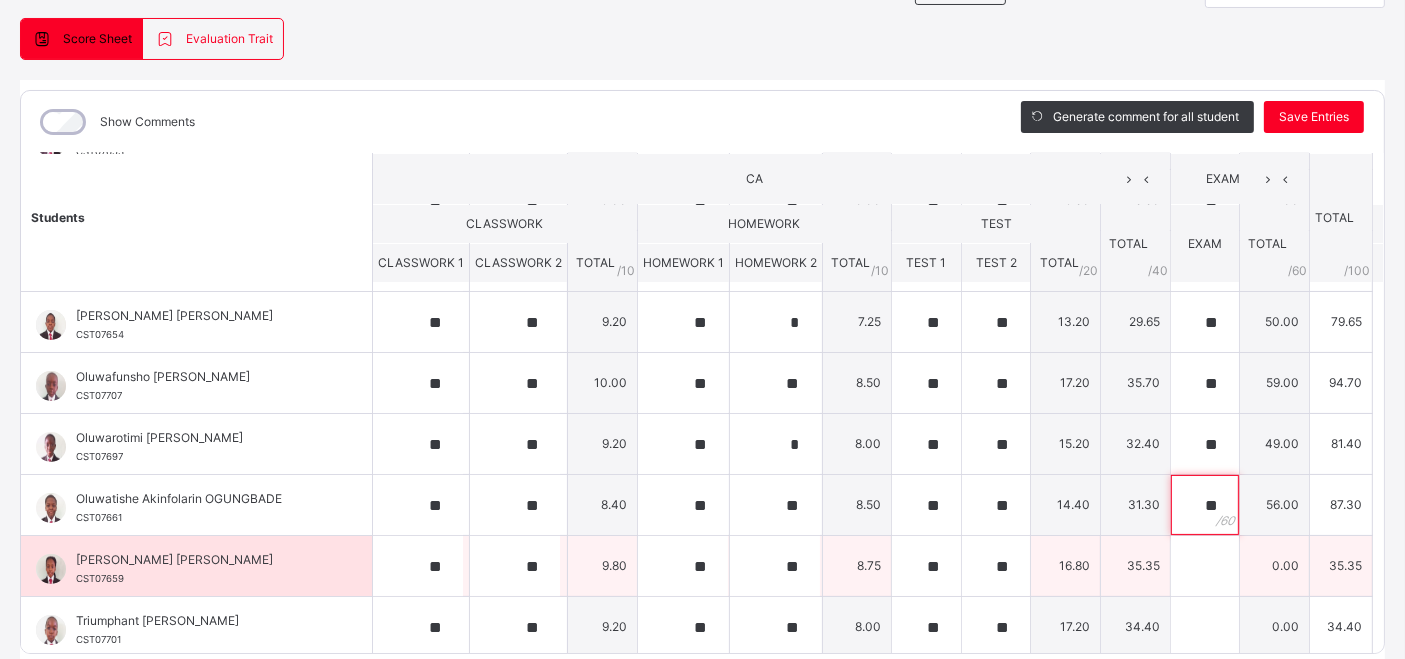 type on "**" 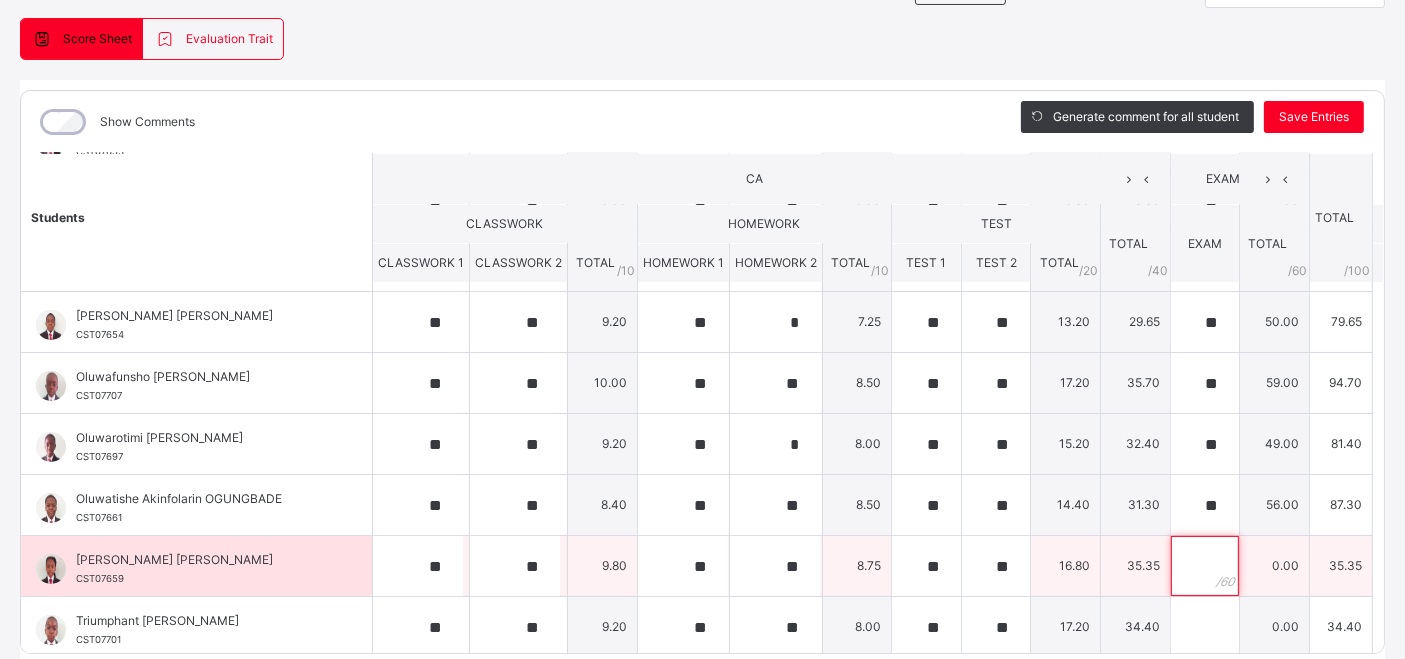 click at bounding box center [1205, 566] 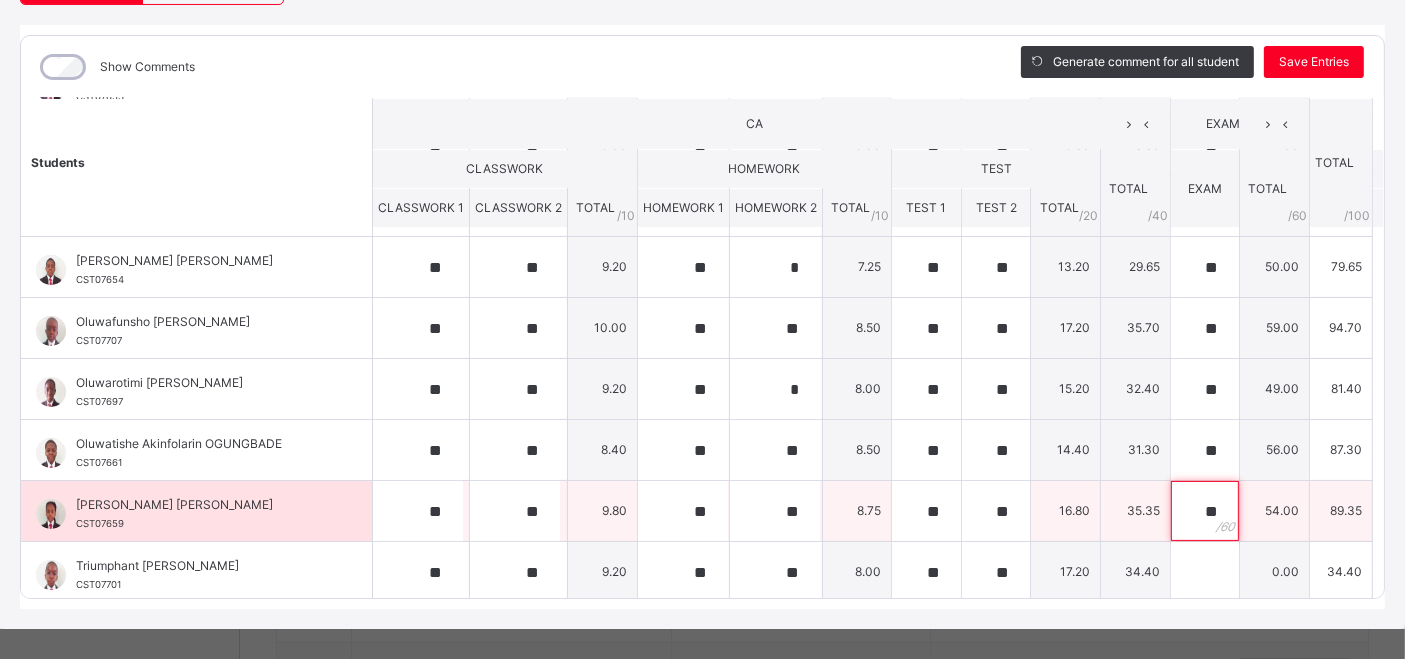 scroll, scrollTop: 250, scrollLeft: 0, axis: vertical 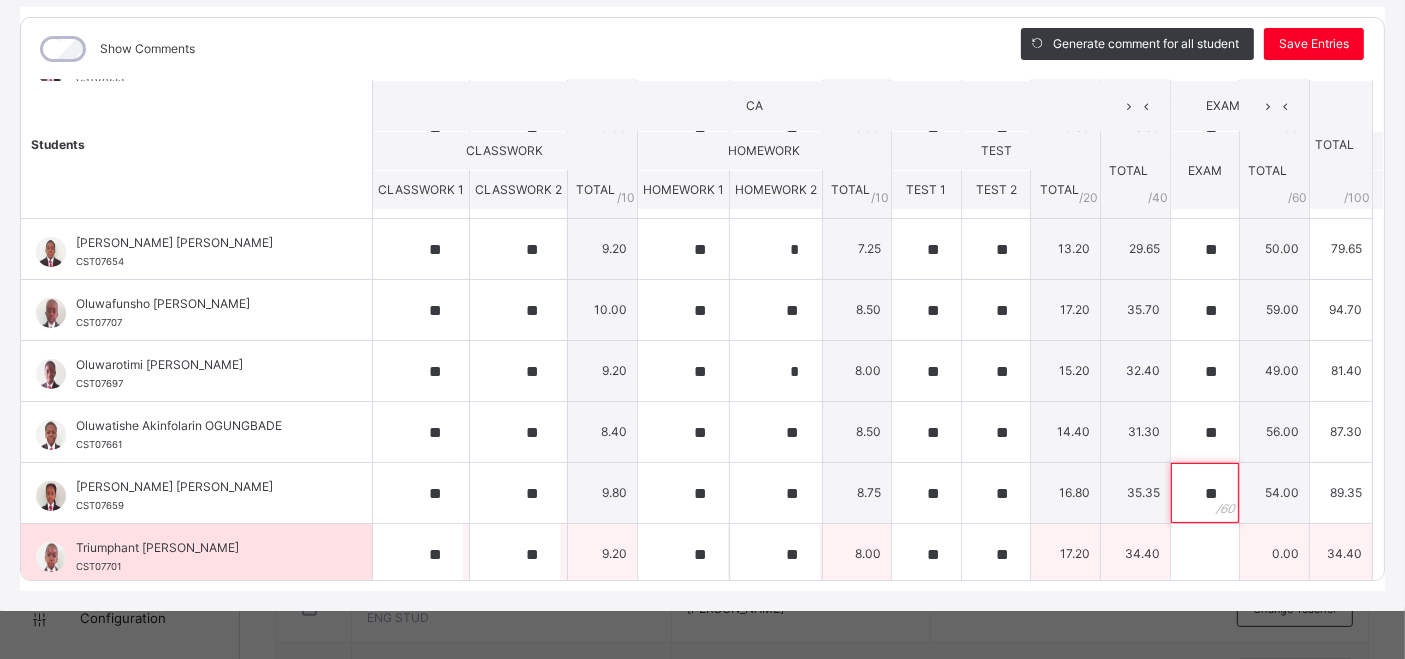 type on "**" 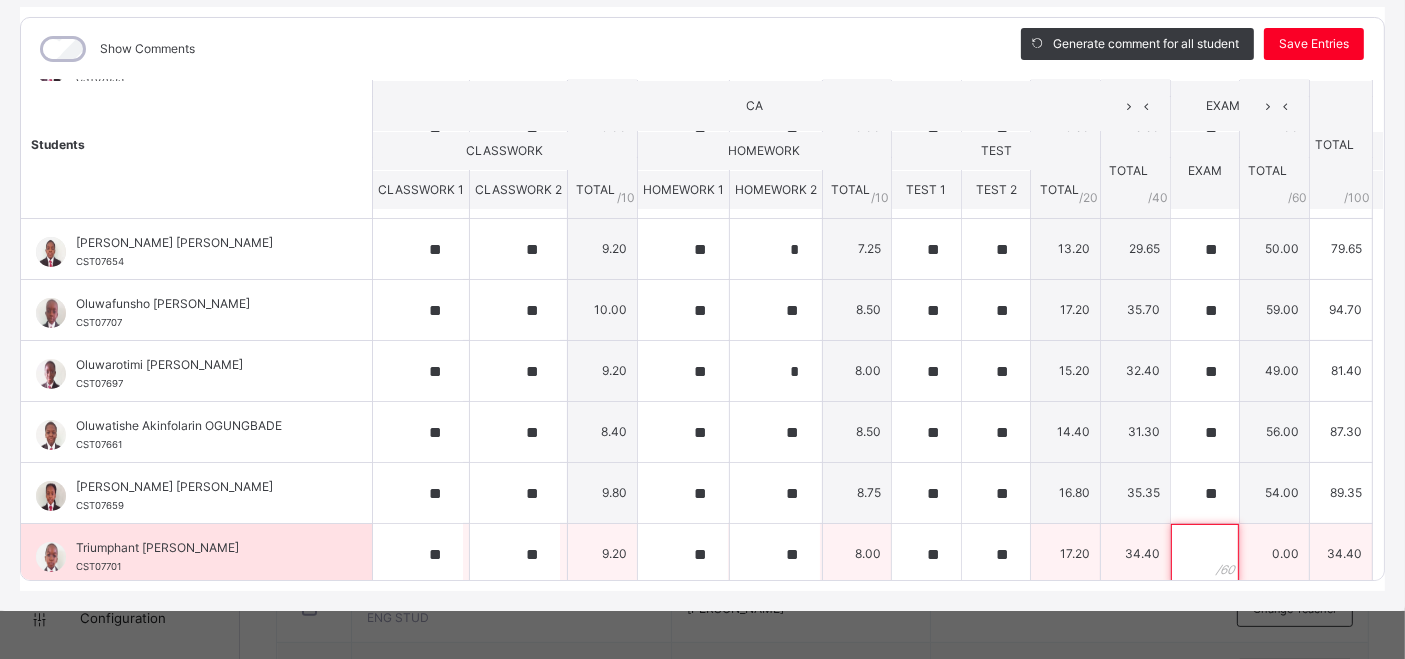click at bounding box center [1205, 554] 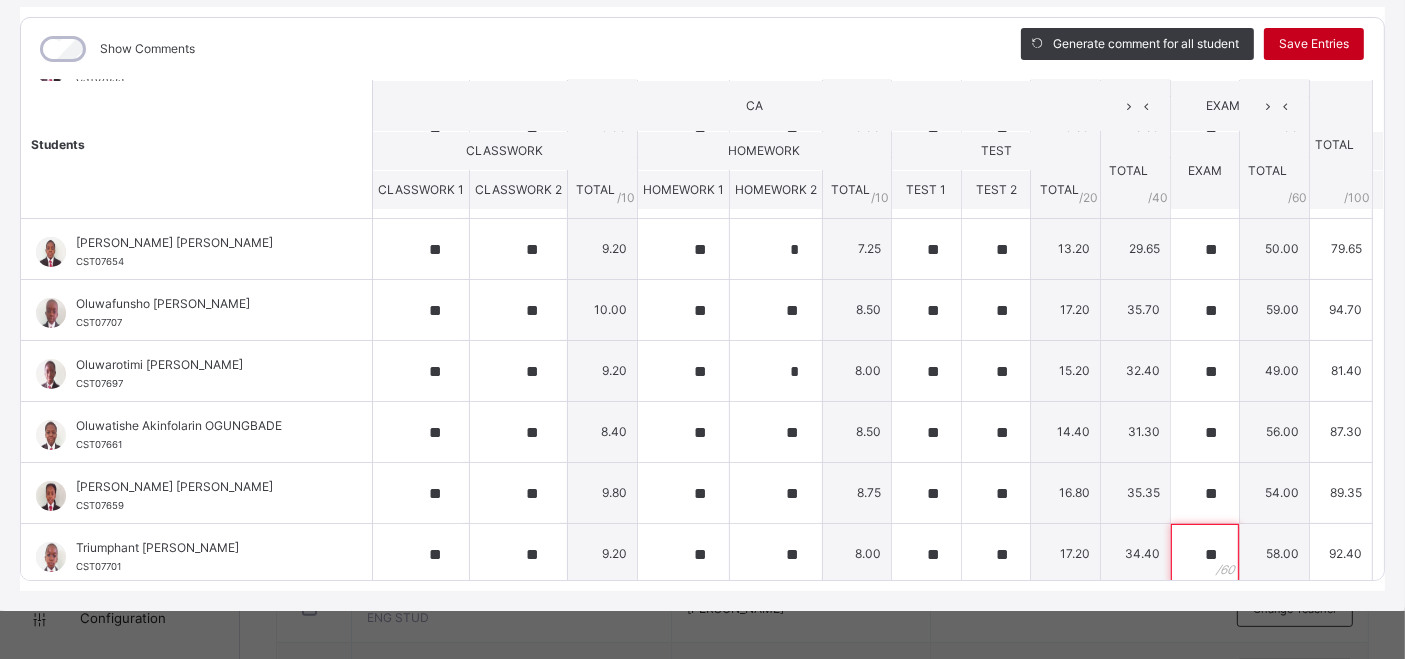 type on "**" 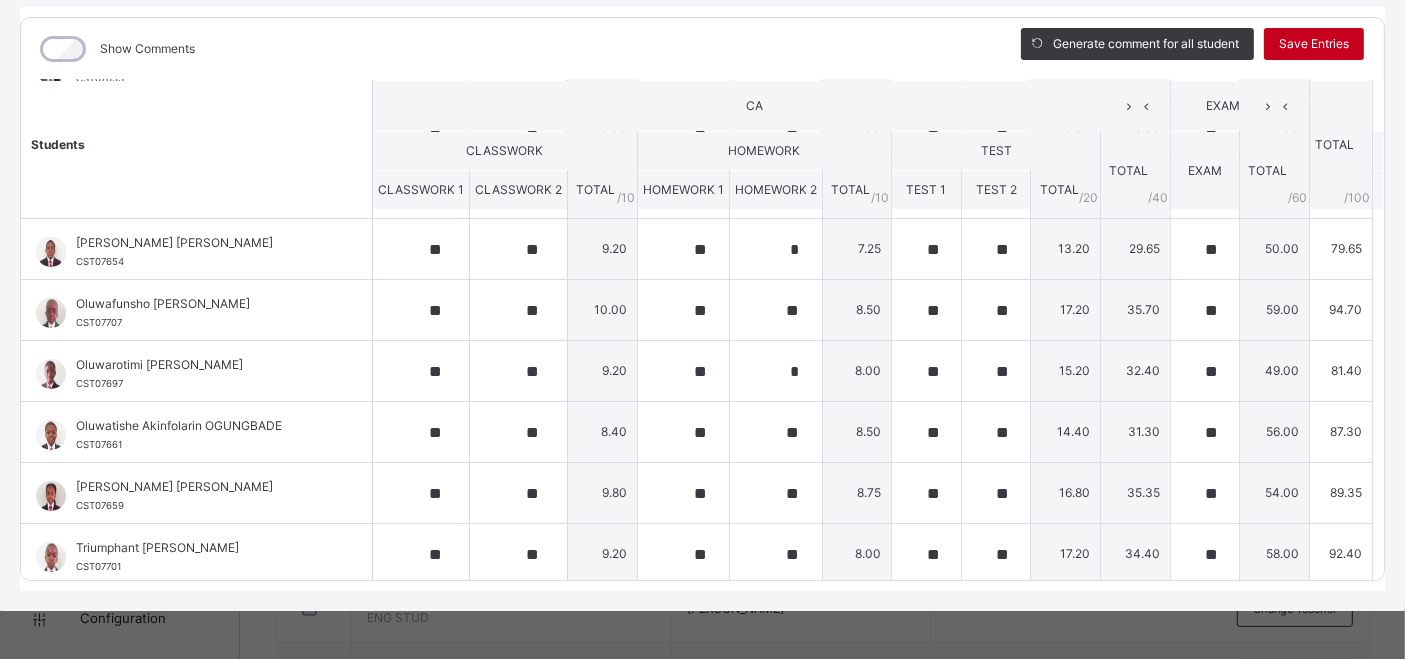 click on "Save Entries" at bounding box center [1314, 44] 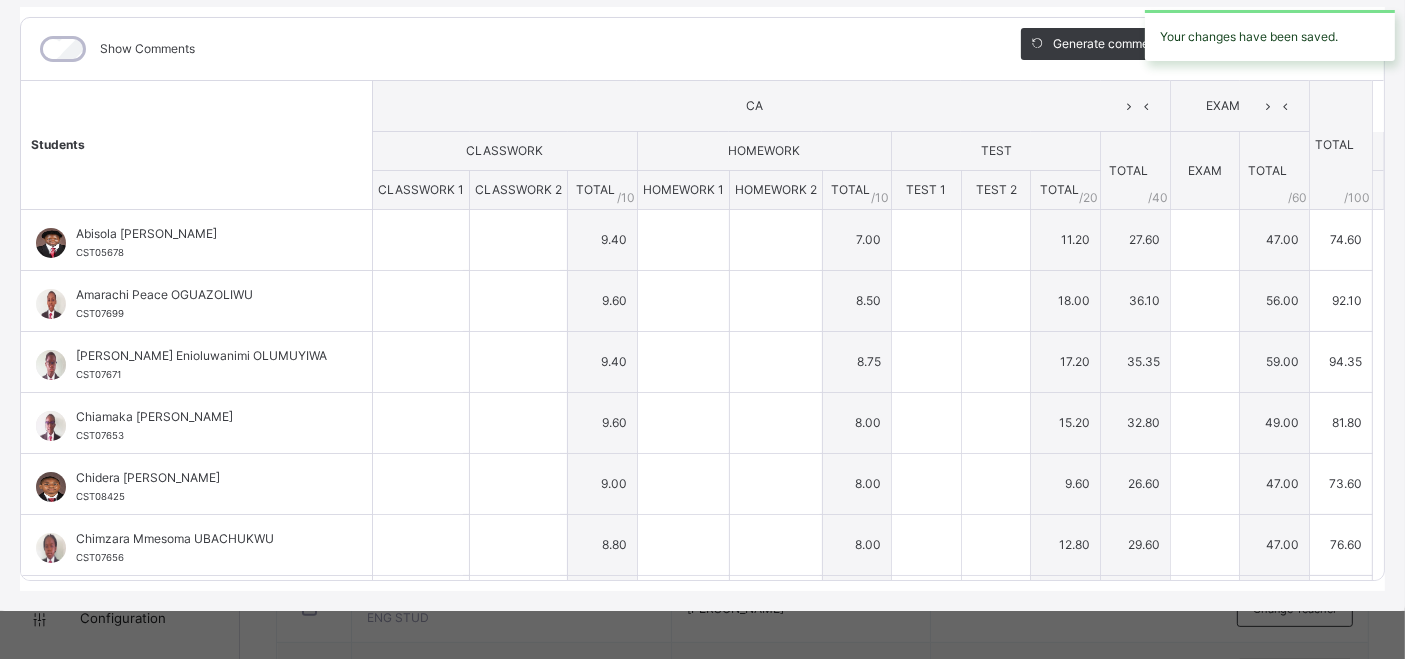 type on "**" 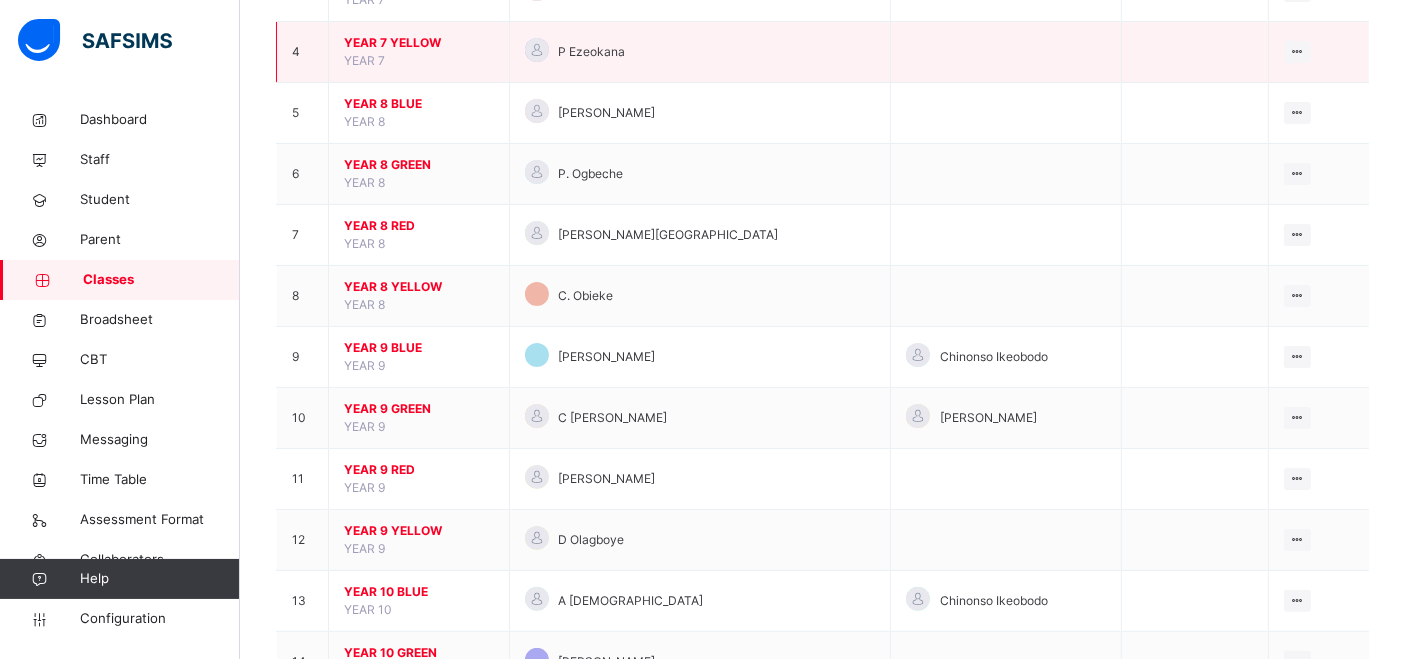 scroll, scrollTop: 392, scrollLeft: 0, axis: vertical 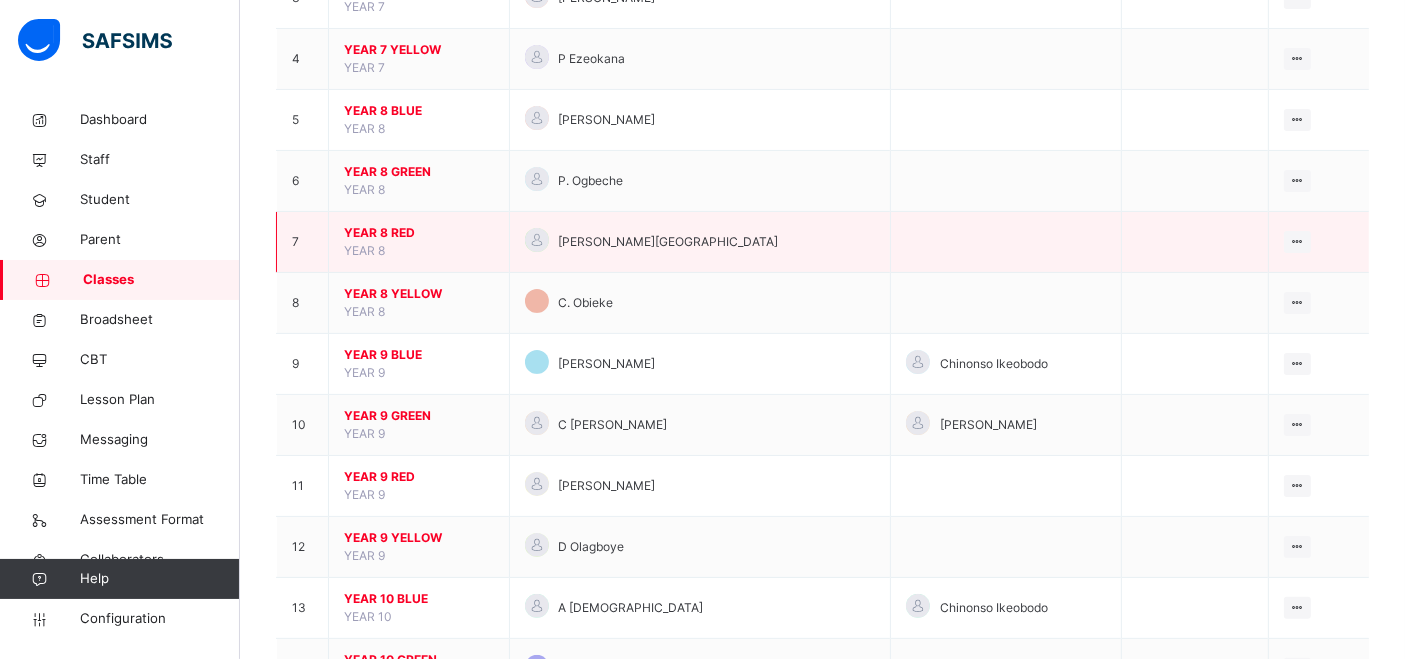 click on "YEAR 8   RED" at bounding box center (419, 233) 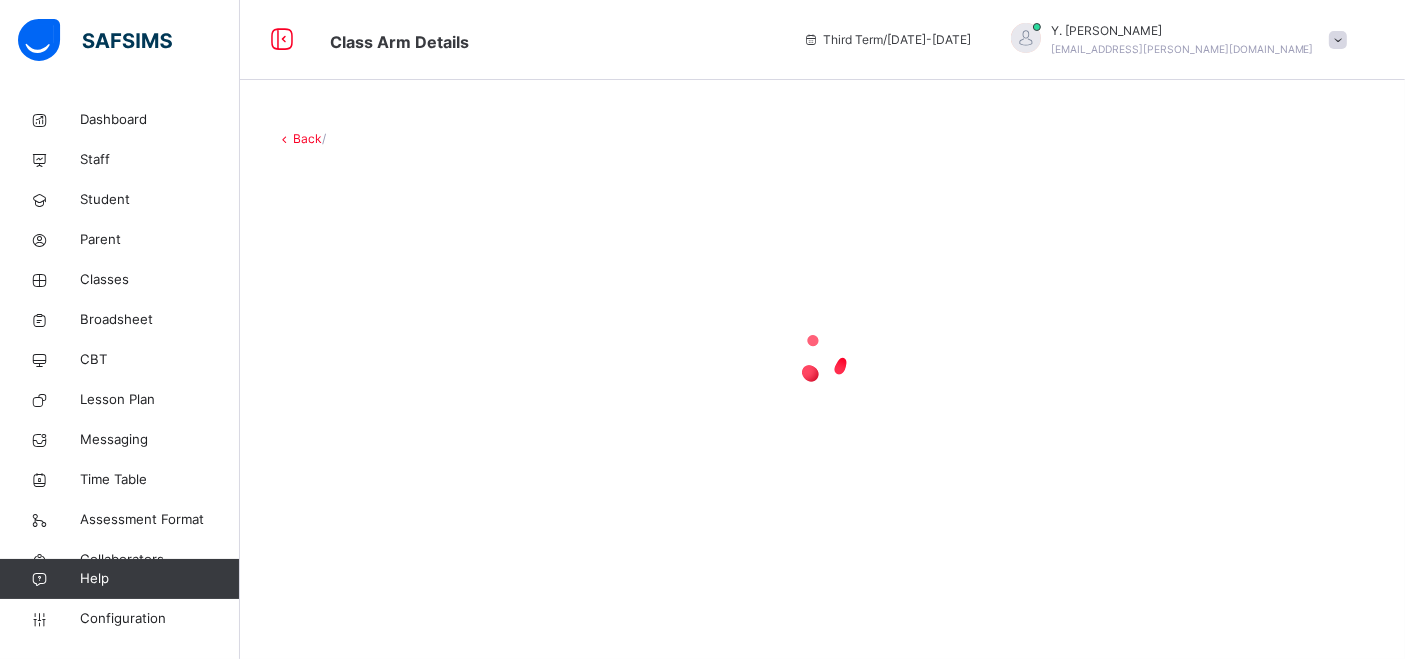 scroll, scrollTop: 0, scrollLeft: 0, axis: both 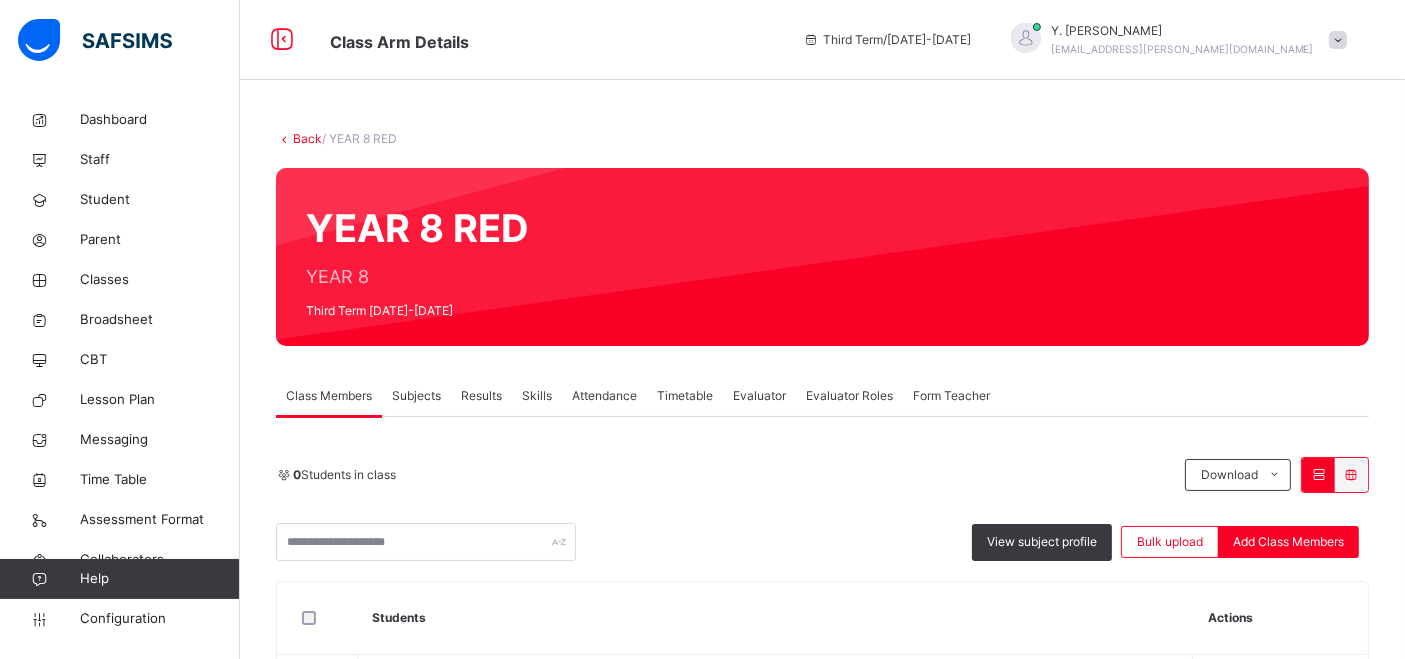 click on "Subjects" at bounding box center (416, 396) 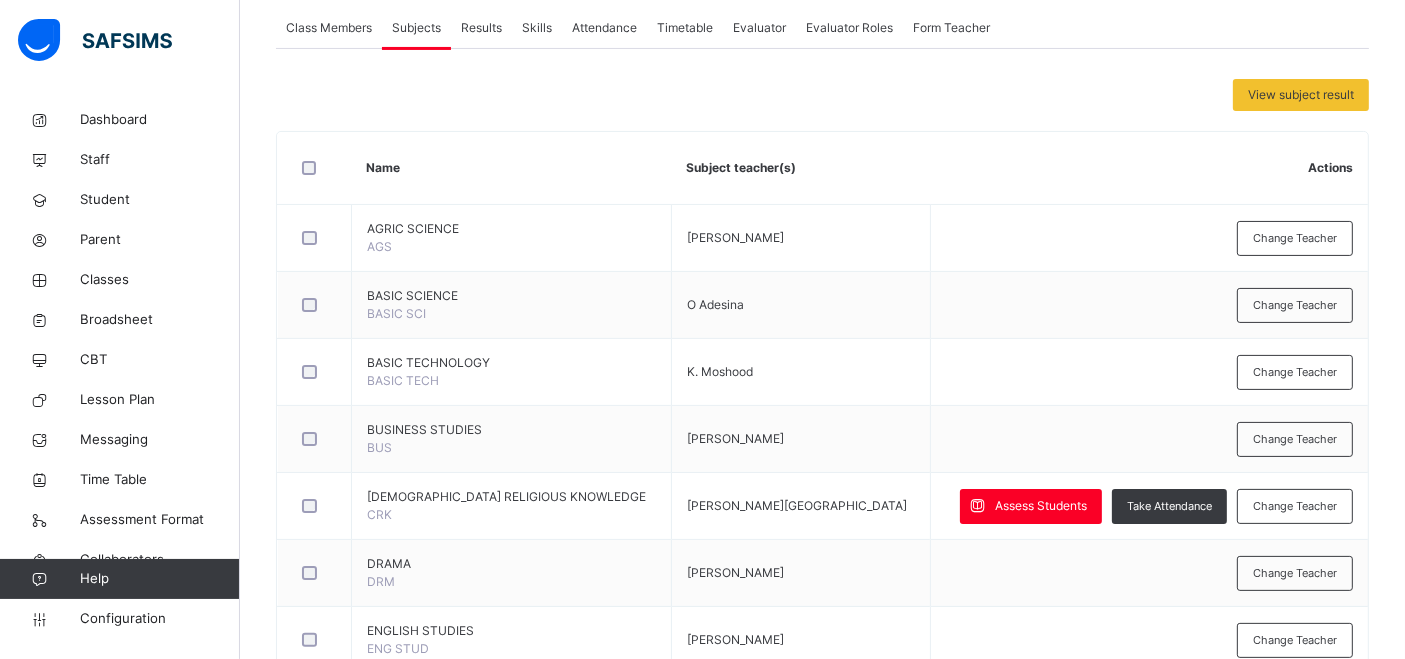 scroll, scrollTop: 368, scrollLeft: 0, axis: vertical 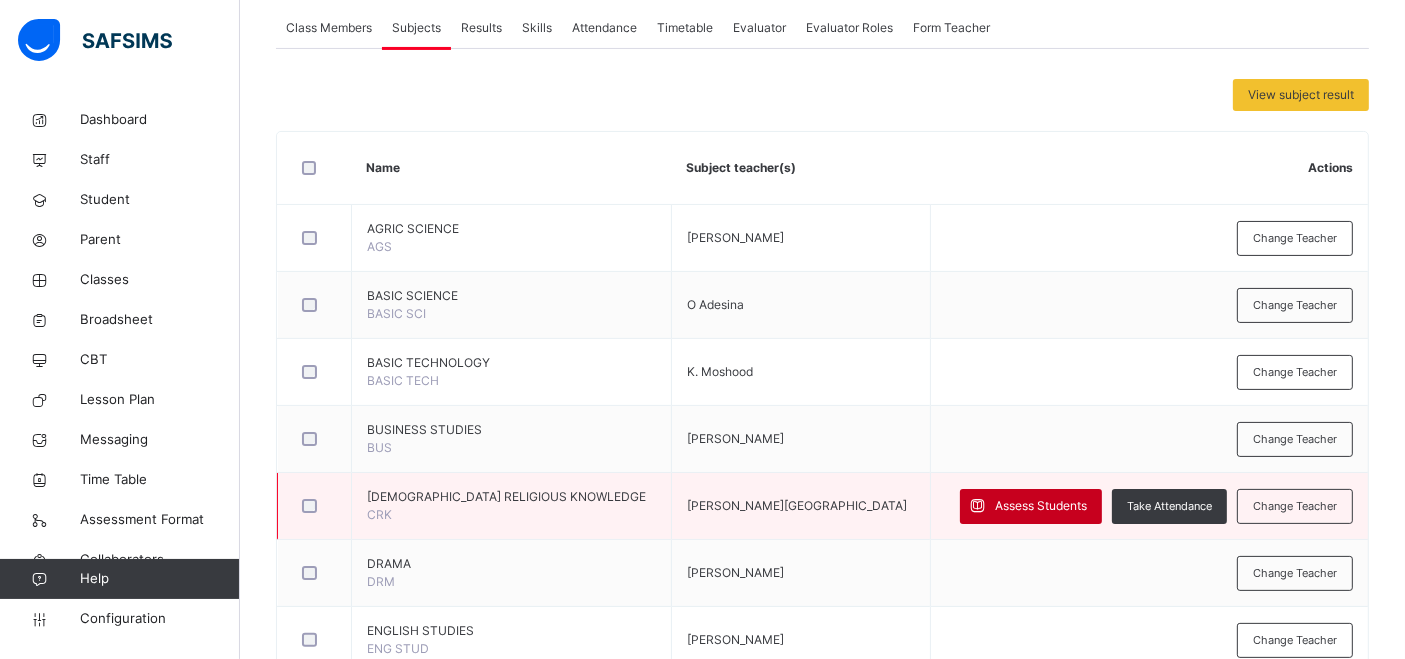 click on "Assess Students" at bounding box center (1041, 506) 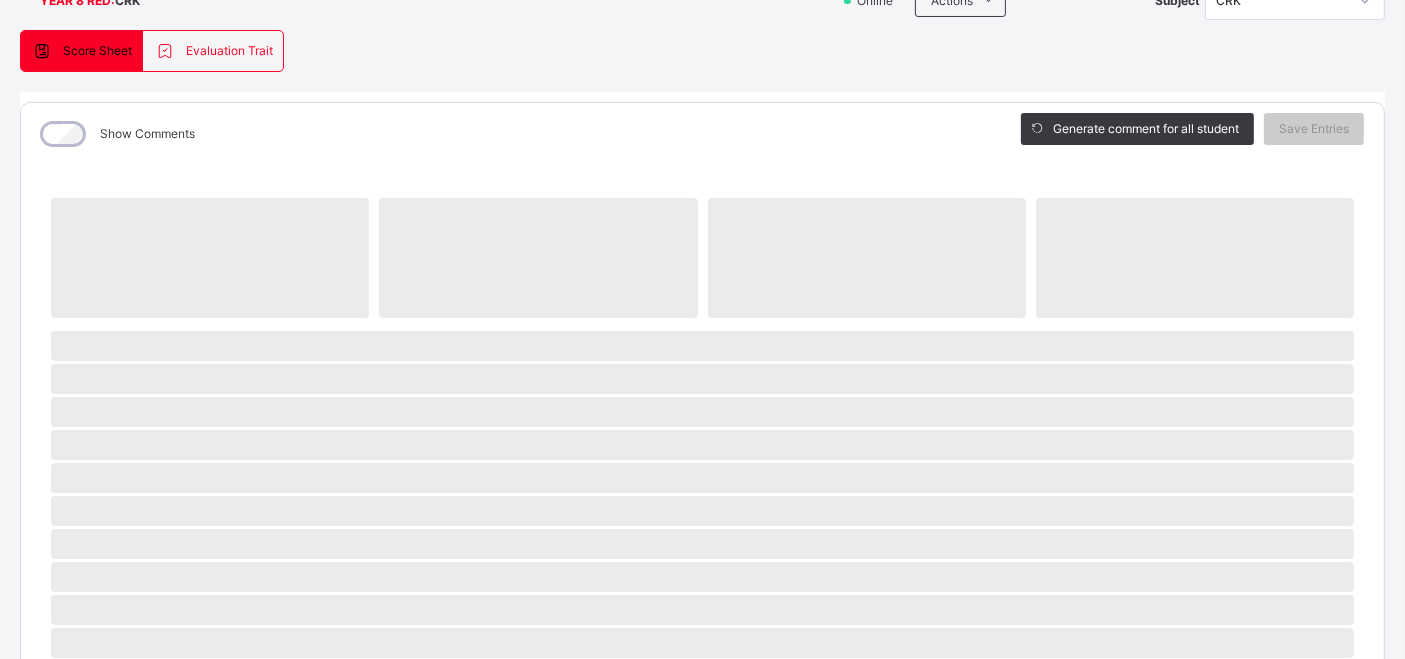 scroll, scrollTop: 177, scrollLeft: 0, axis: vertical 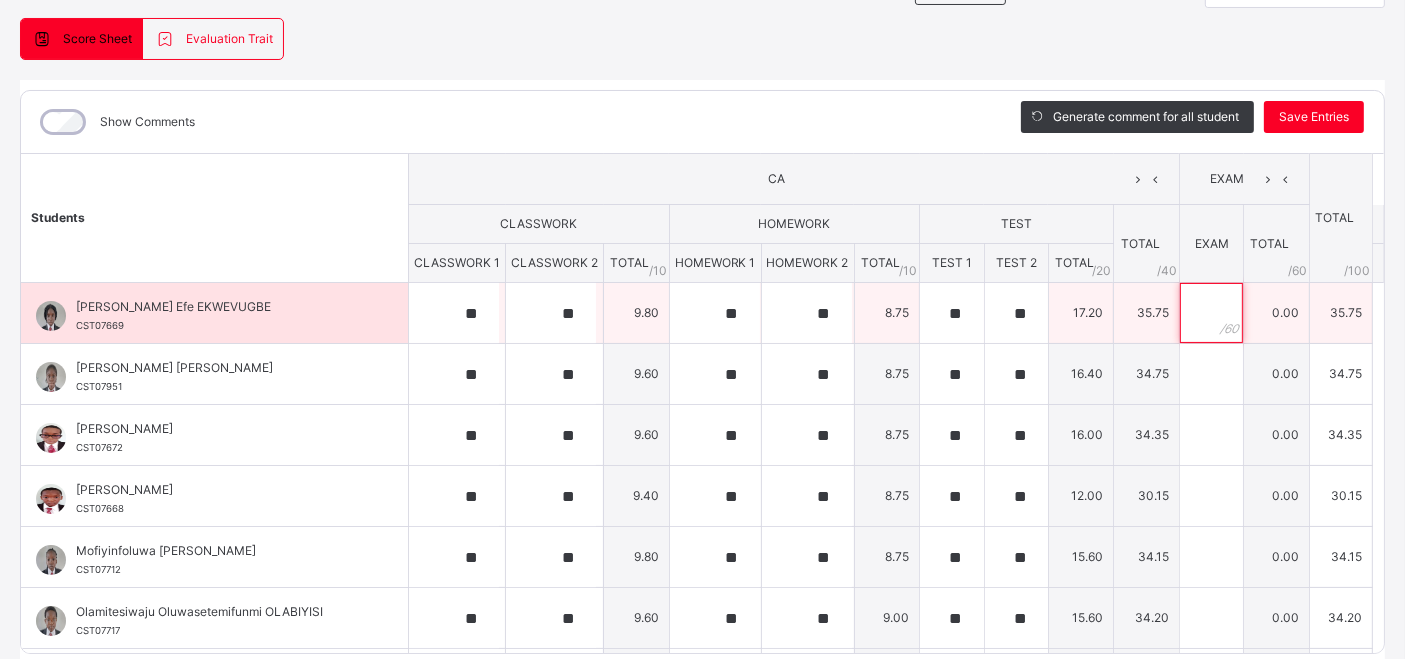 click at bounding box center [1211, 313] 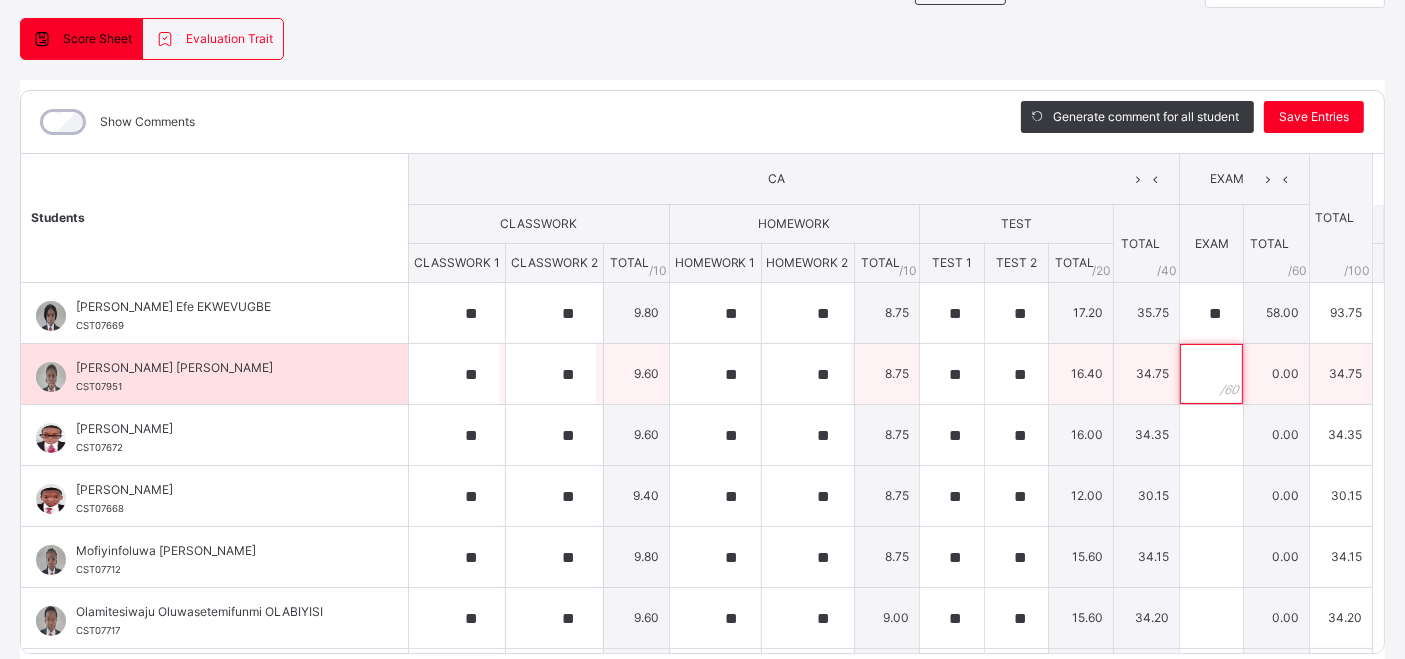click at bounding box center (1211, 374) 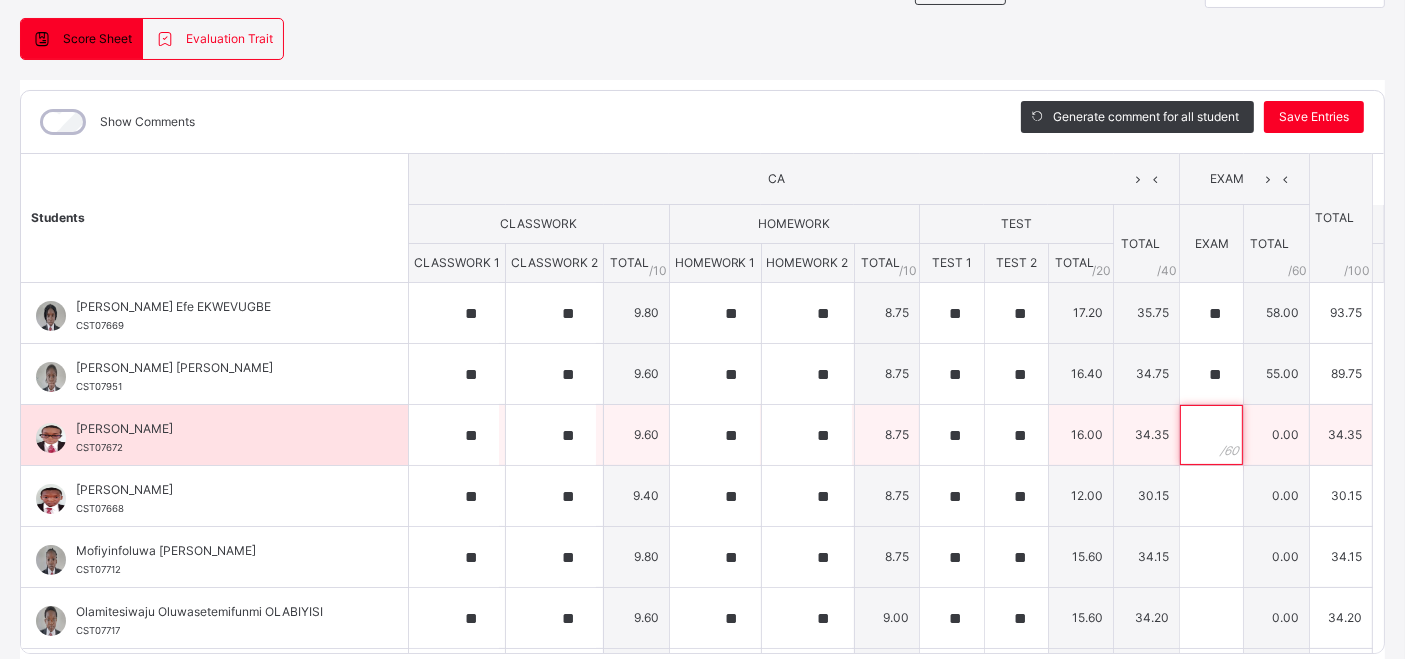 click at bounding box center [1211, 435] 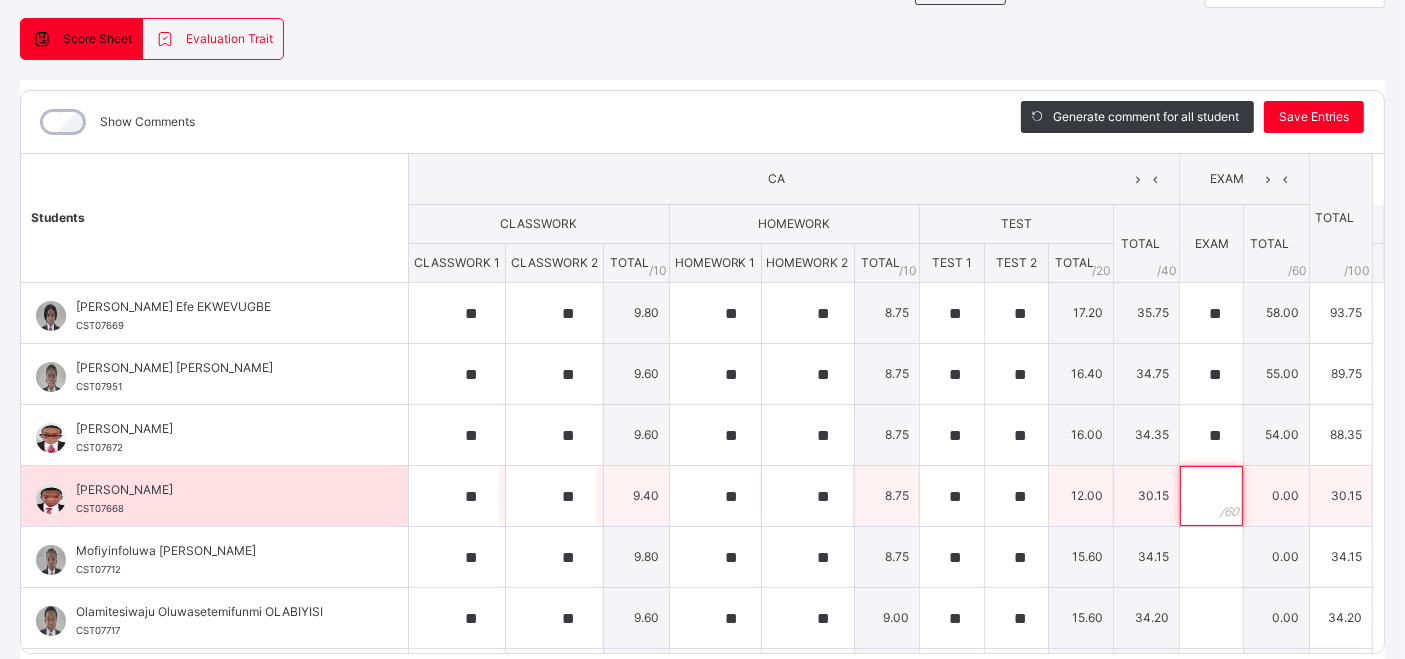 click at bounding box center (1211, 496) 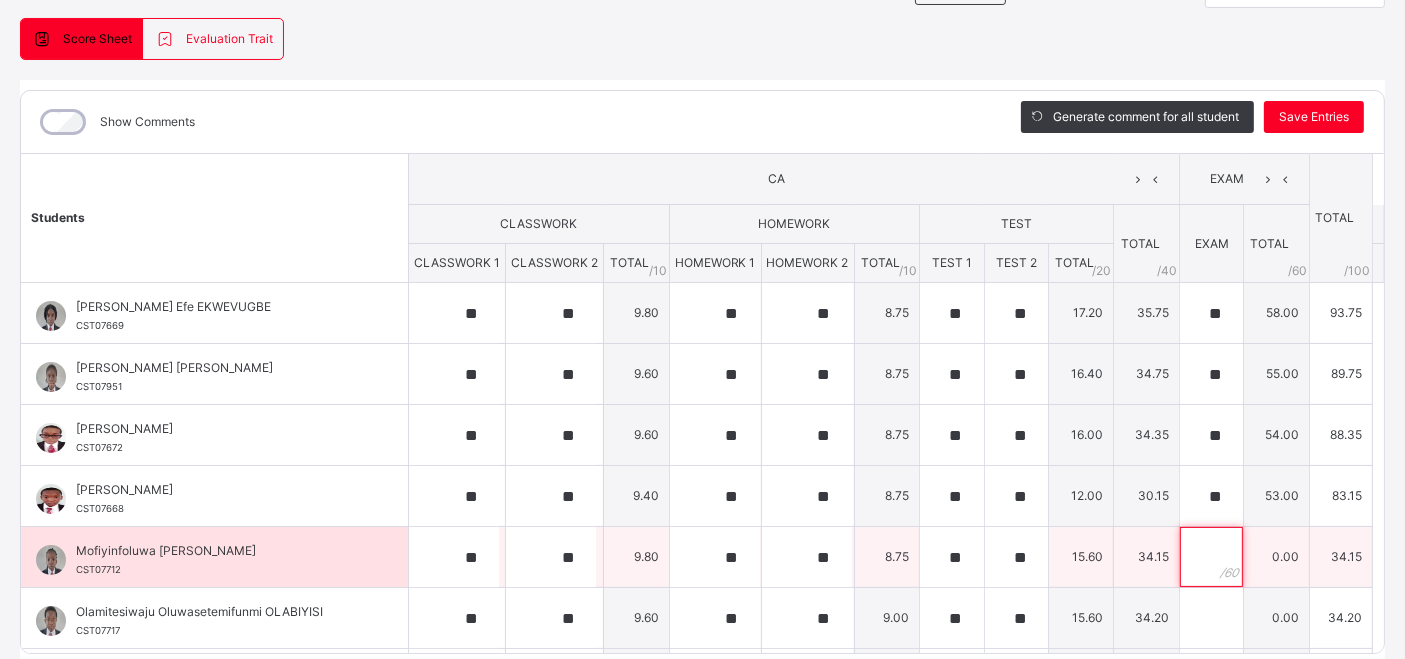 click at bounding box center [1211, 557] 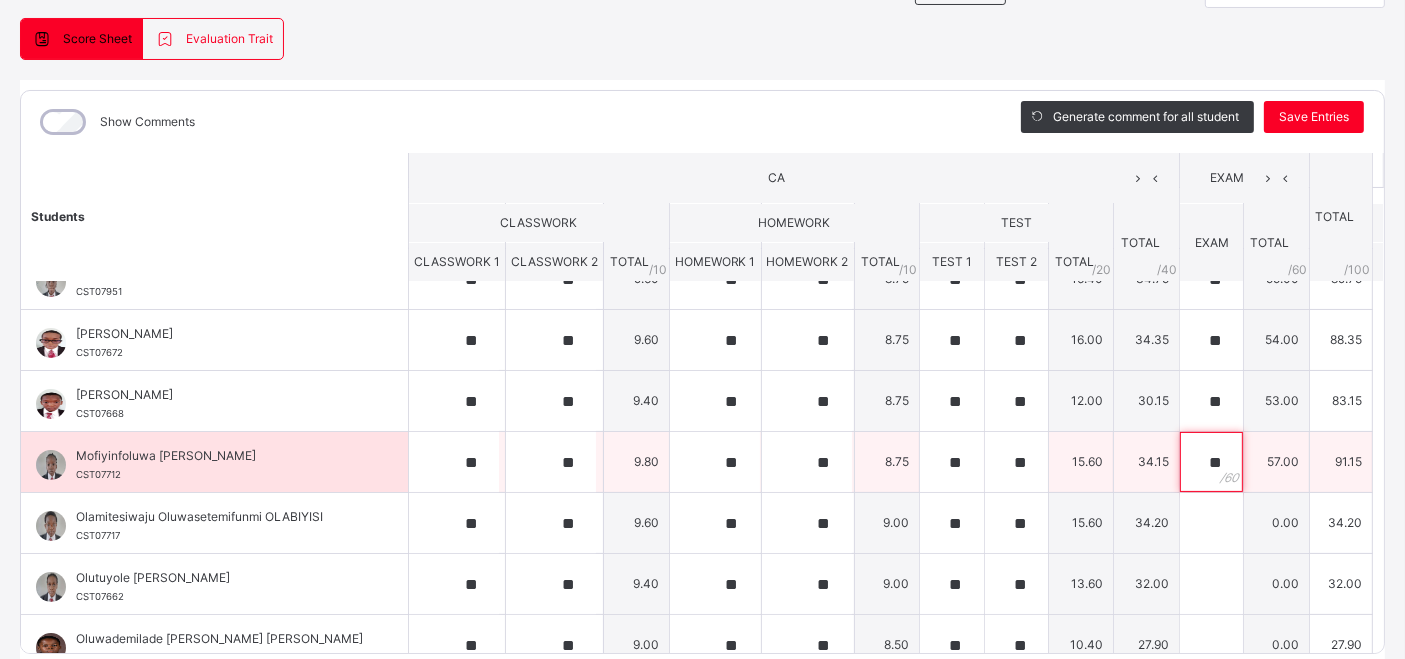 scroll, scrollTop: 108, scrollLeft: 0, axis: vertical 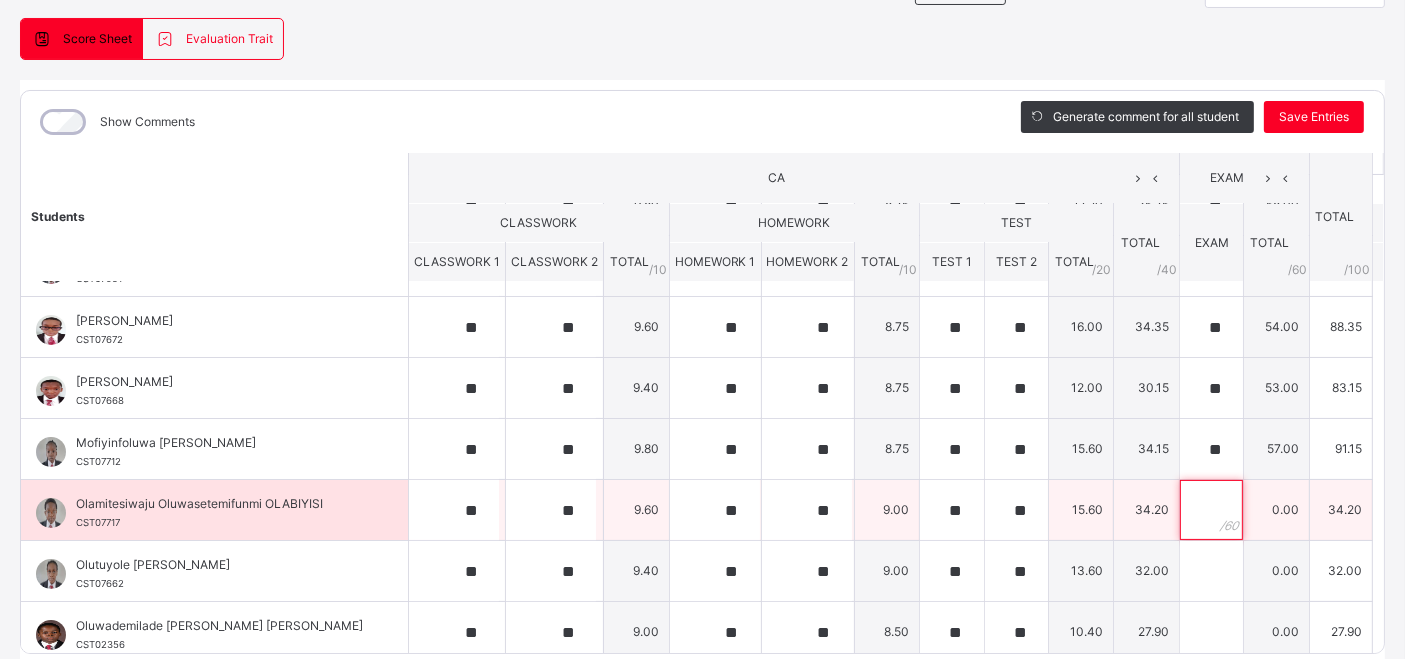 click at bounding box center [1211, 510] 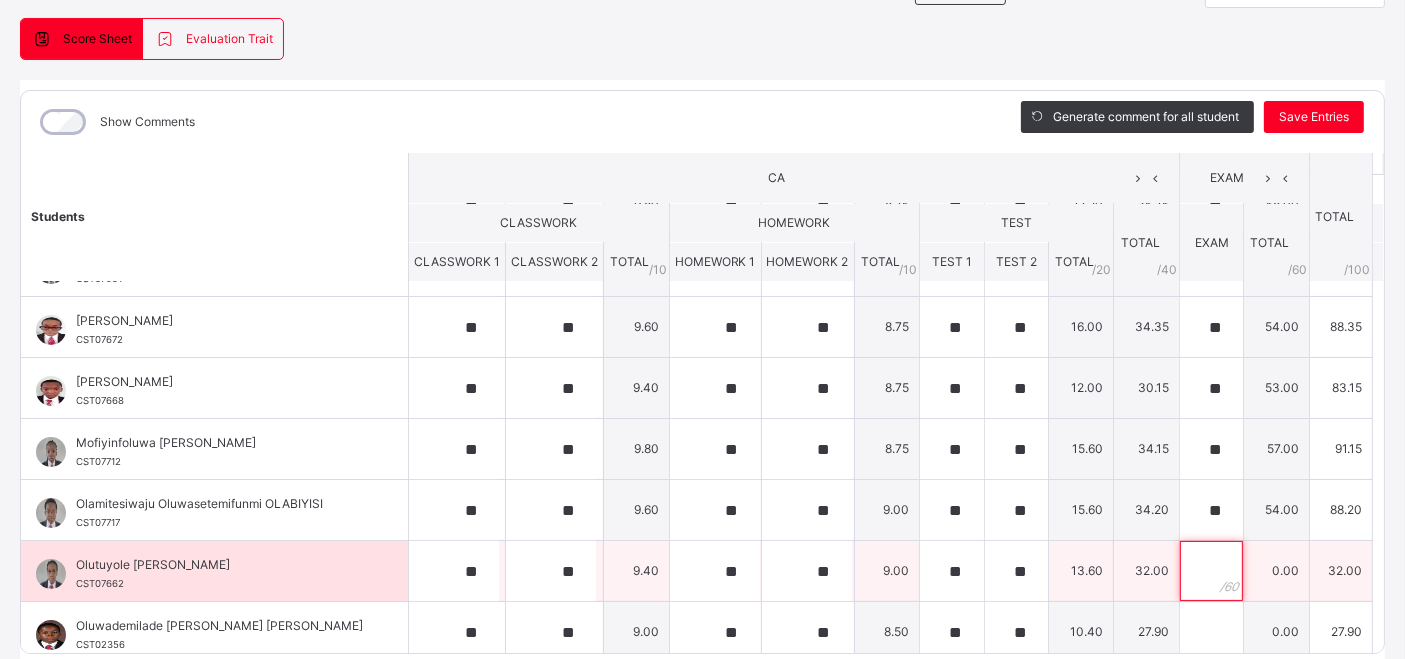 click at bounding box center [1211, 571] 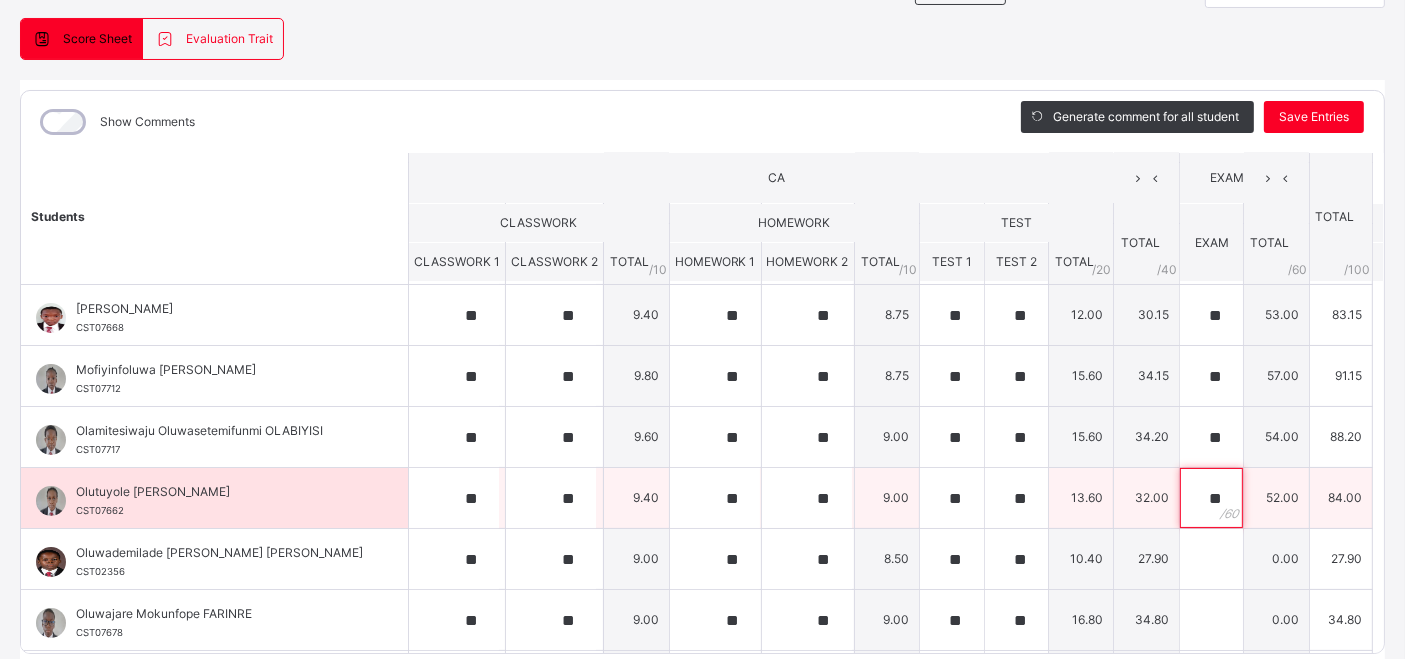 scroll, scrollTop: 180, scrollLeft: 0, axis: vertical 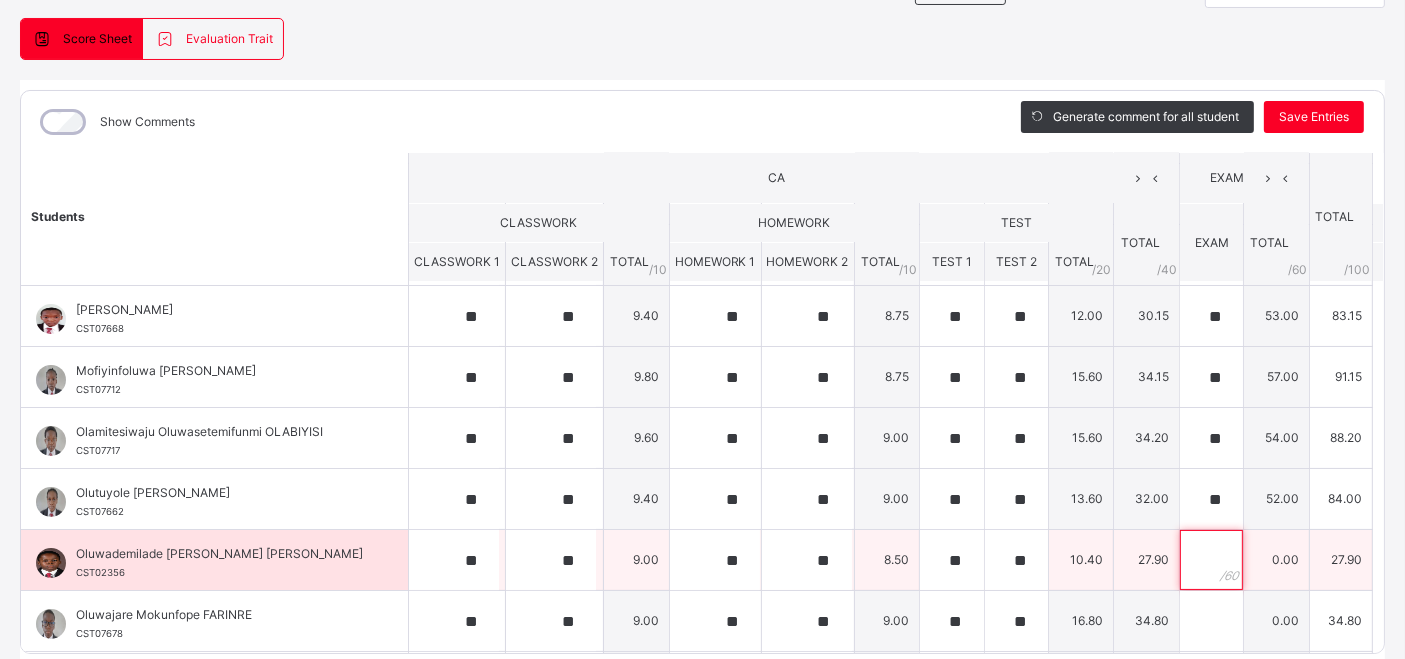 click at bounding box center (1211, 560) 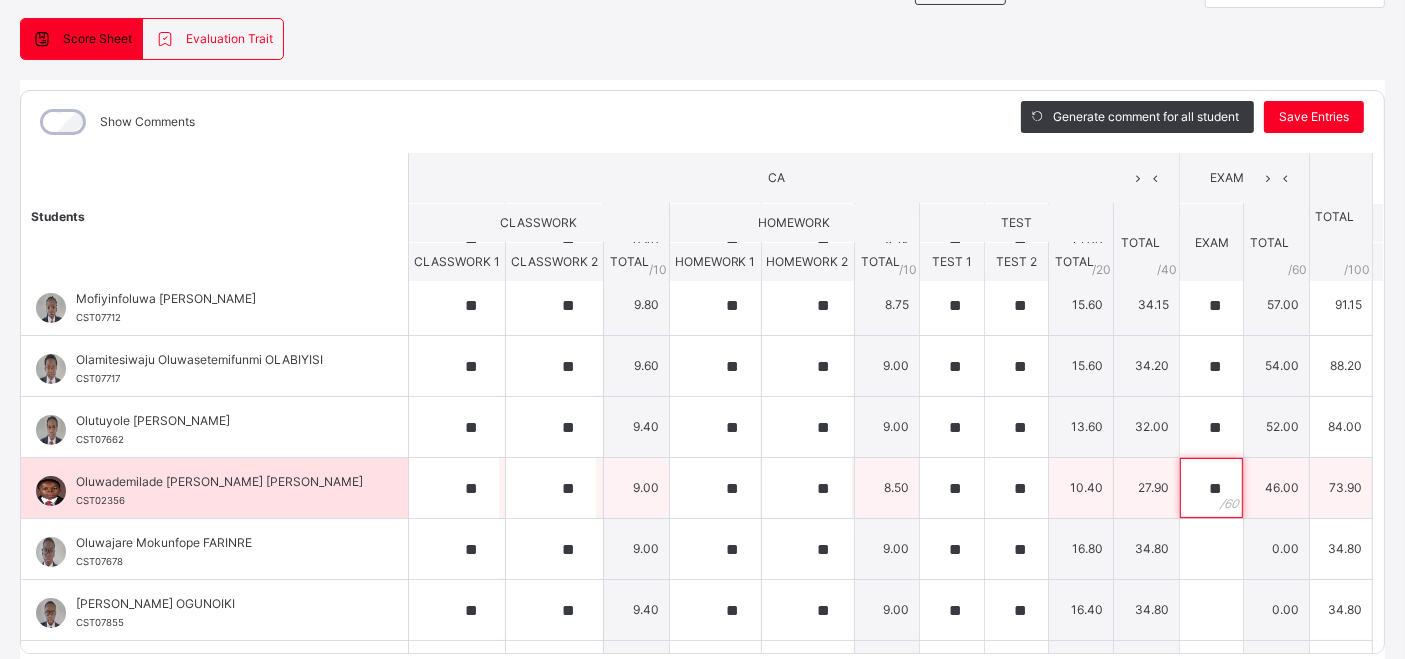 scroll, scrollTop: 253, scrollLeft: 0, axis: vertical 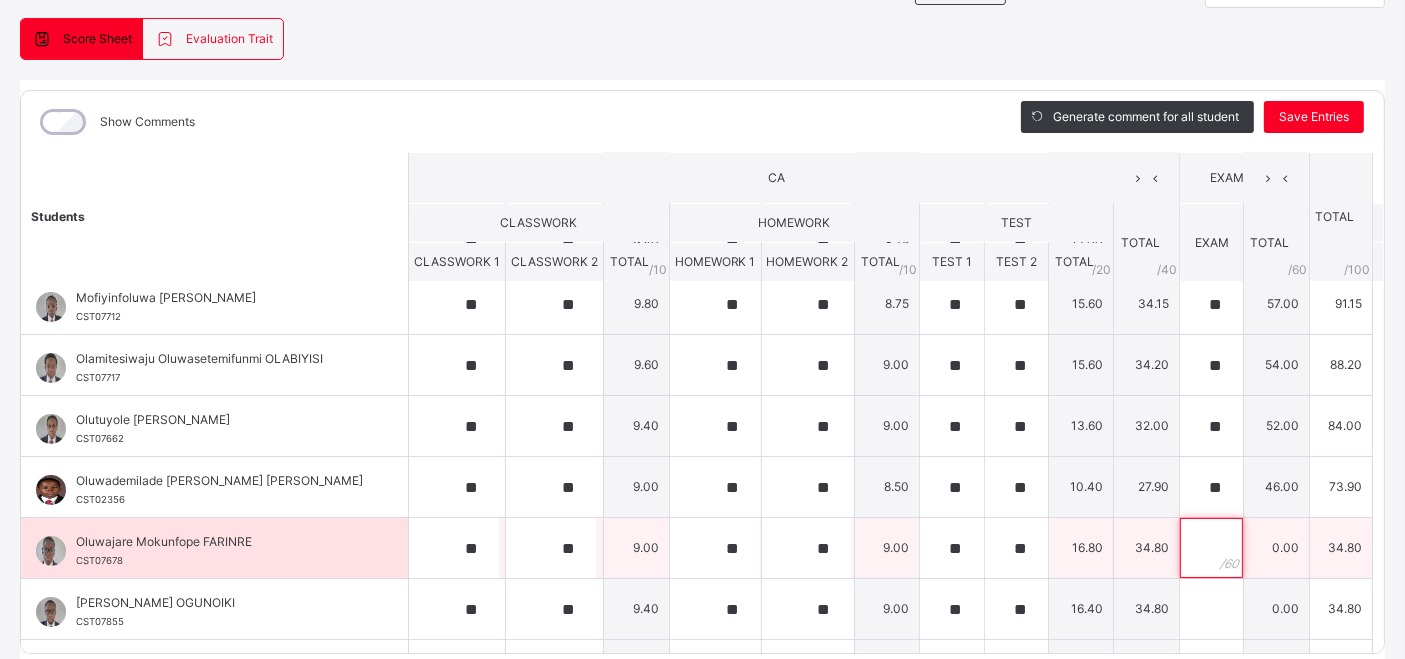 click at bounding box center [1211, 548] 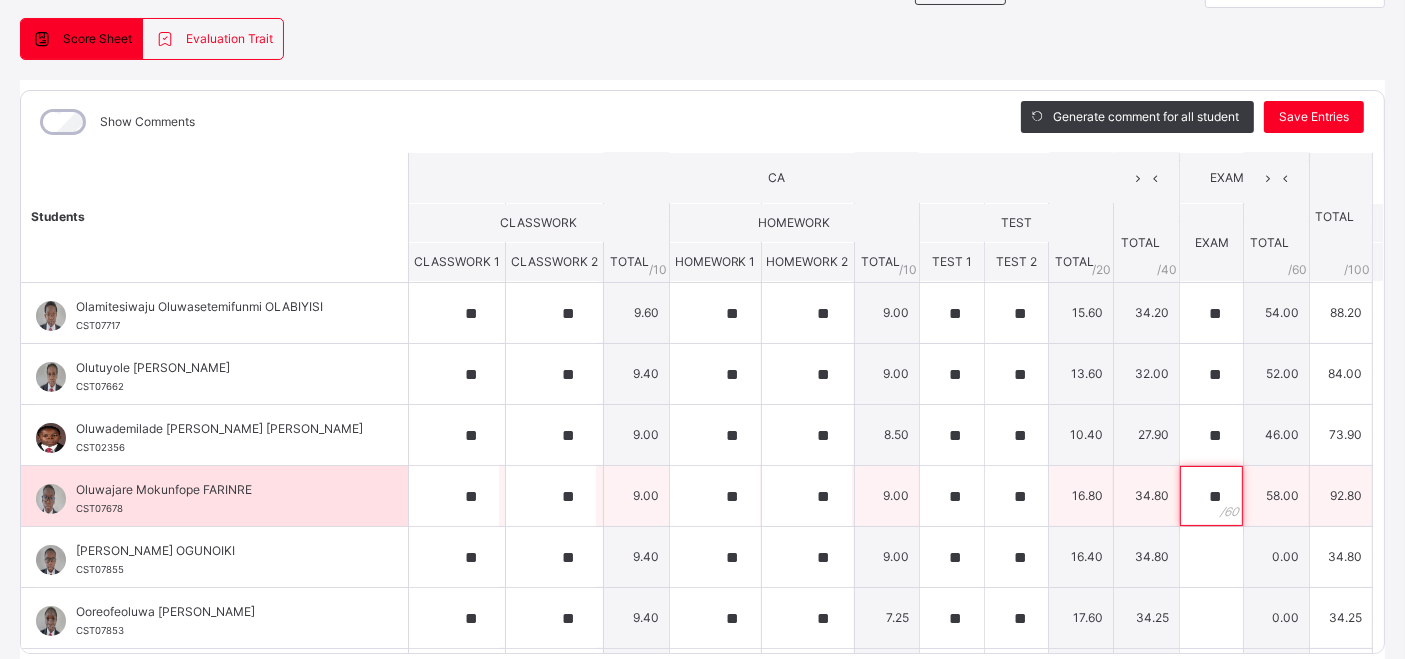 scroll, scrollTop: 312, scrollLeft: 0, axis: vertical 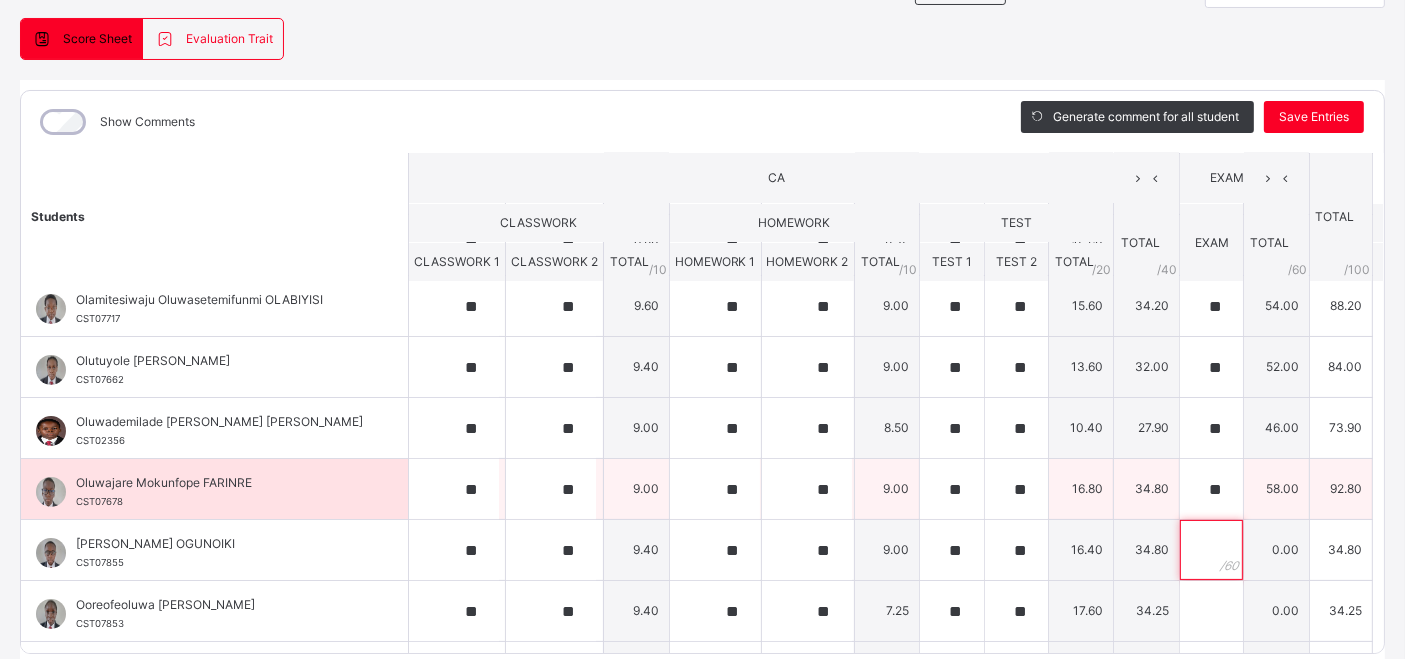 click at bounding box center (1211, 550) 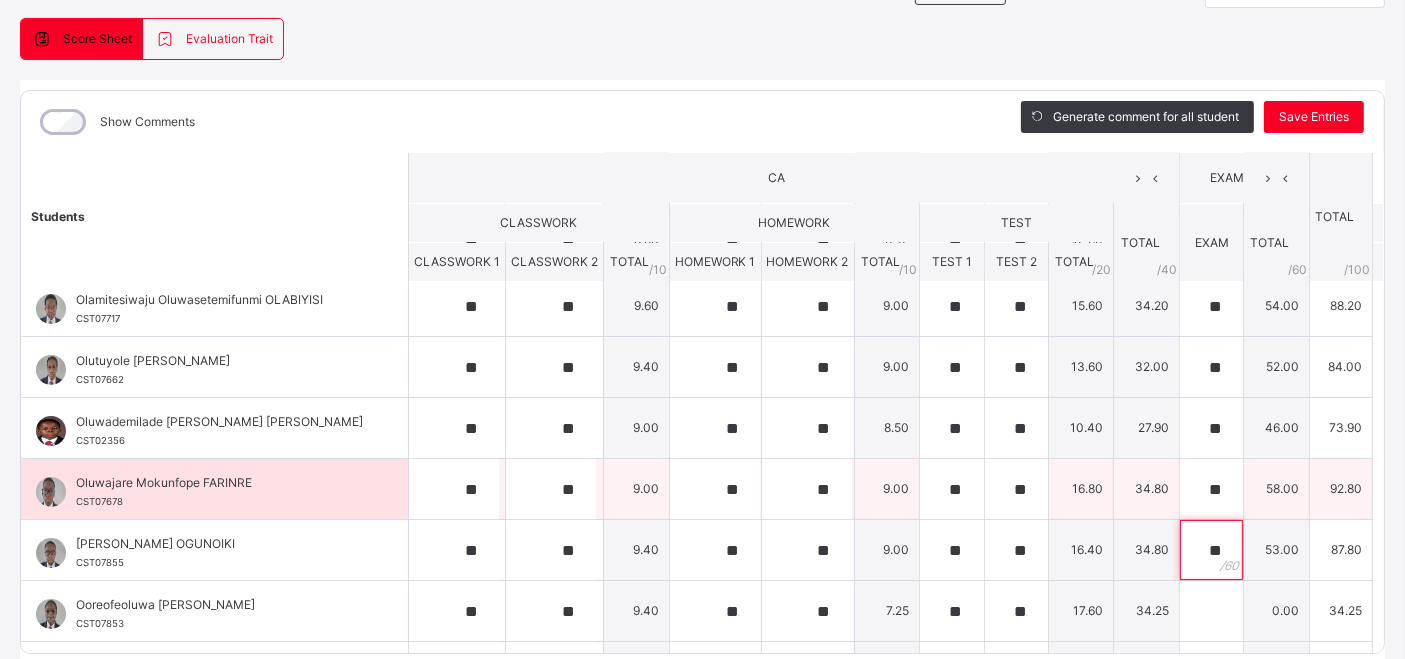 scroll, scrollTop: 357, scrollLeft: 0, axis: vertical 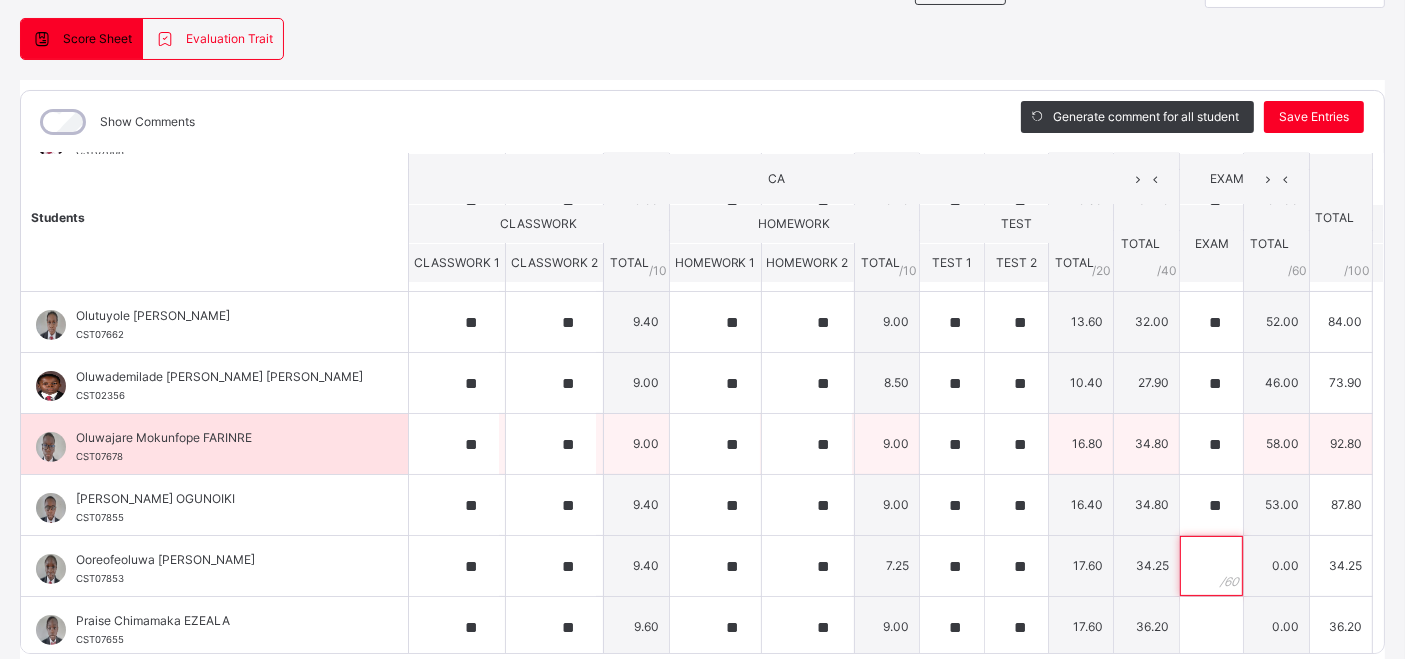 click at bounding box center (1211, 566) 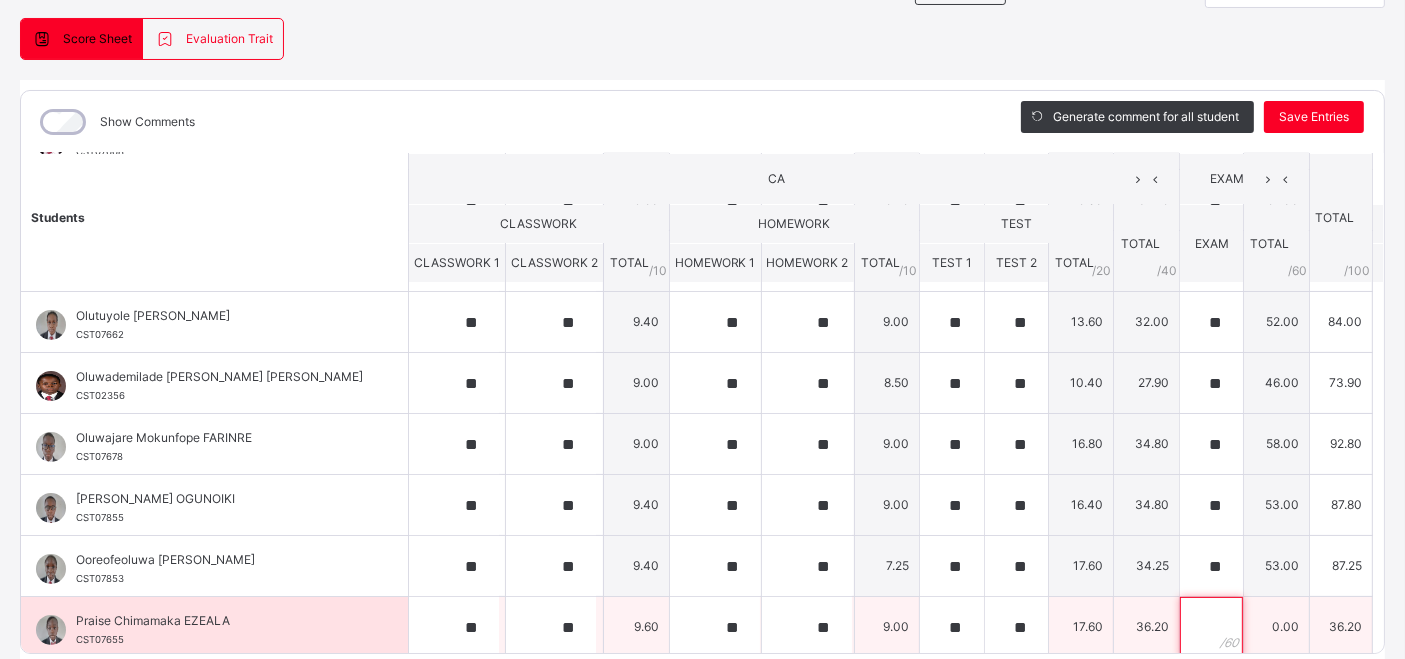 click at bounding box center [1211, 627] 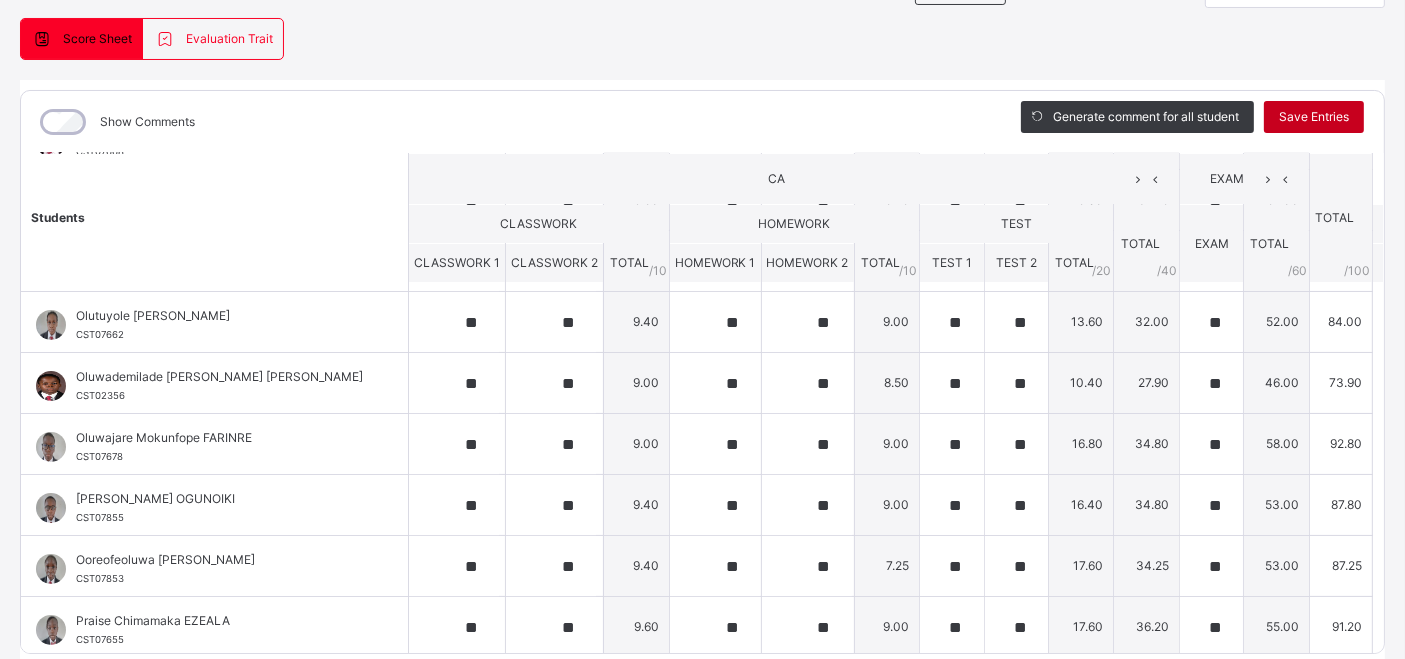 click on "Save Entries" at bounding box center (1314, 117) 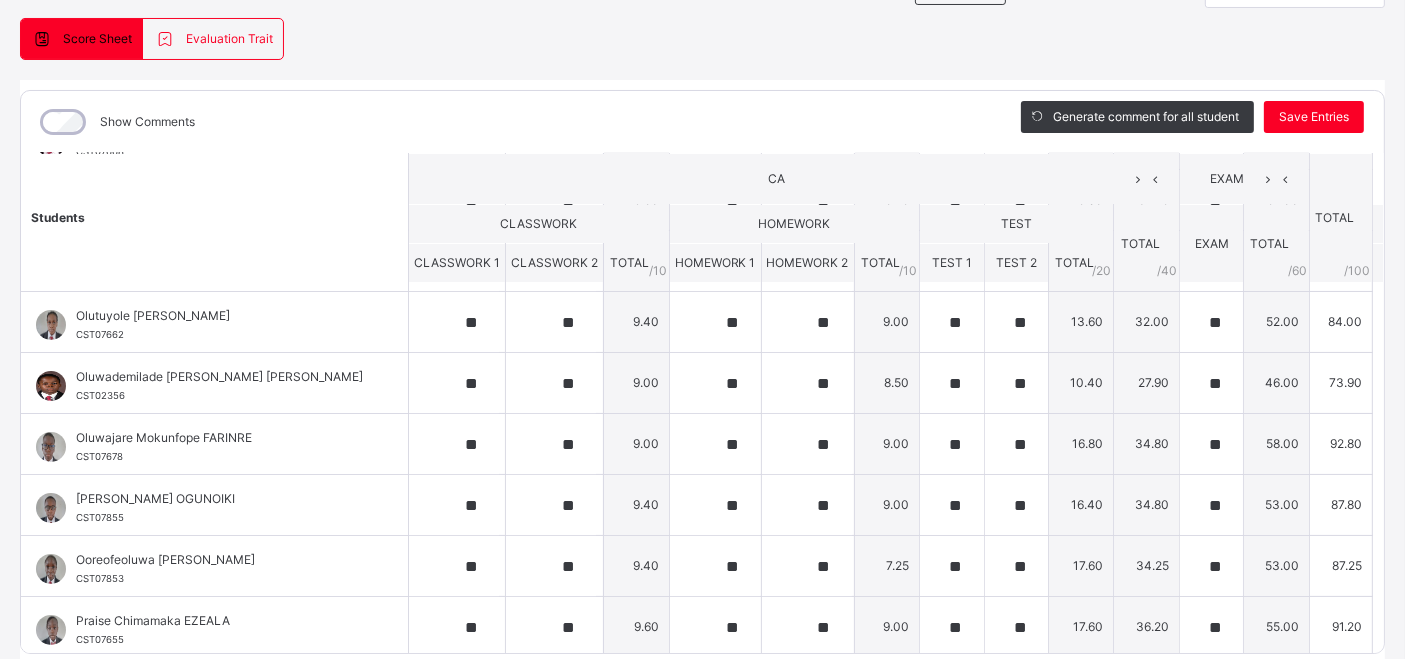 scroll, scrollTop: 217, scrollLeft: 0, axis: vertical 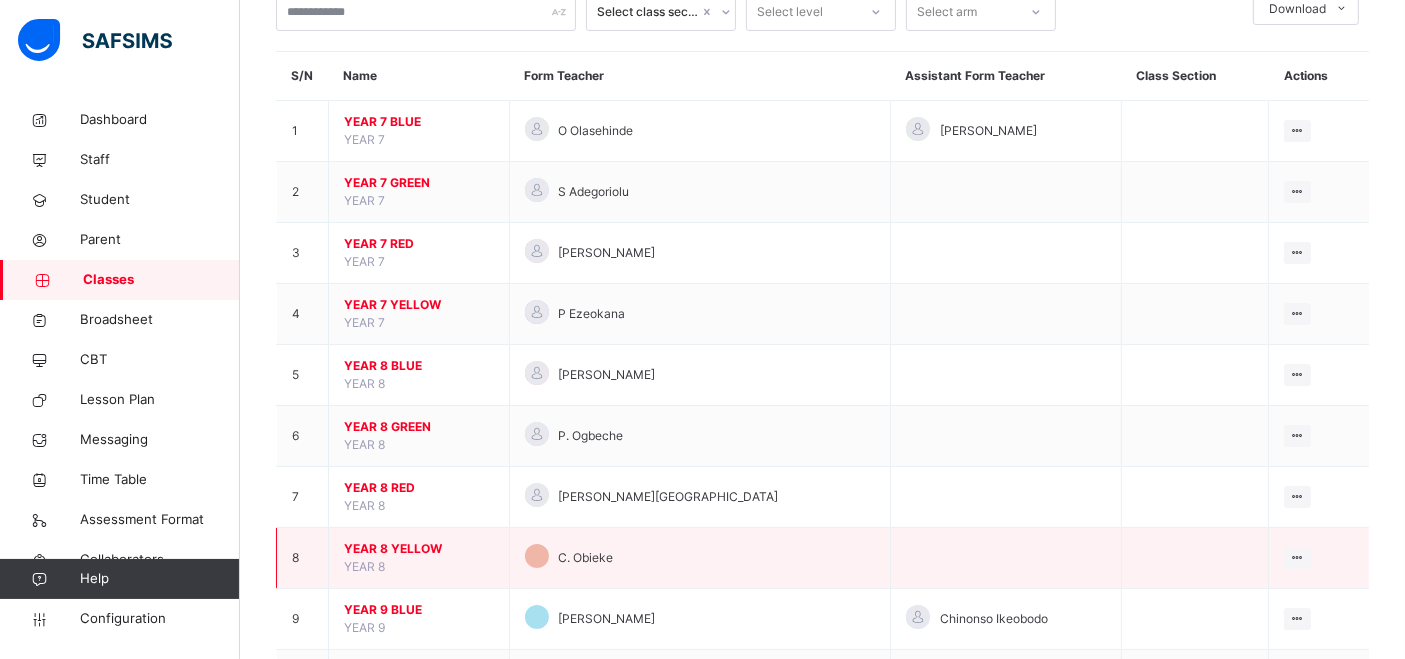 click on "YEAR 8   YELLOW" at bounding box center [419, 549] 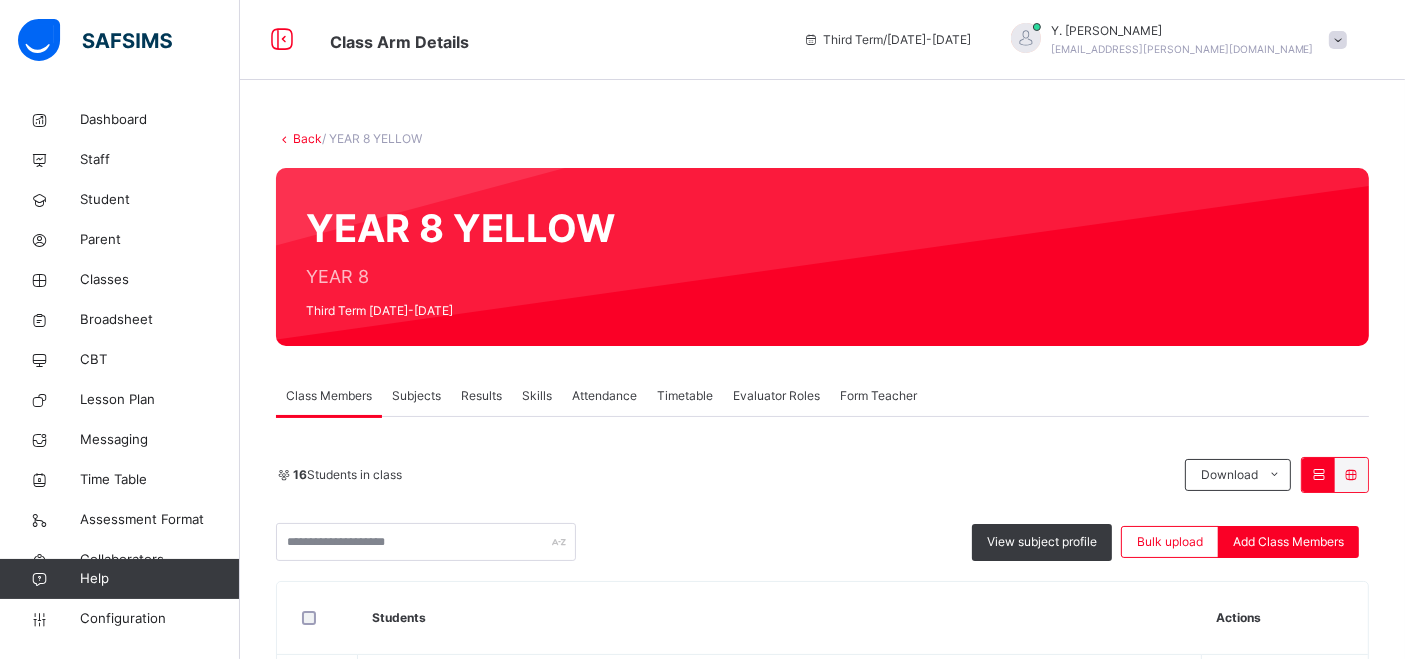click on "Subjects" at bounding box center [416, 396] 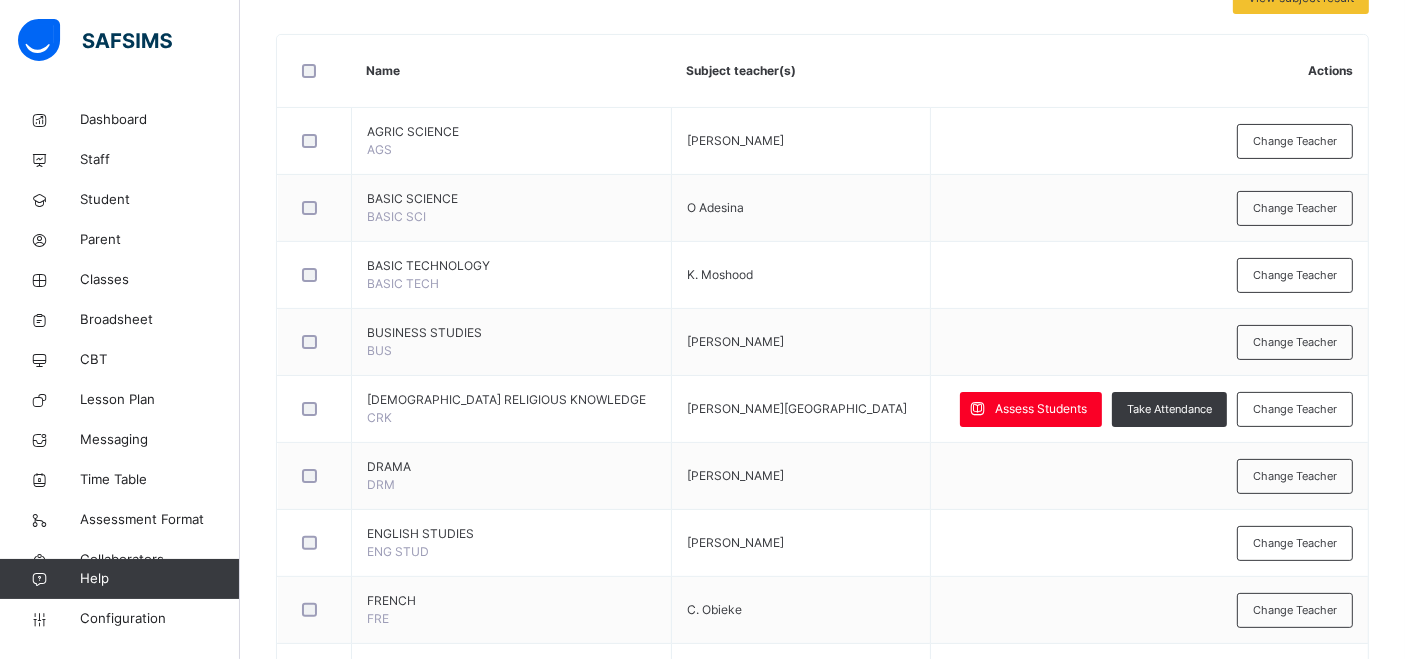 scroll, scrollTop: 468, scrollLeft: 0, axis: vertical 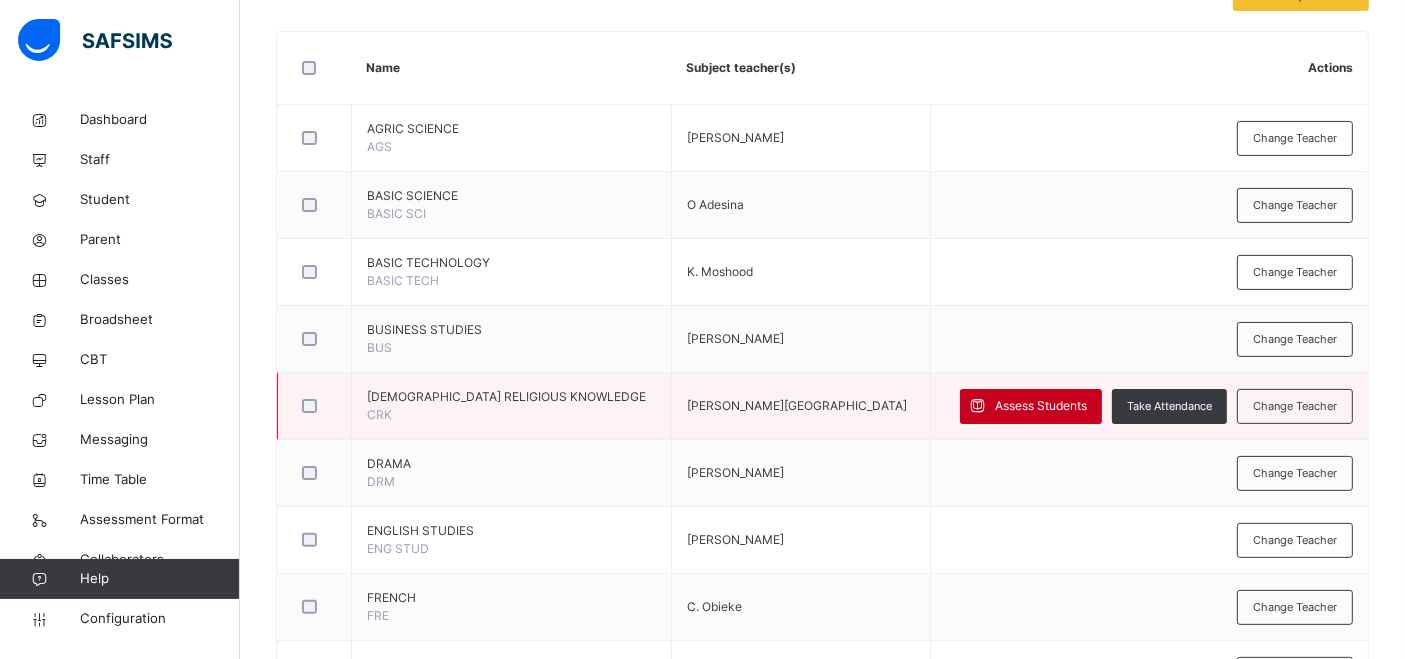click on "Assess Students" at bounding box center [1041, 406] 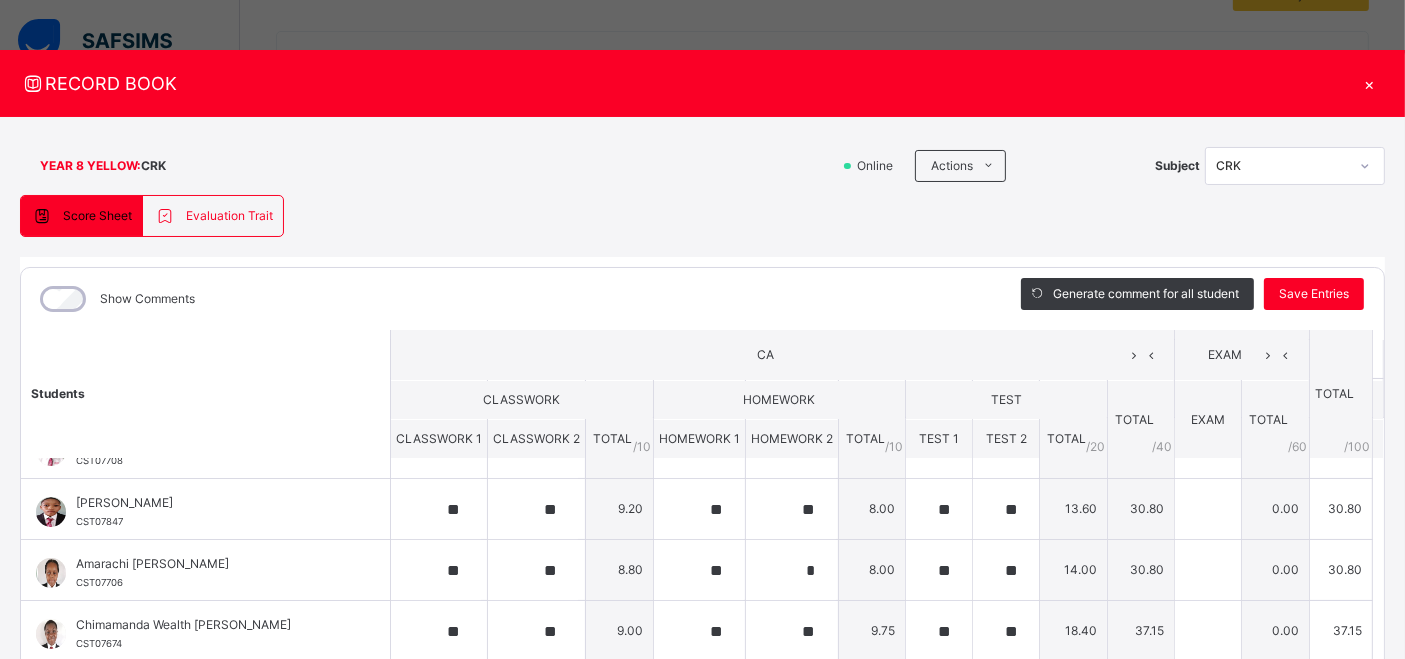 scroll, scrollTop: 0, scrollLeft: 0, axis: both 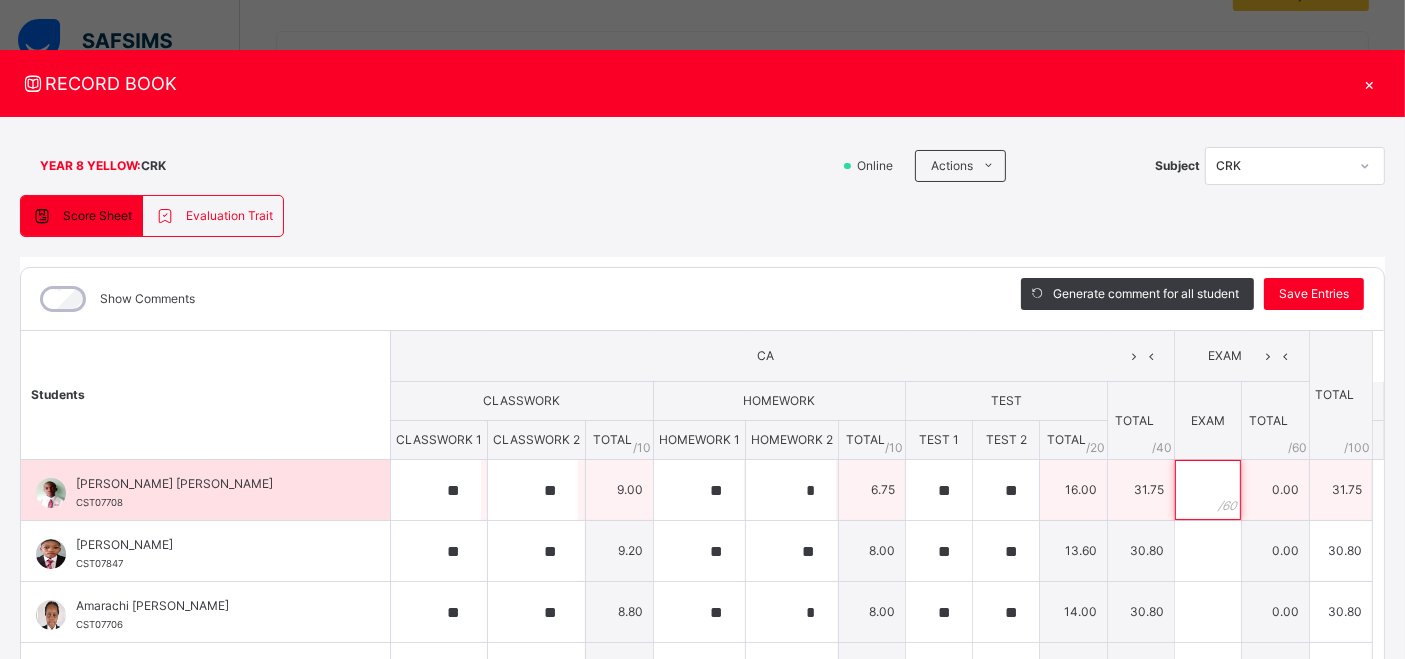 click at bounding box center (1208, 490) 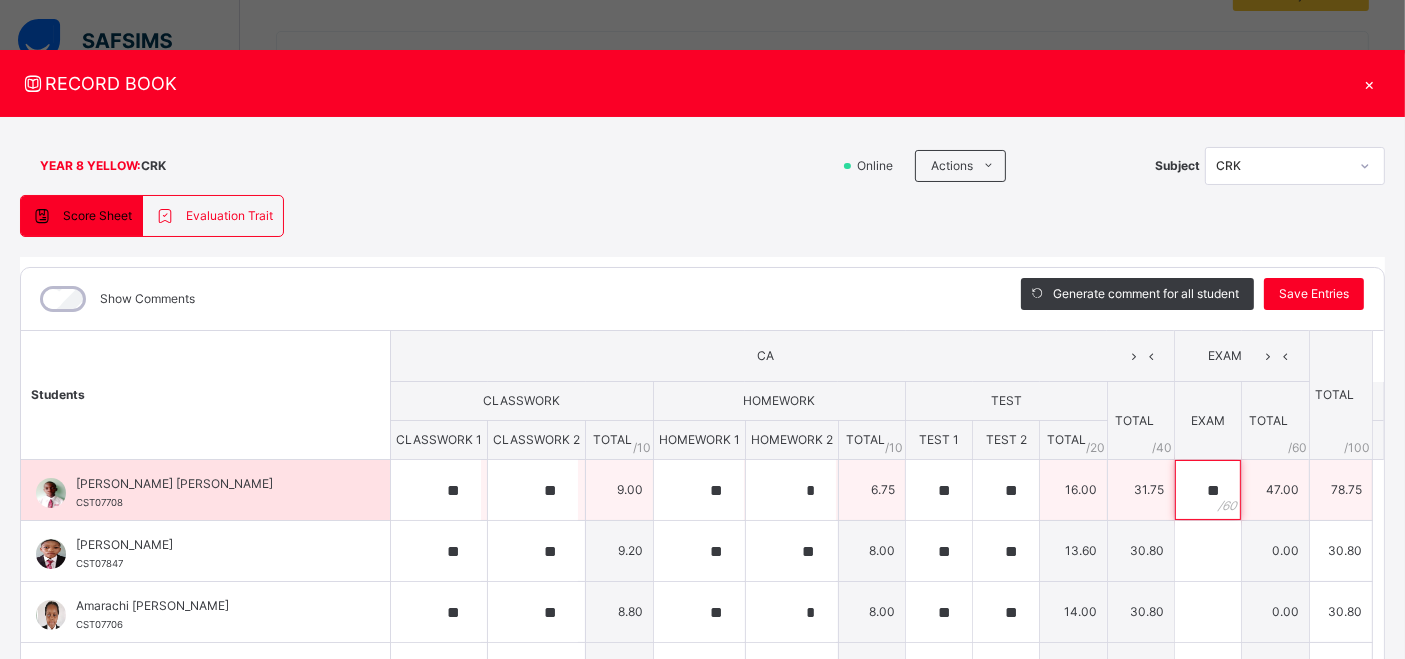 scroll, scrollTop: 26, scrollLeft: 0, axis: vertical 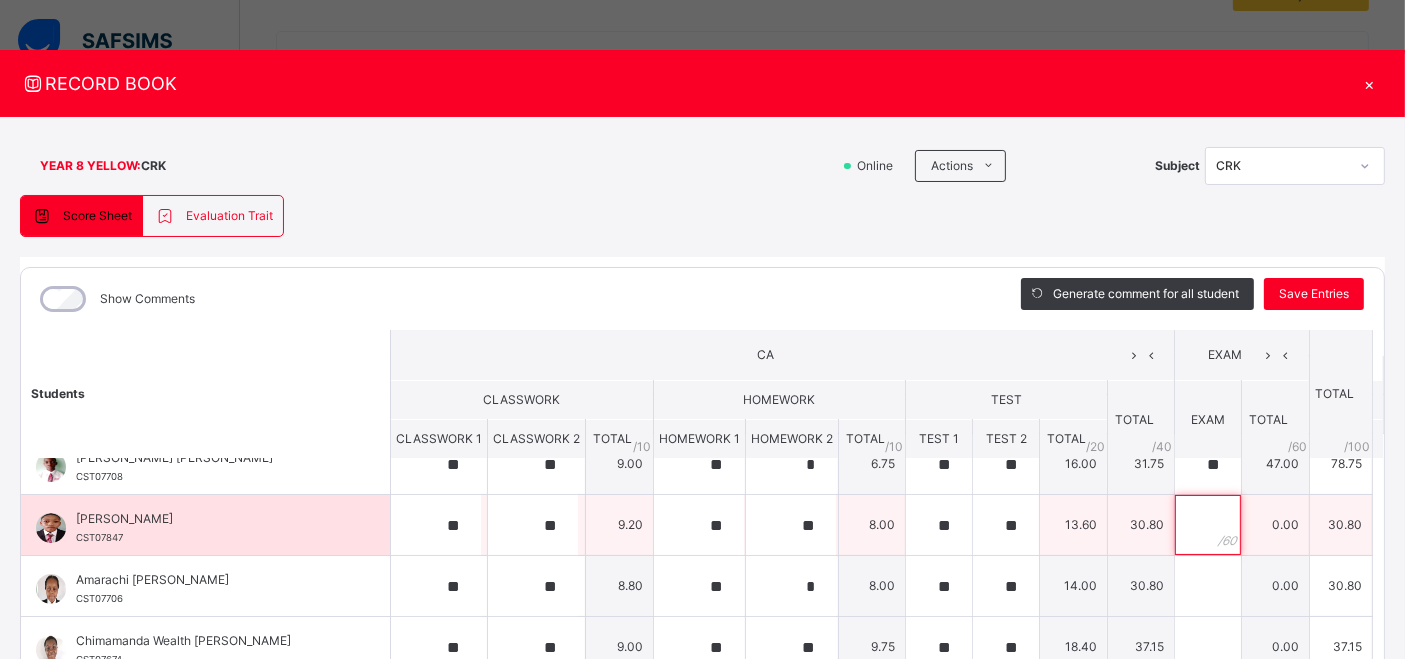 click at bounding box center [1208, 525] 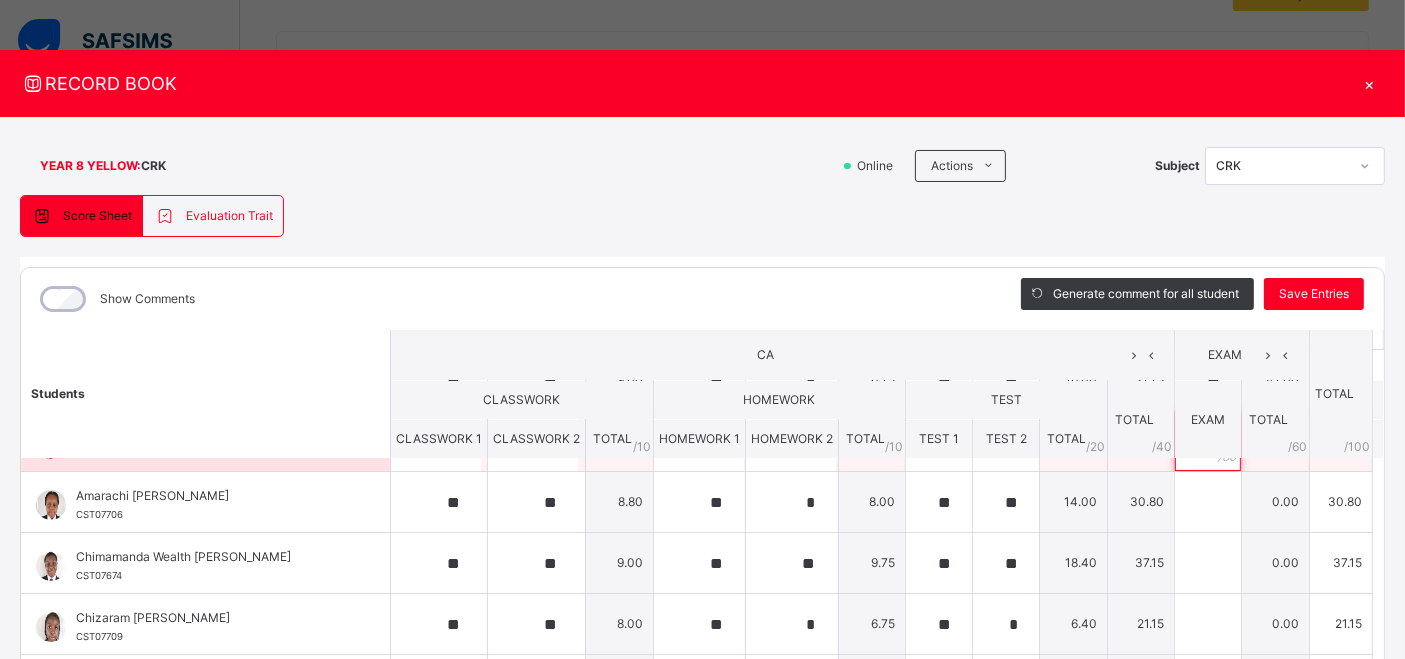 scroll, scrollTop: 111, scrollLeft: 0, axis: vertical 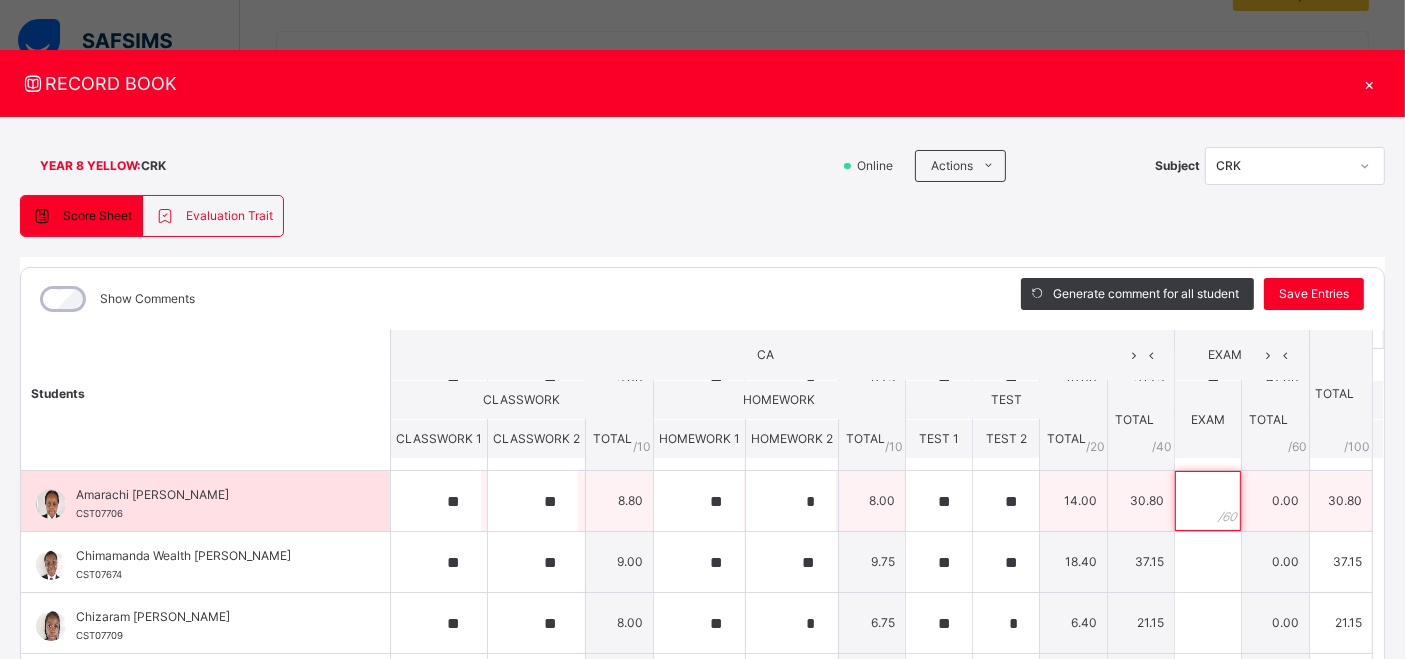 click at bounding box center [1208, 501] 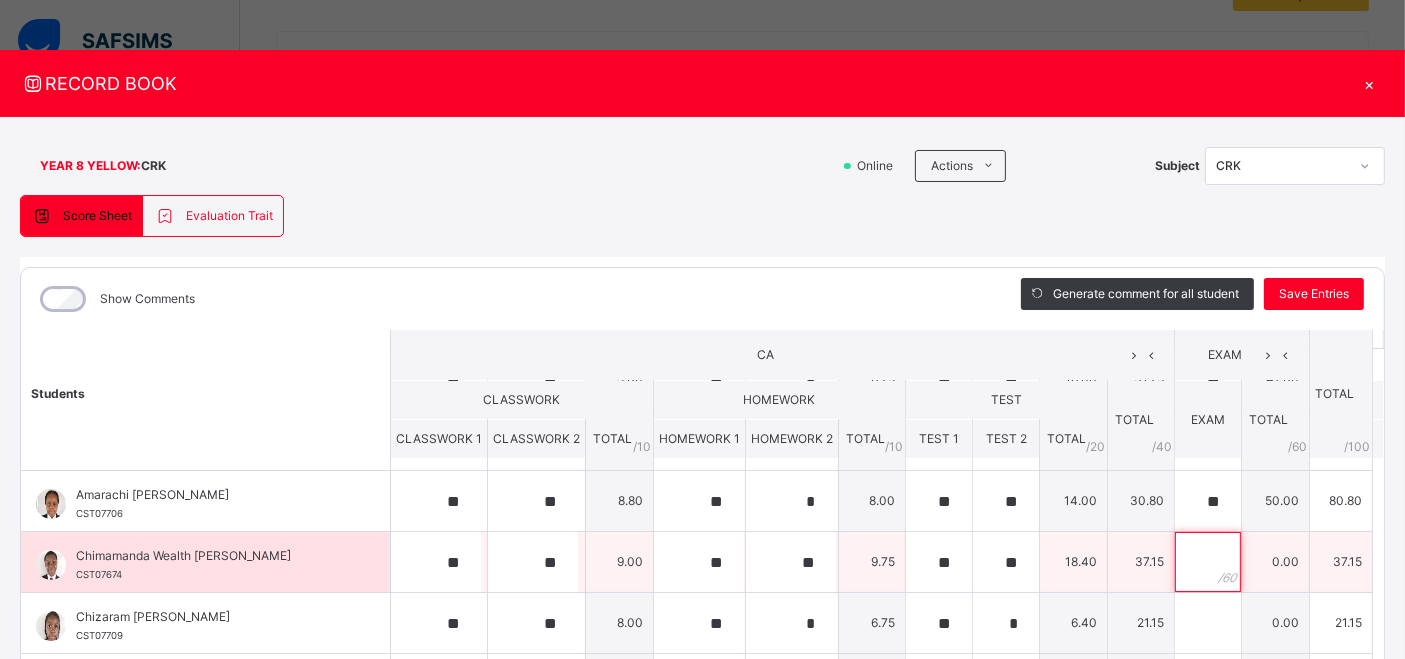 click at bounding box center [1208, 562] 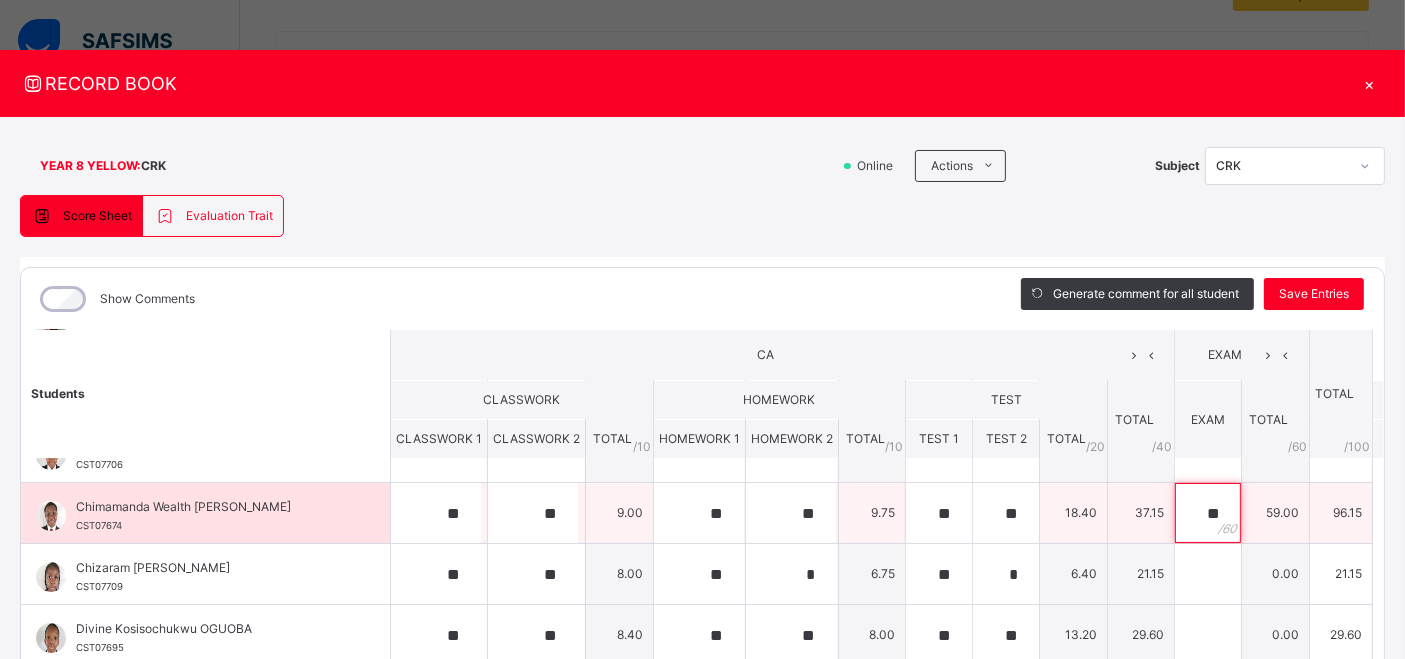 scroll, scrollTop: 161, scrollLeft: 0, axis: vertical 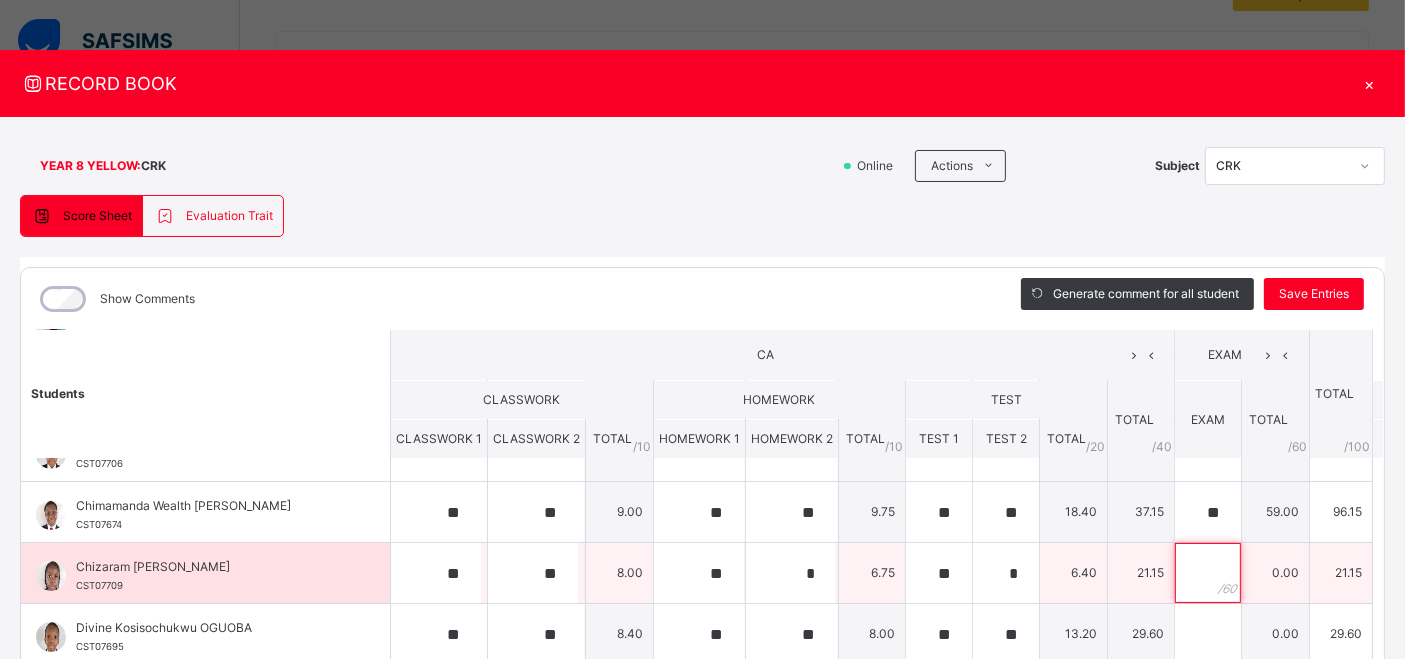 click at bounding box center (1208, 573) 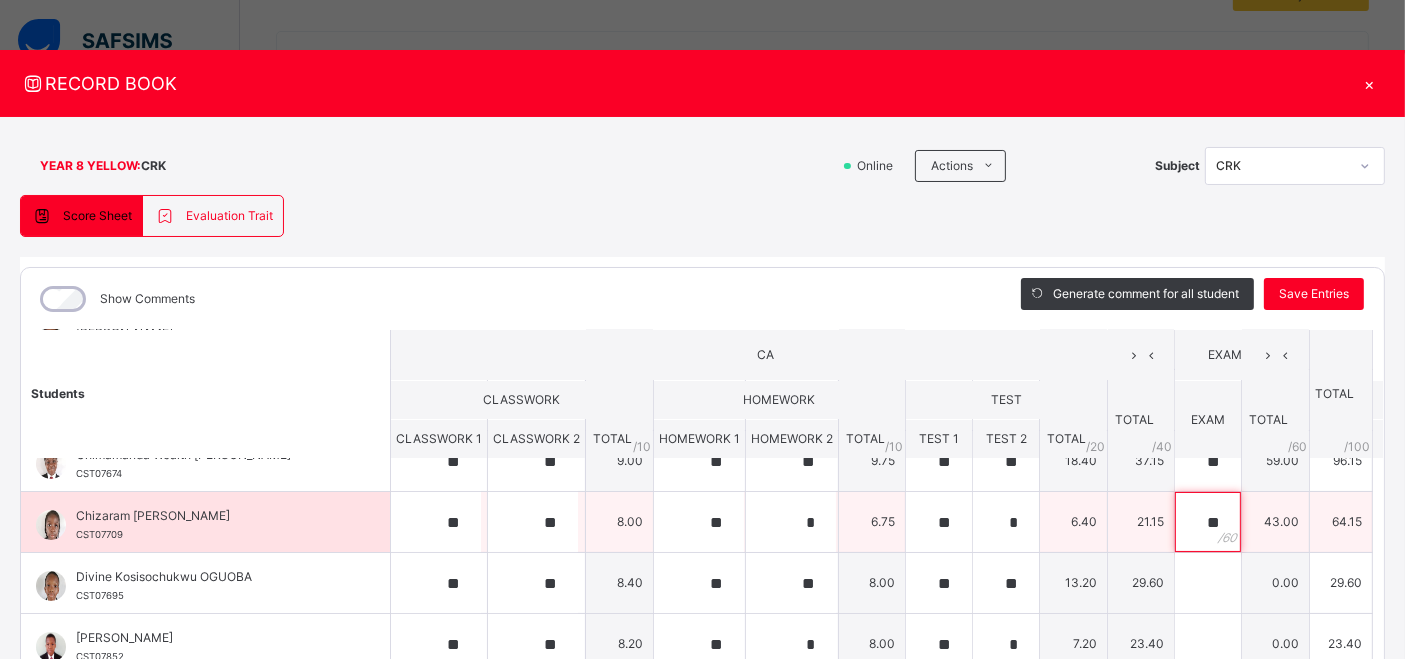 scroll, scrollTop: 215, scrollLeft: 0, axis: vertical 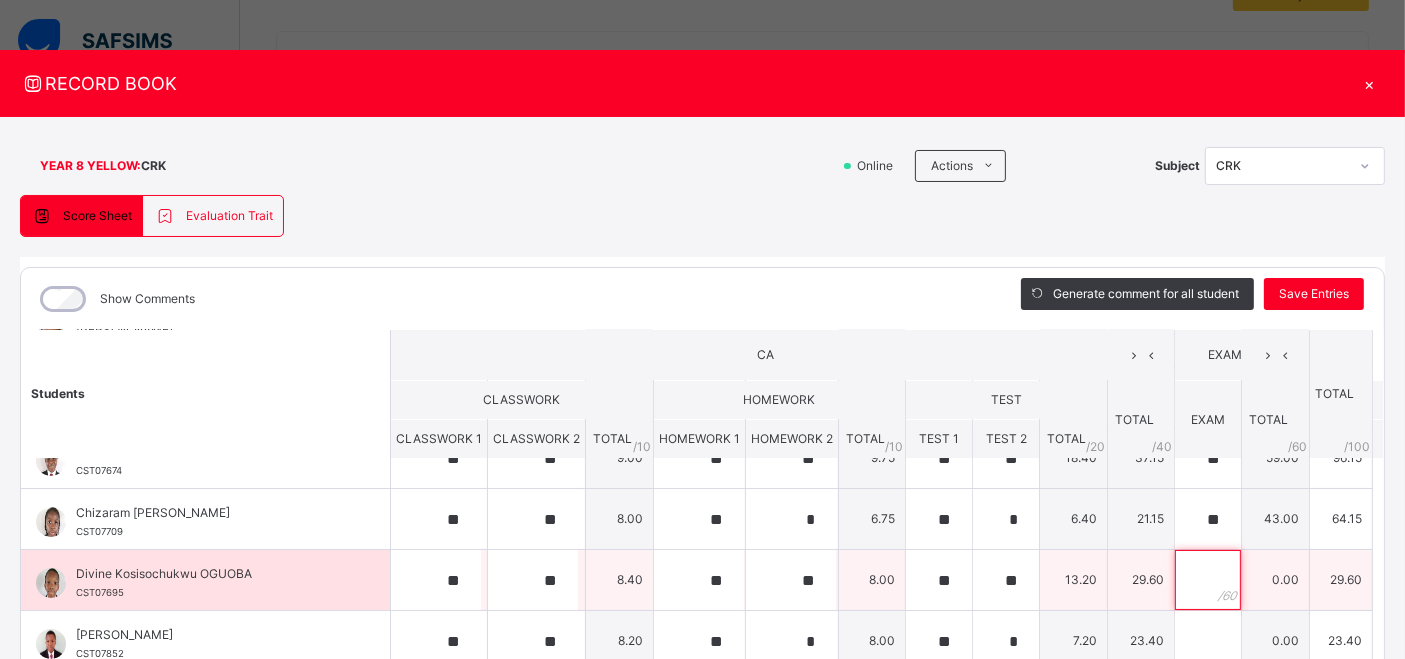 click at bounding box center (1208, 580) 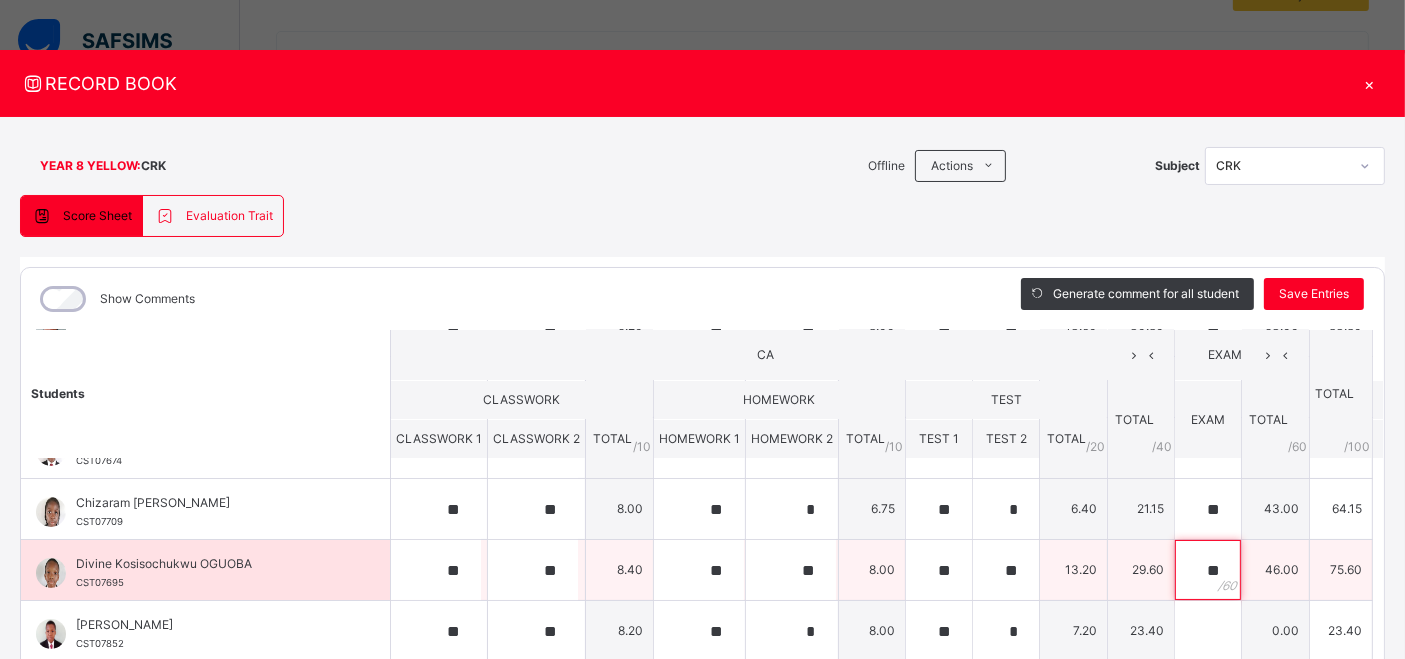 scroll, scrollTop: 225, scrollLeft: 0, axis: vertical 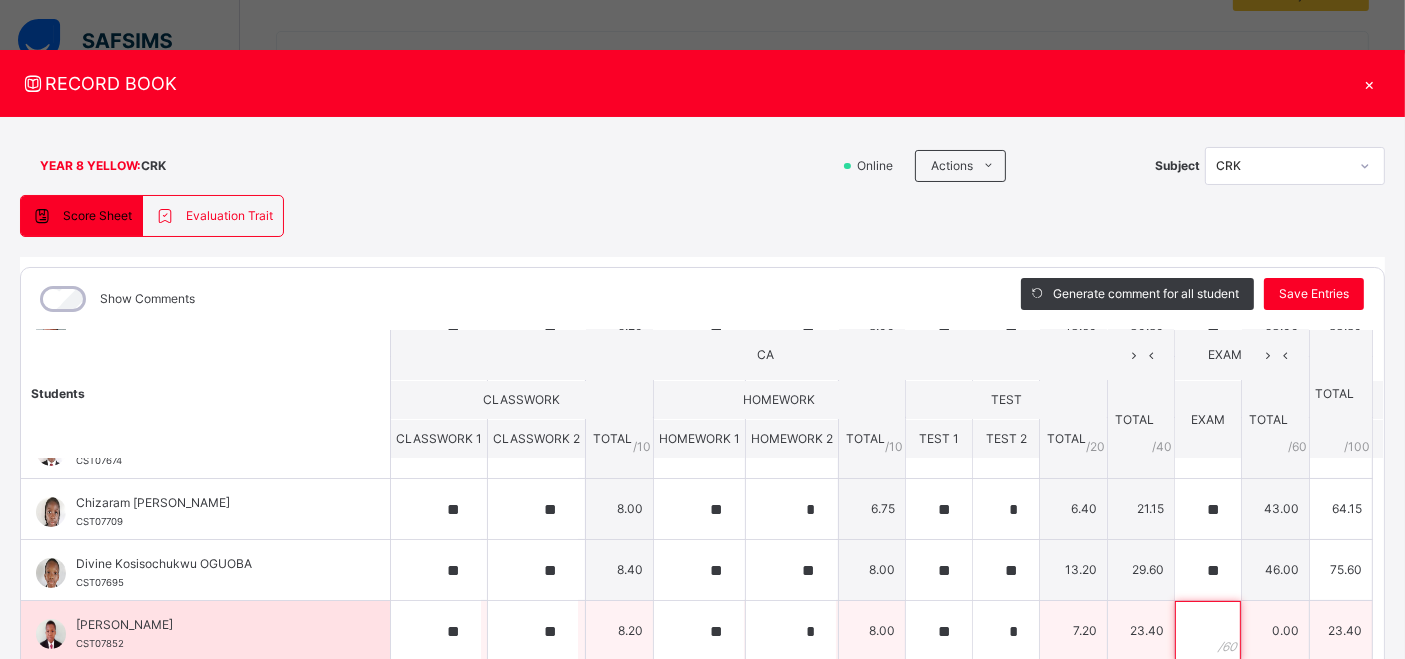 click at bounding box center (1208, 631) 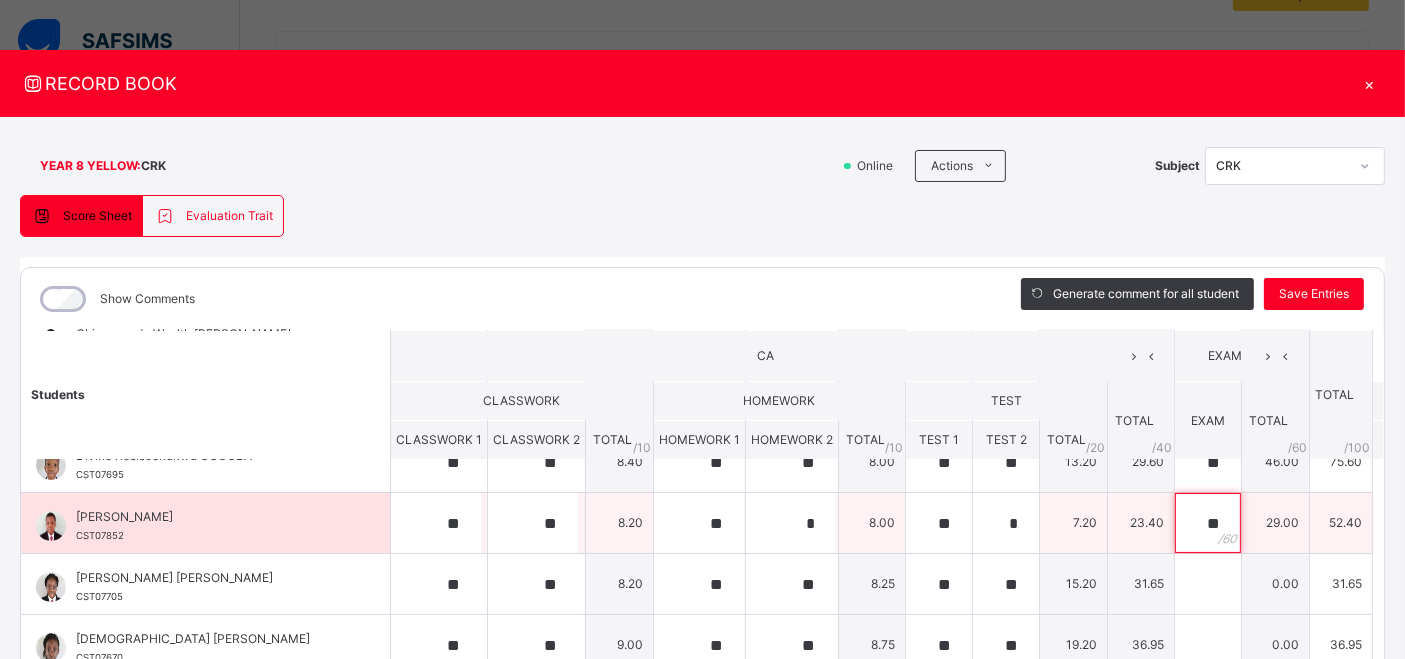 scroll, scrollTop: 334, scrollLeft: 0, axis: vertical 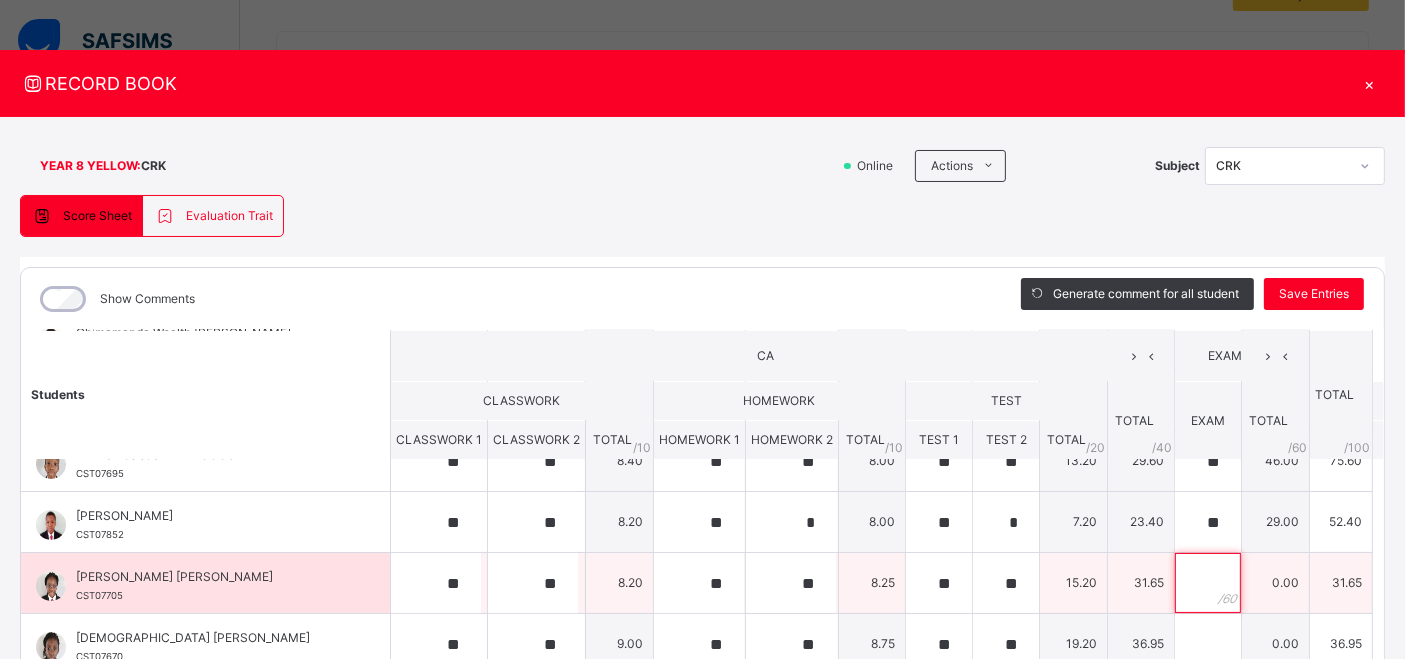 click at bounding box center [1208, 583] 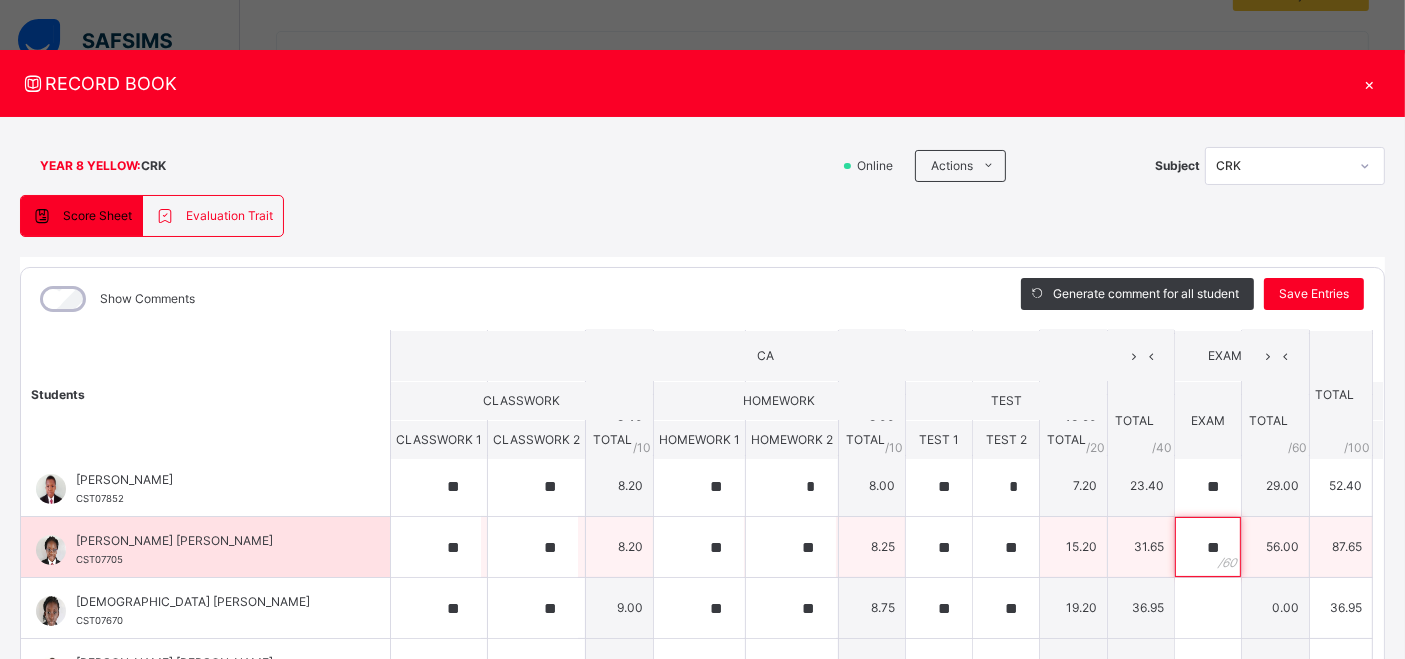 scroll, scrollTop: 384, scrollLeft: 0, axis: vertical 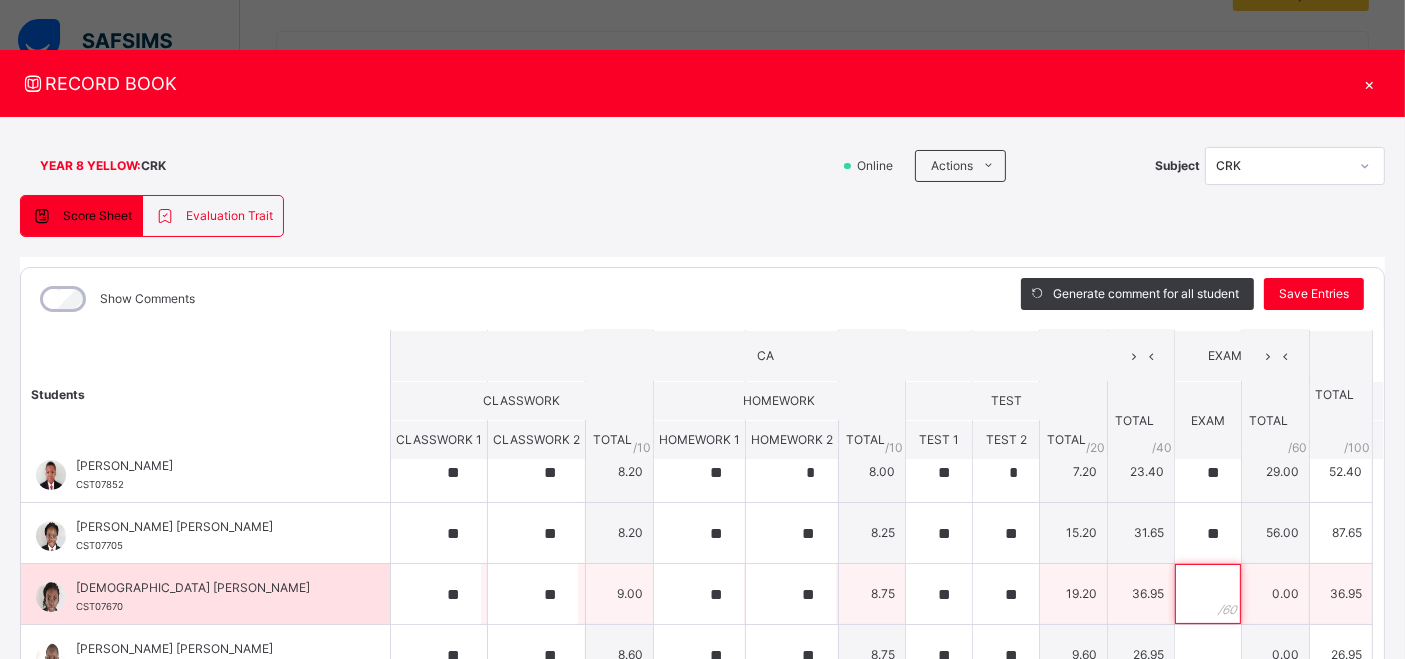 click at bounding box center [1208, 594] 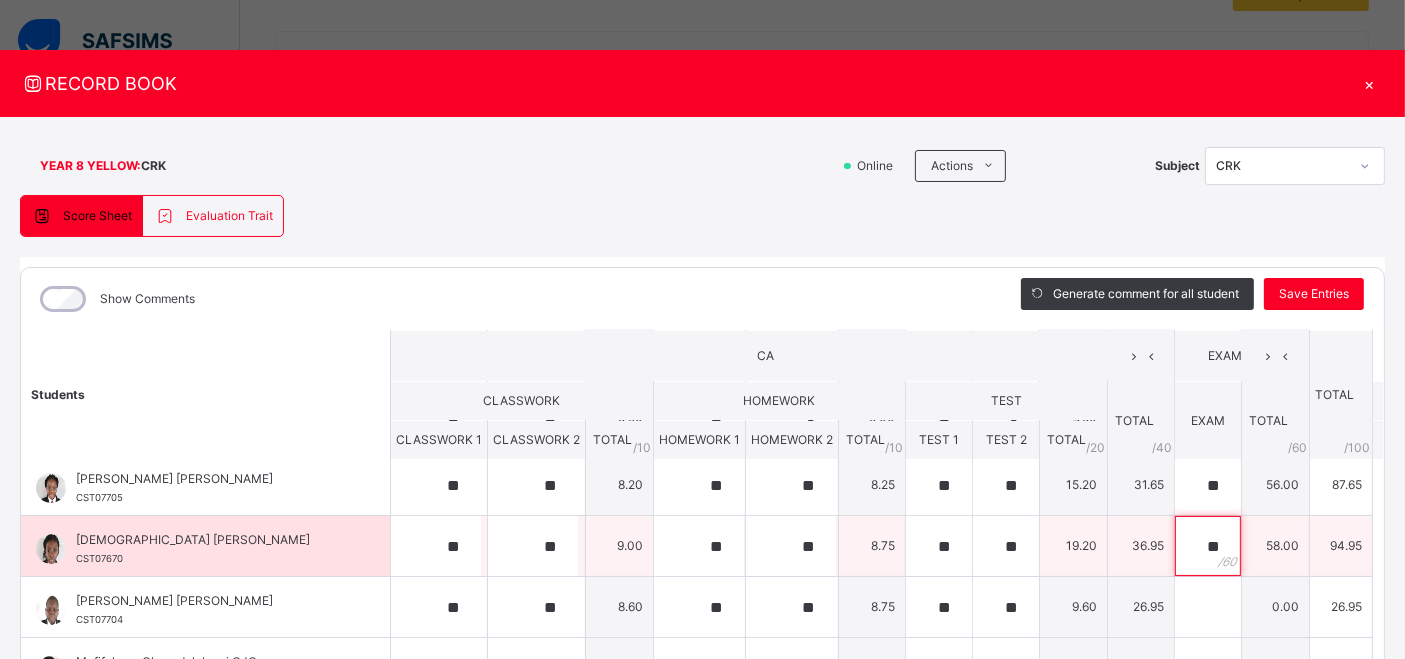 scroll, scrollTop: 445, scrollLeft: 0, axis: vertical 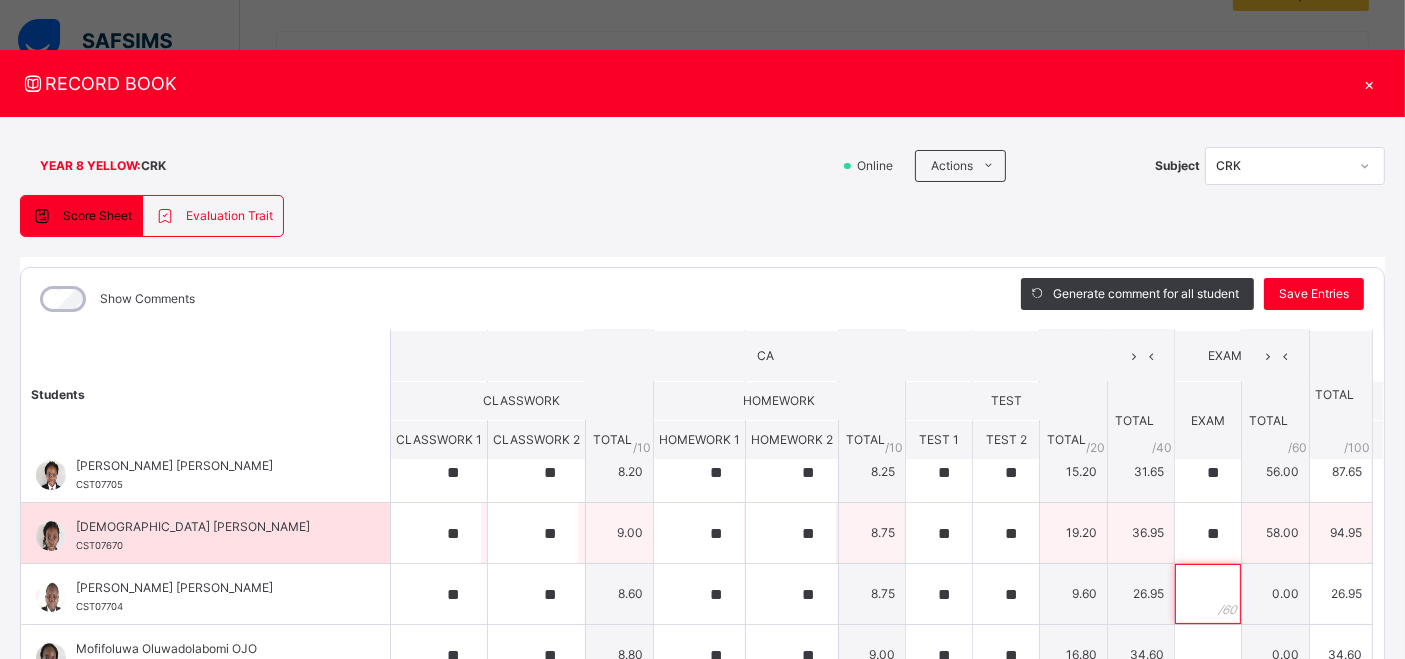 click at bounding box center (1208, 594) 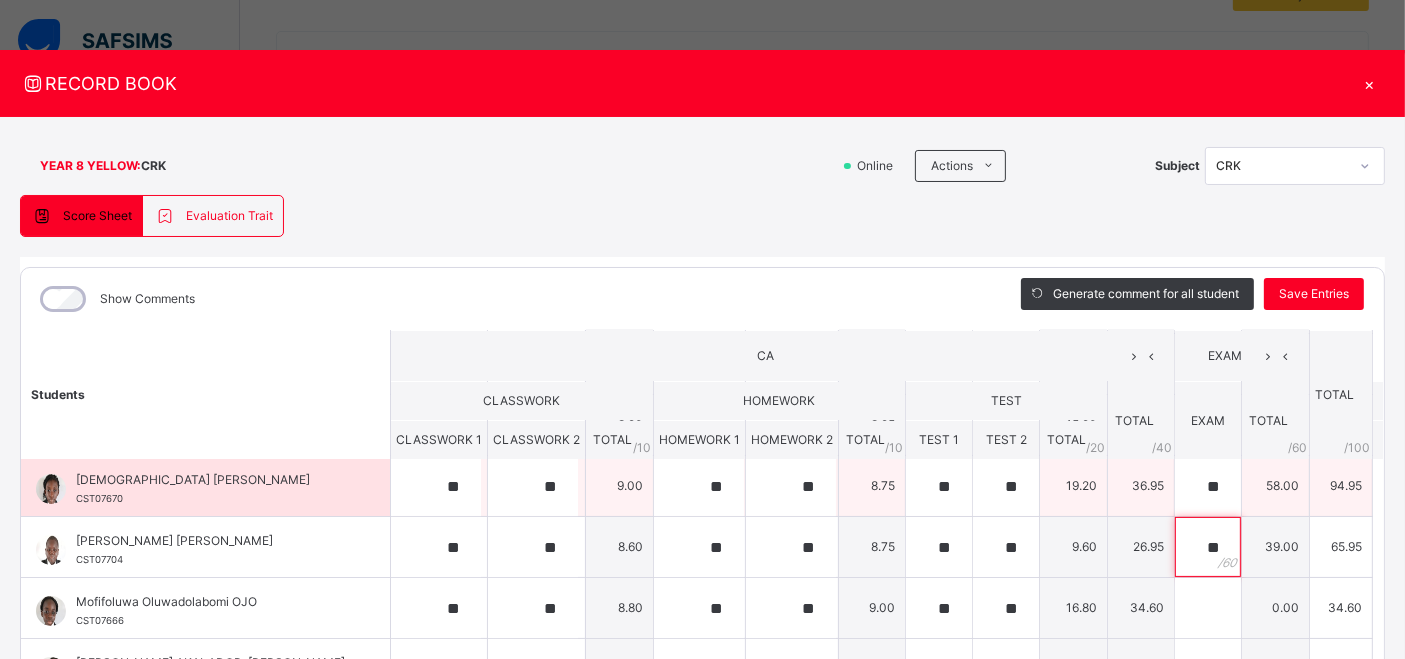 scroll, scrollTop: 493, scrollLeft: 0, axis: vertical 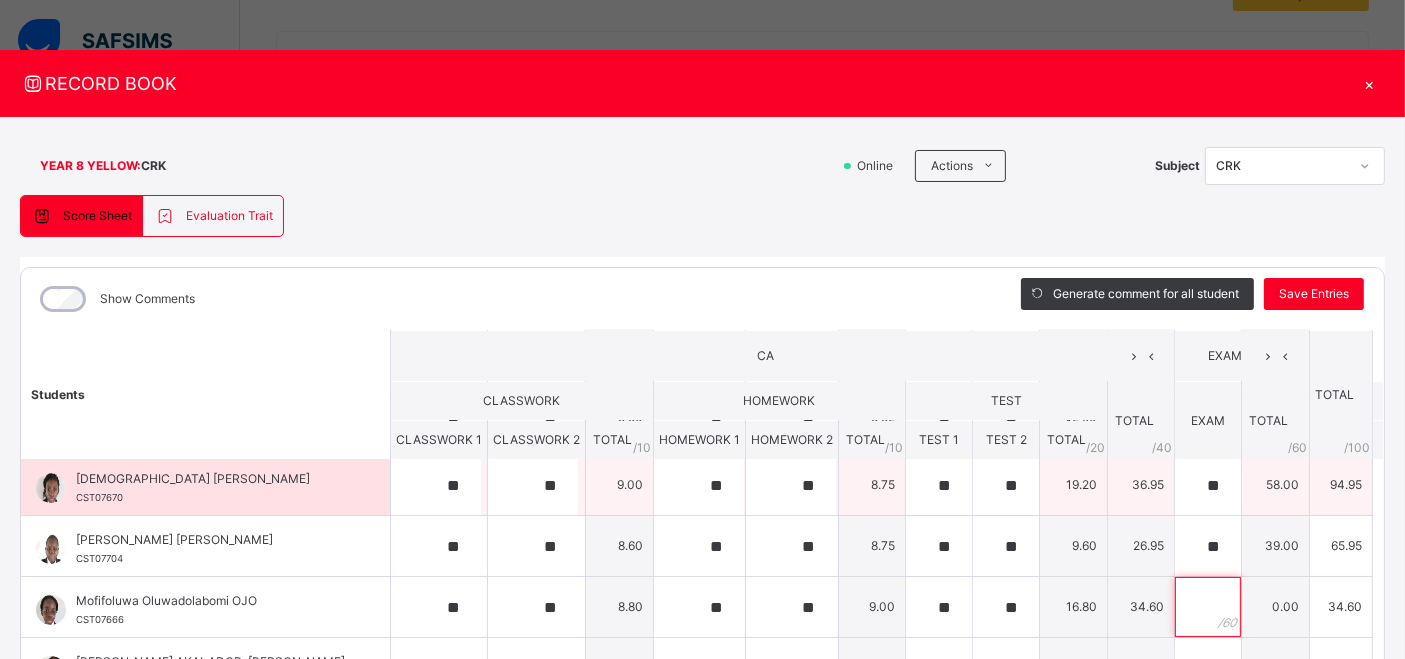 click at bounding box center (1208, 607) 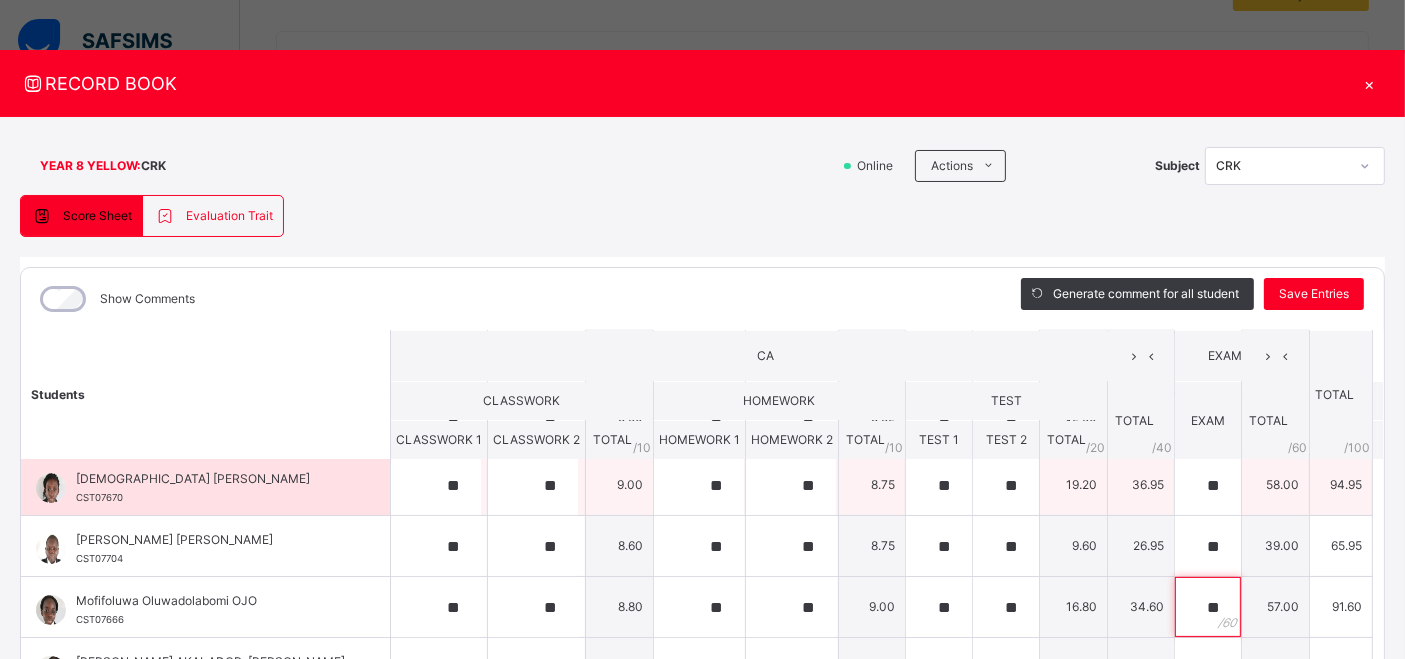 scroll, scrollTop: 540, scrollLeft: 0, axis: vertical 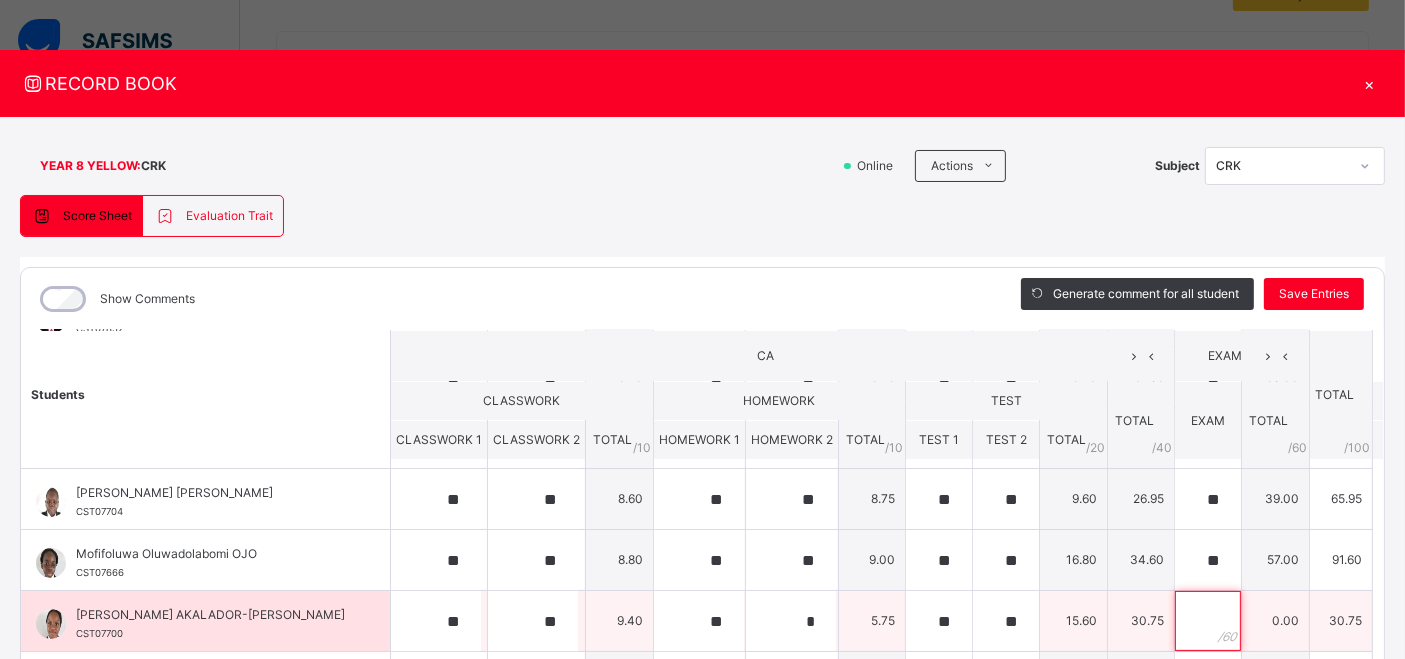 click at bounding box center [1208, 621] 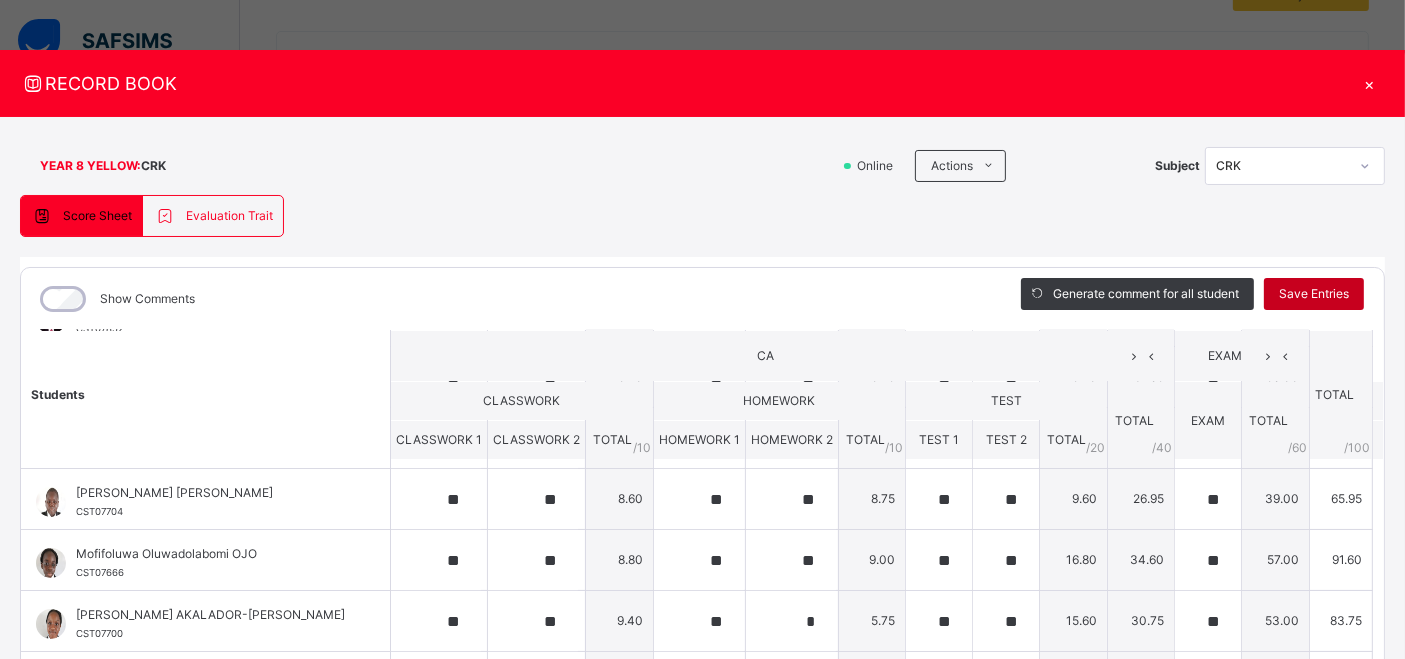 click on "Save Entries" at bounding box center [1314, 294] 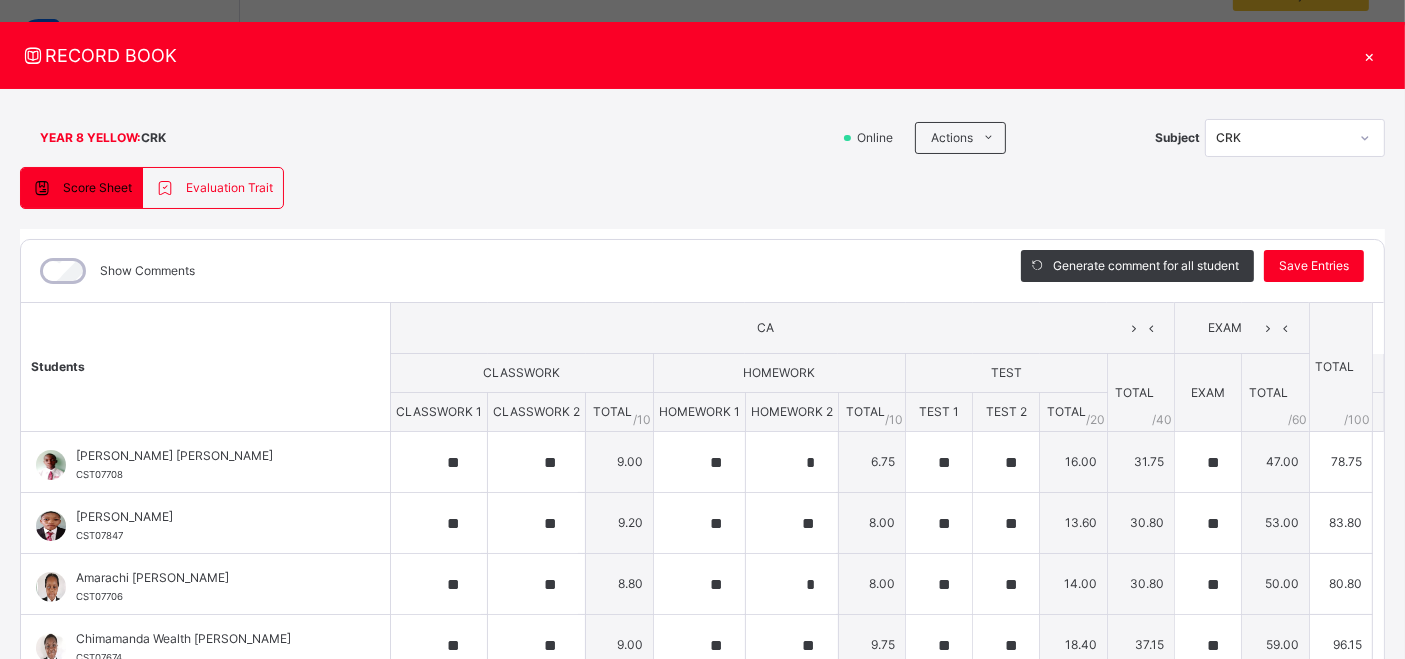 scroll, scrollTop: 31, scrollLeft: 0, axis: vertical 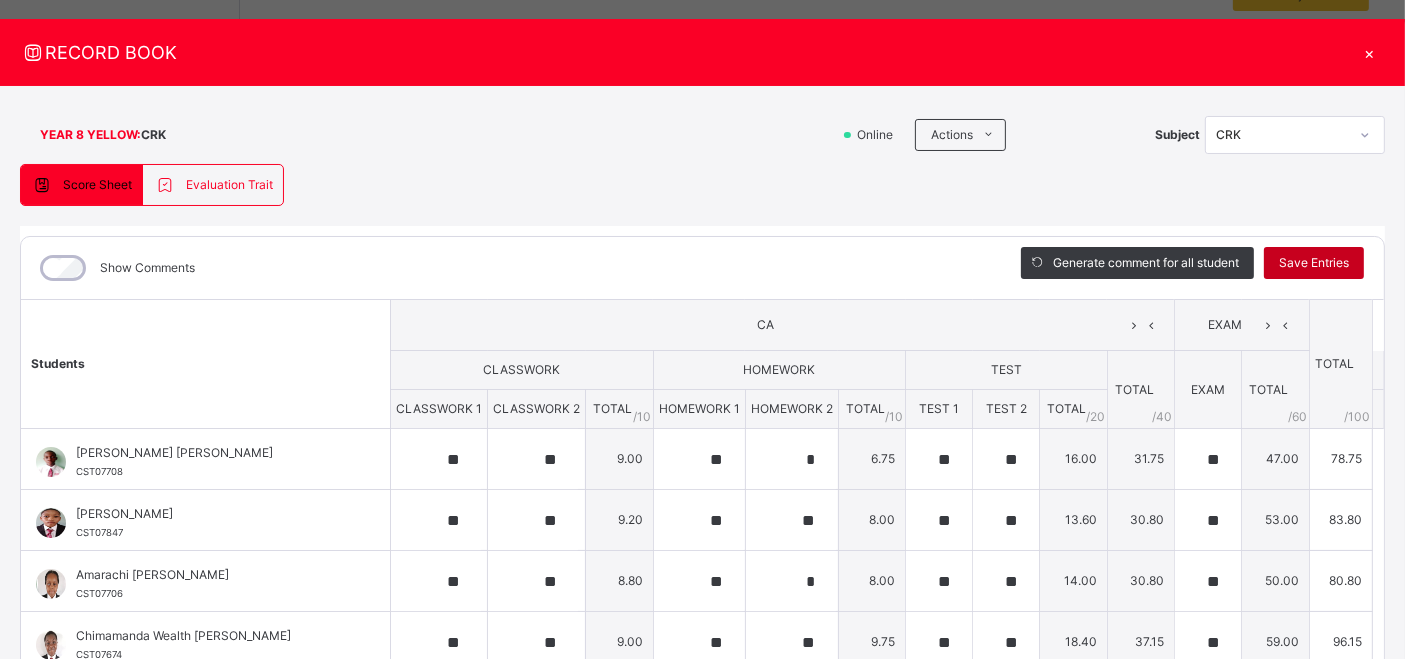 click on "Save Entries" at bounding box center [1314, 263] 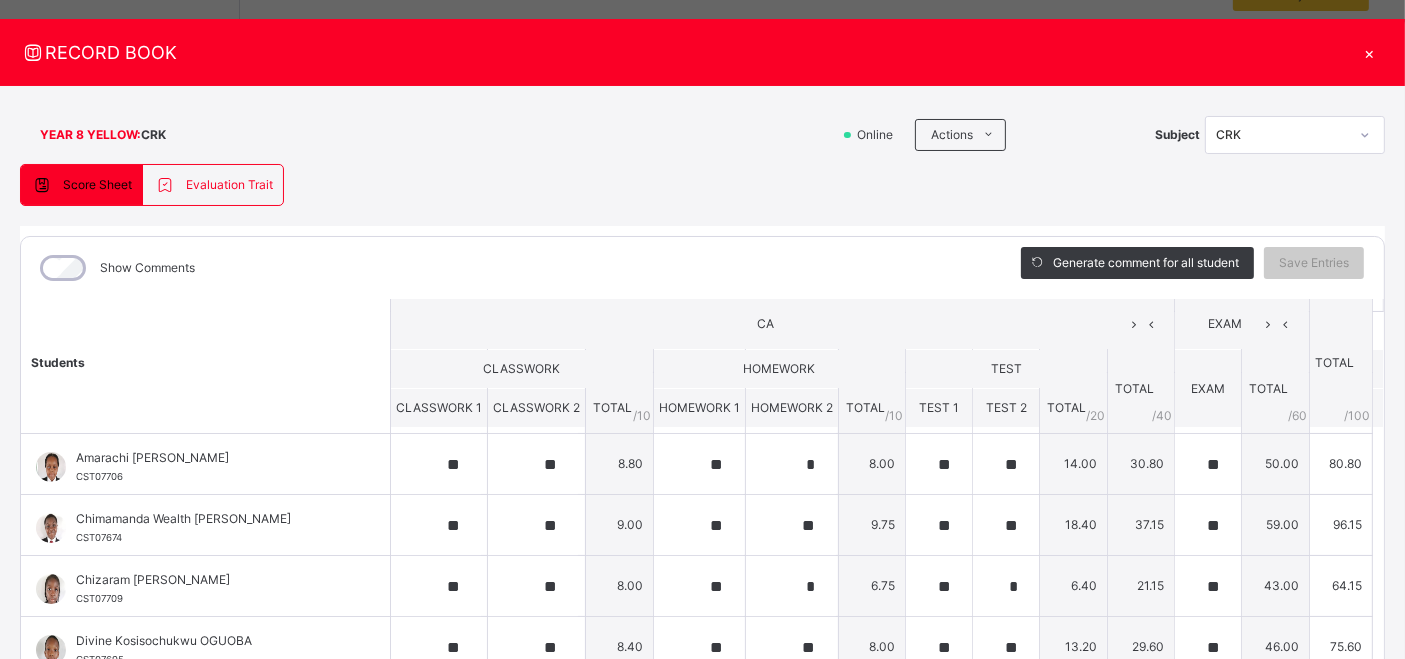 scroll, scrollTop: 0, scrollLeft: 0, axis: both 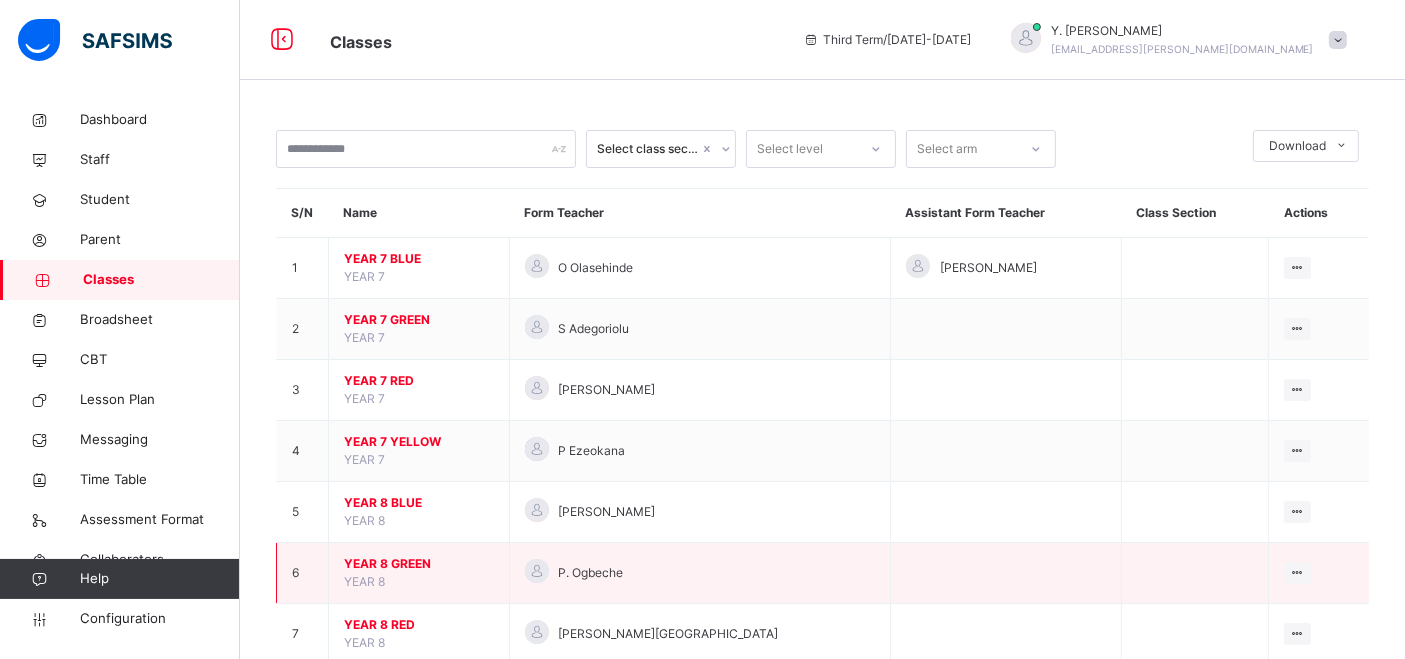 click on "YEAR 8   GREEN" at bounding box center [419, 564] 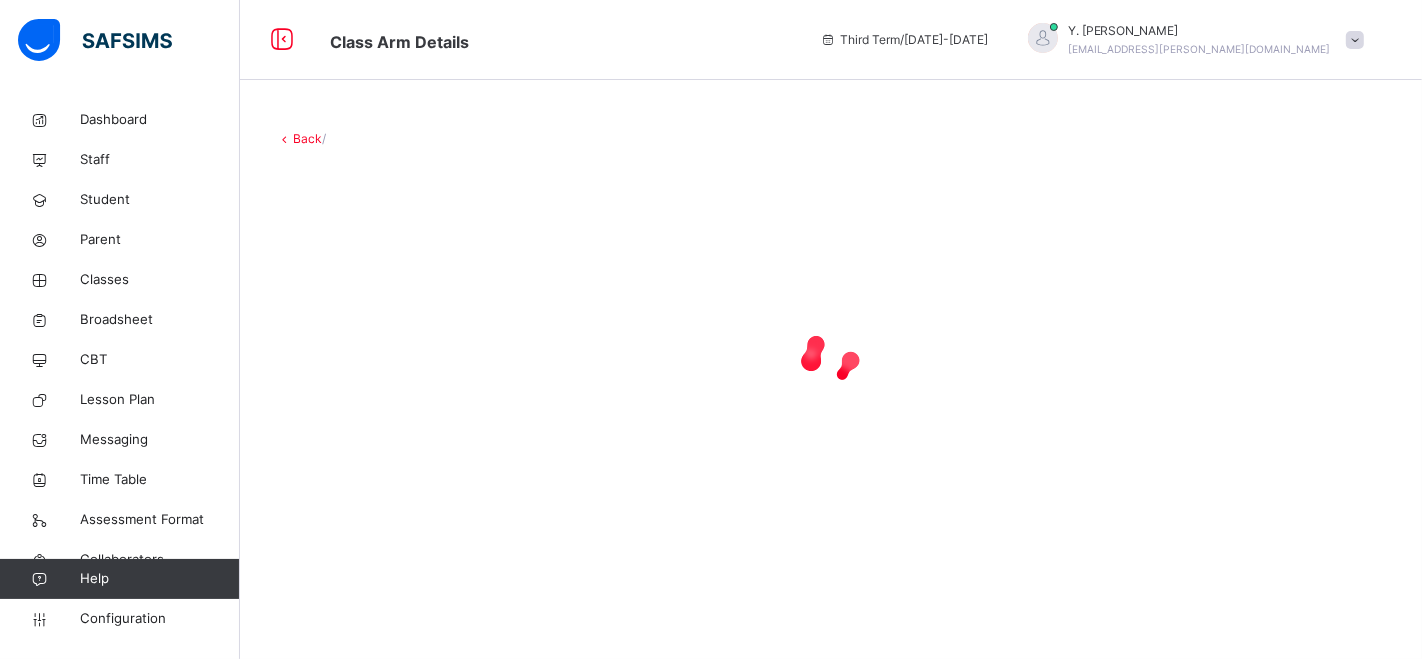 click on "Back  /" at bounding box center [831, 339] 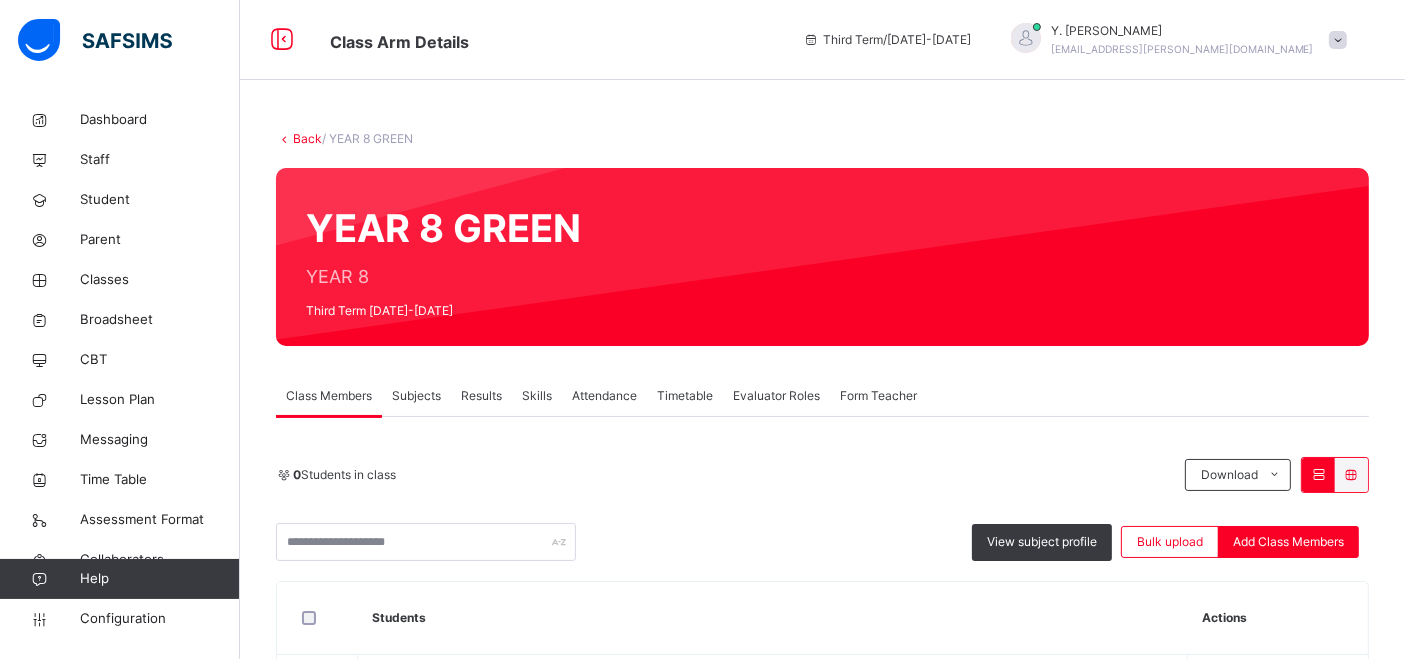 click on "Subjects" at bounding box center (416, 396) 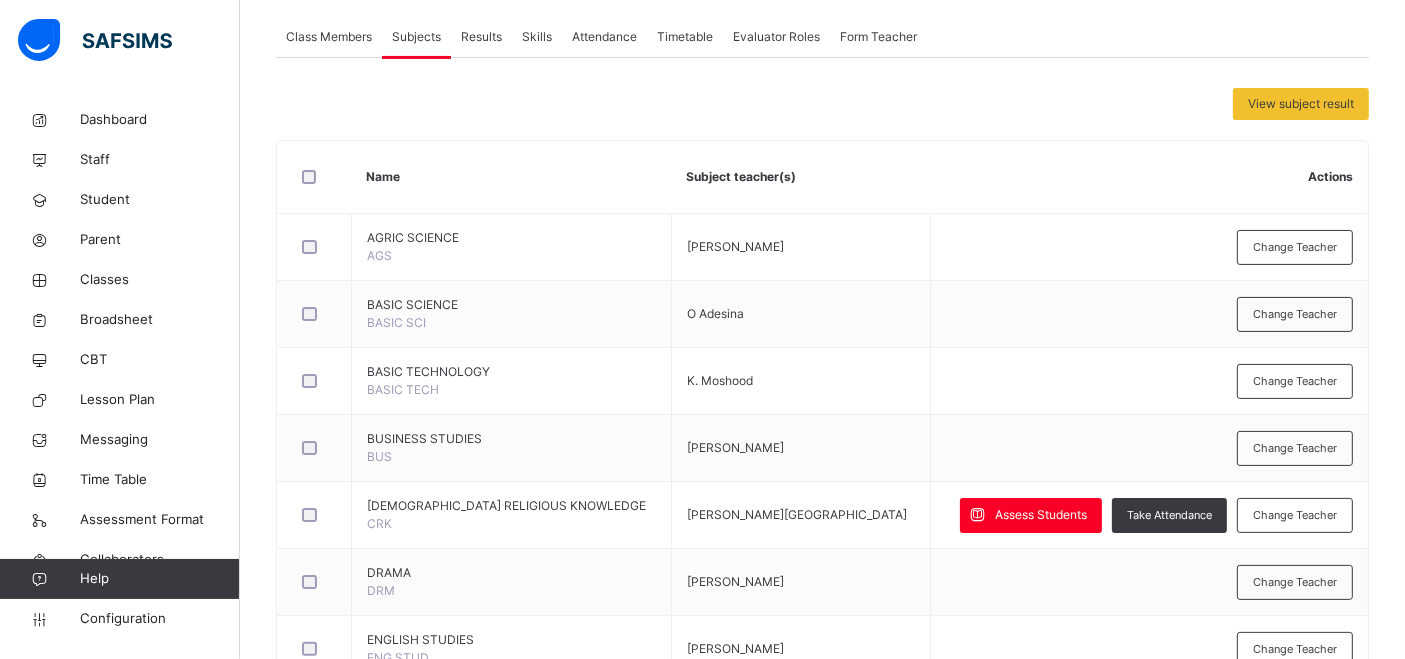 scroll, scrollTop: 360, scrollLeft: 0, axis: vertical 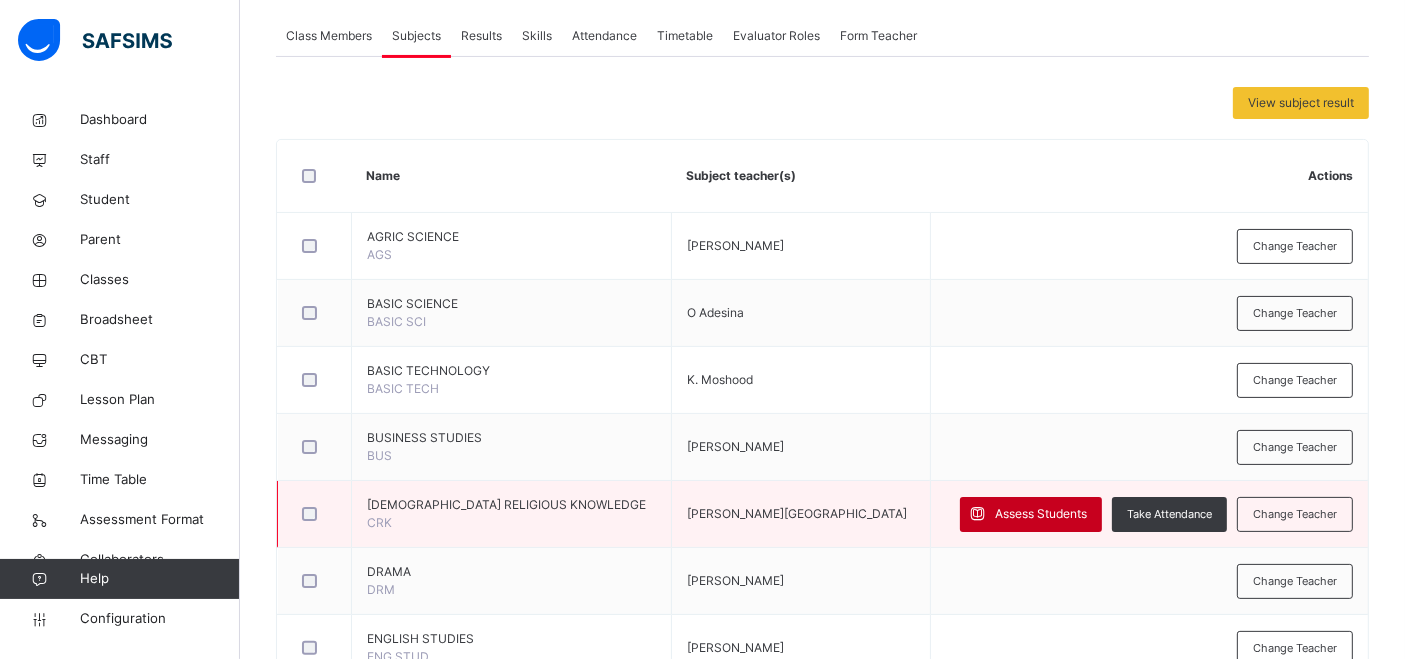 click on "Assess Students" at bounding box center [1041, 514] 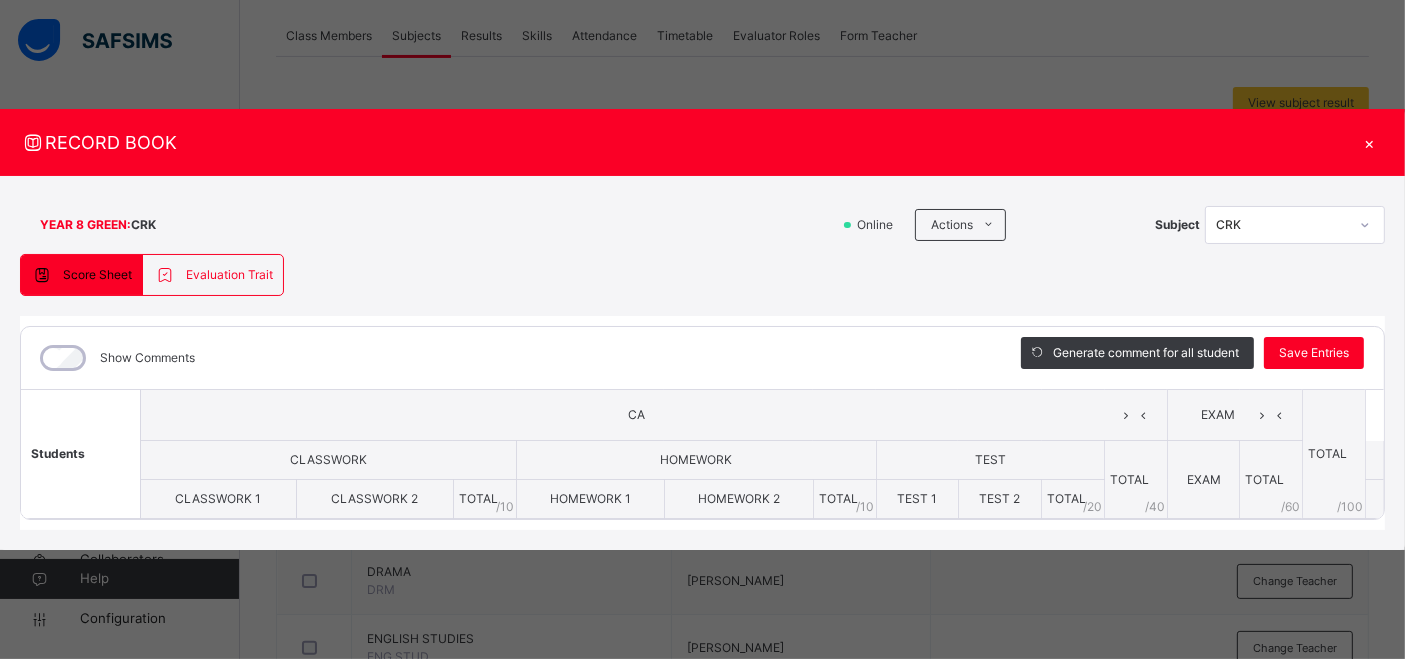 scroll, scrollTop: 0, scrollLeft: 0, axis: both 